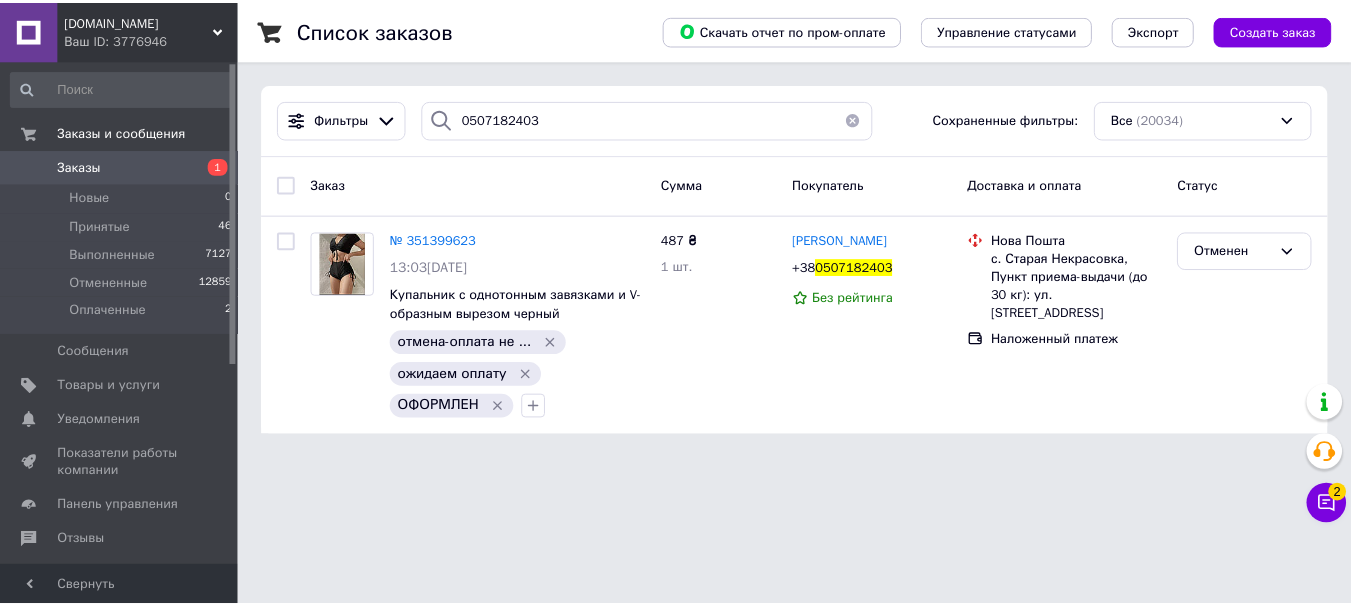 scroll, scrollTop: 0, scrollLeft: 0, axis: both 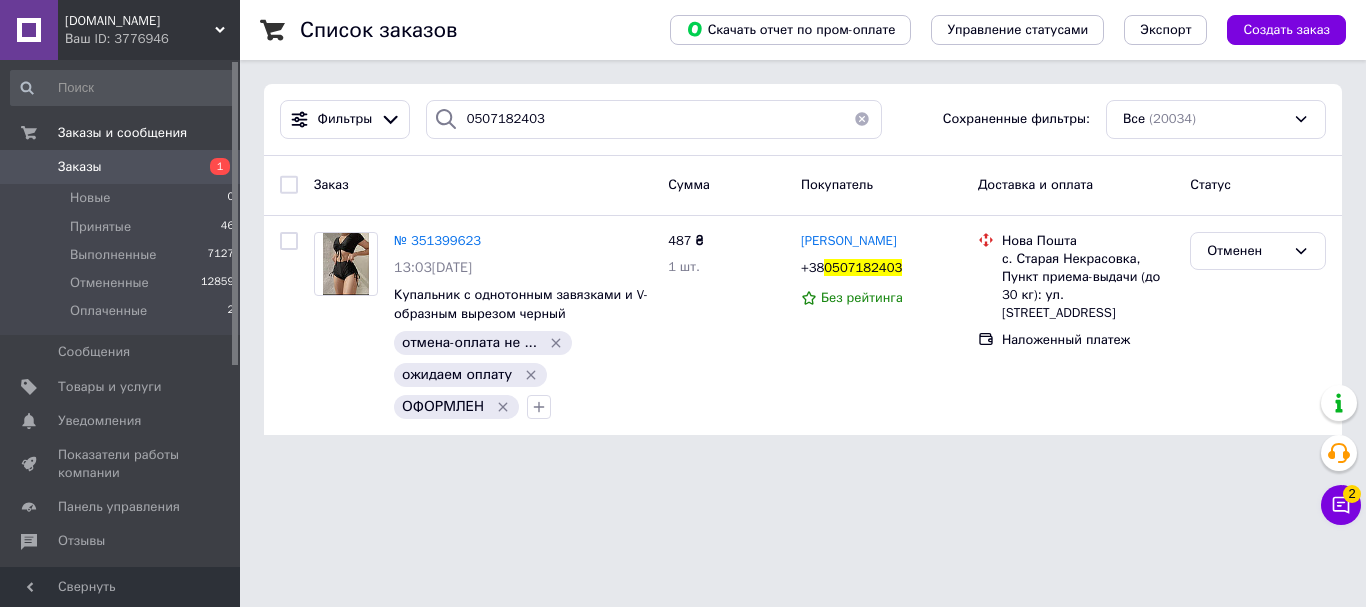 click on "0507182403" at bounding box center (654, 119) 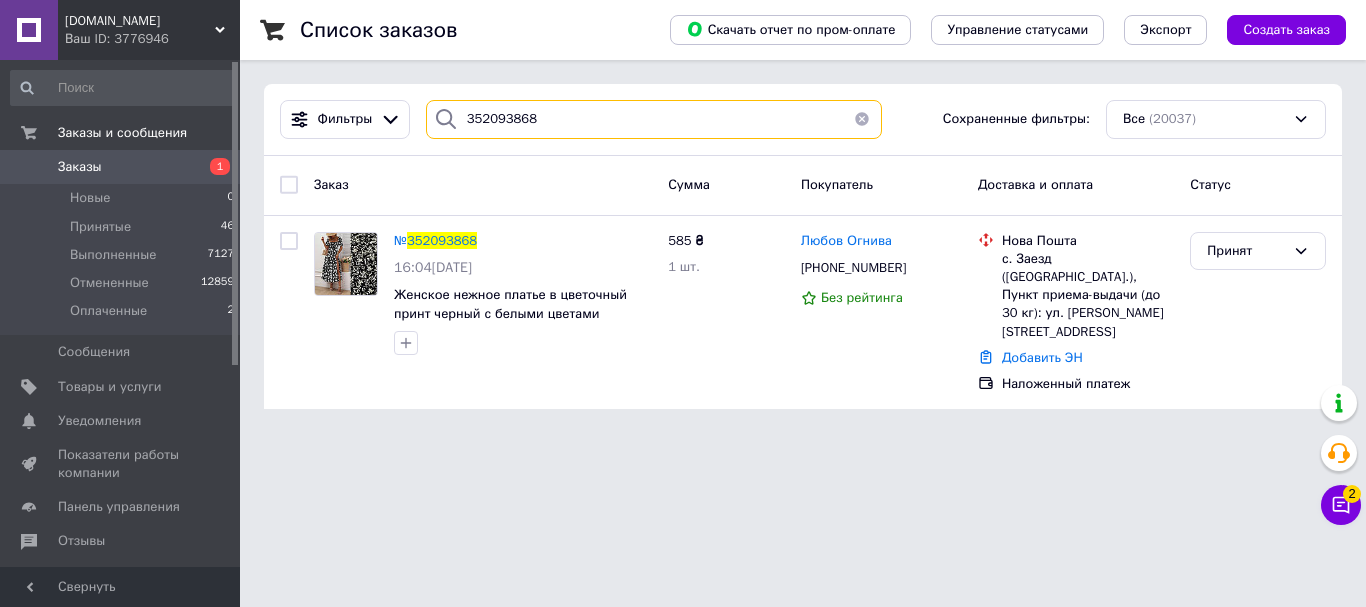click on "352093868" at bounding box center (654, 119) 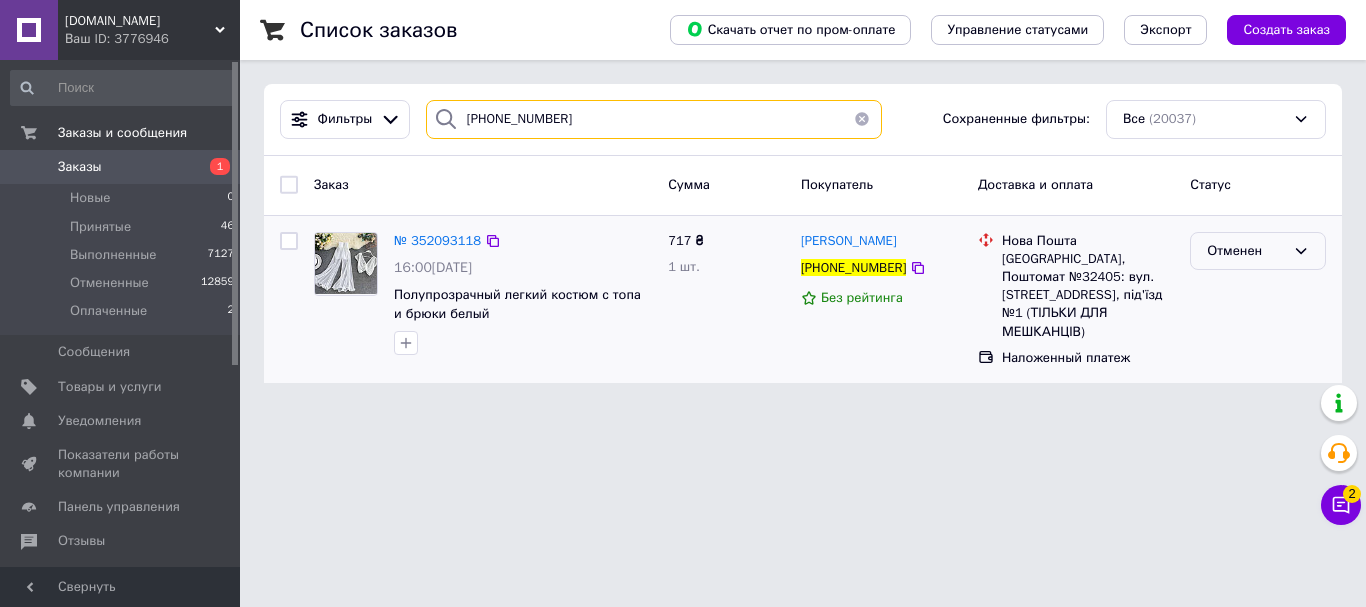 type on "[PHONE_NUMBER]" 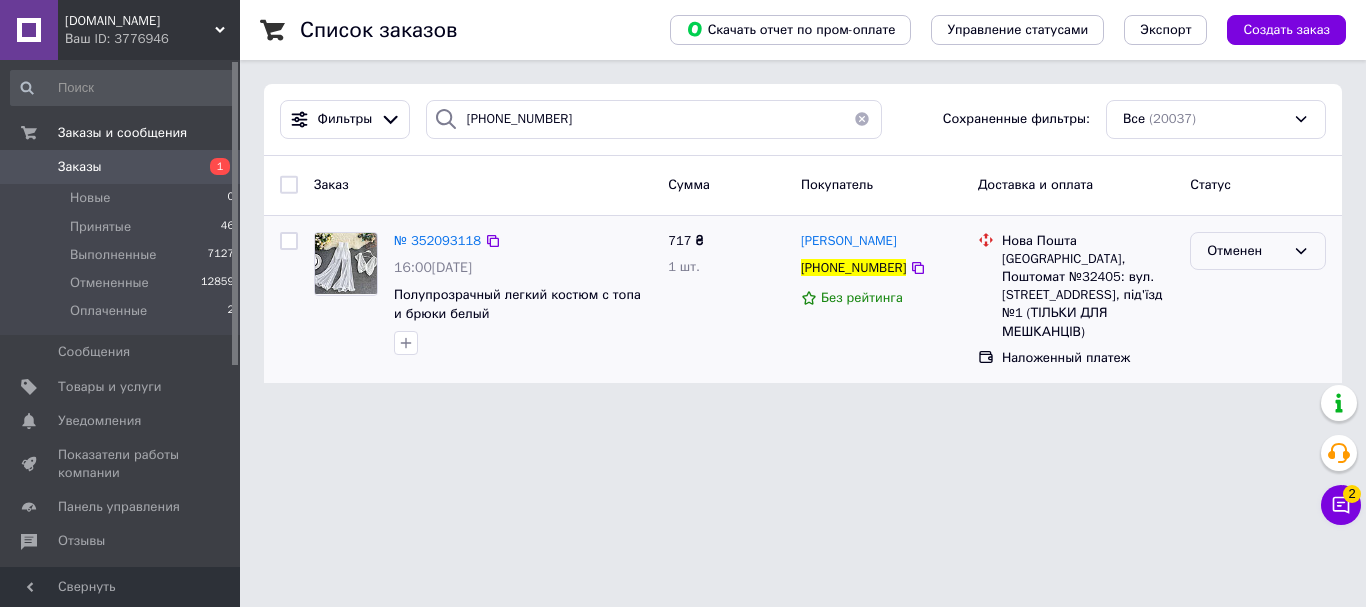 click on "Отменен" at bounding box center (1246, 251) 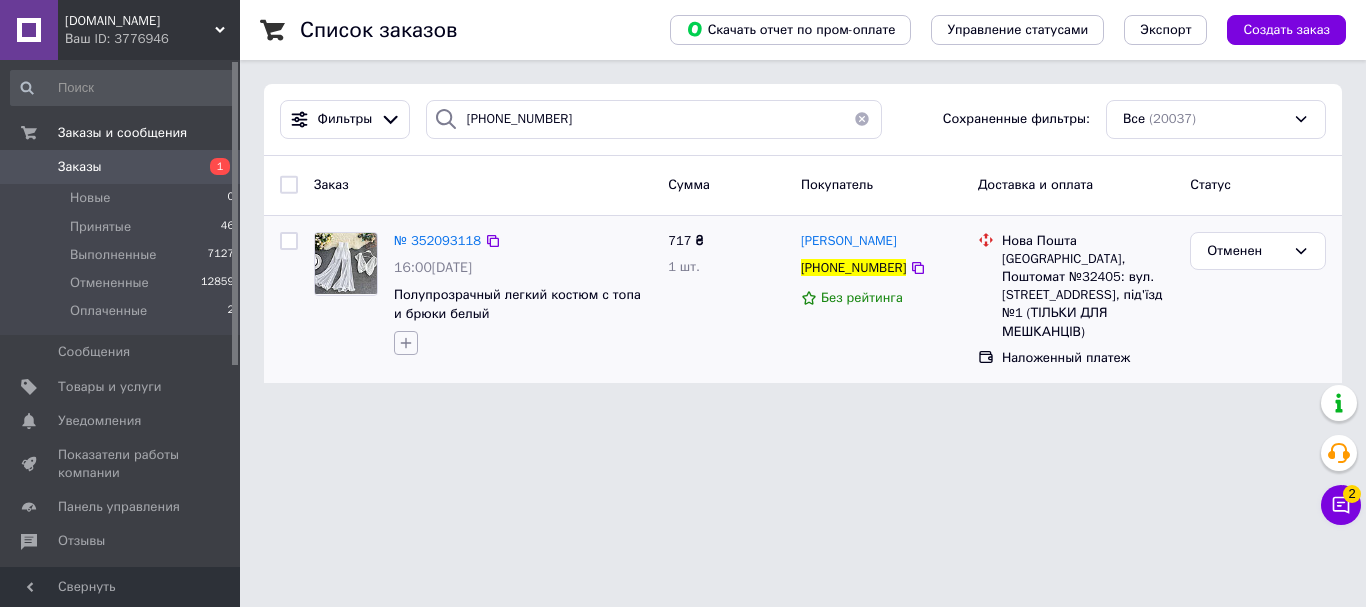 click 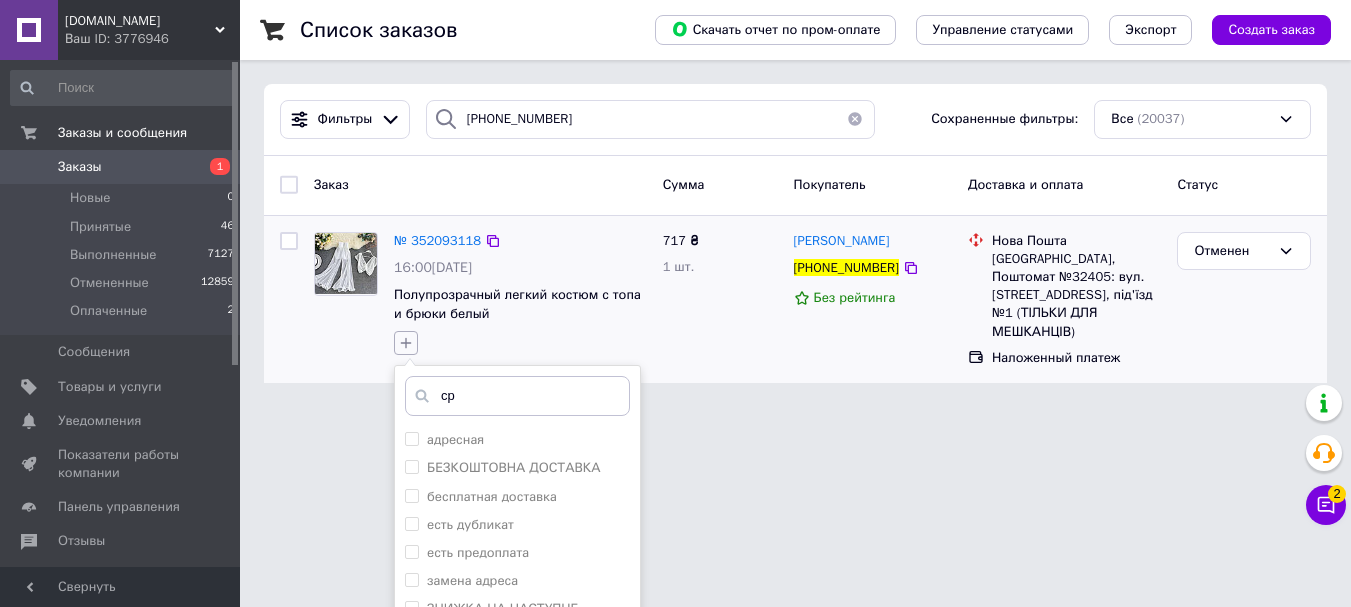 type on "сро" 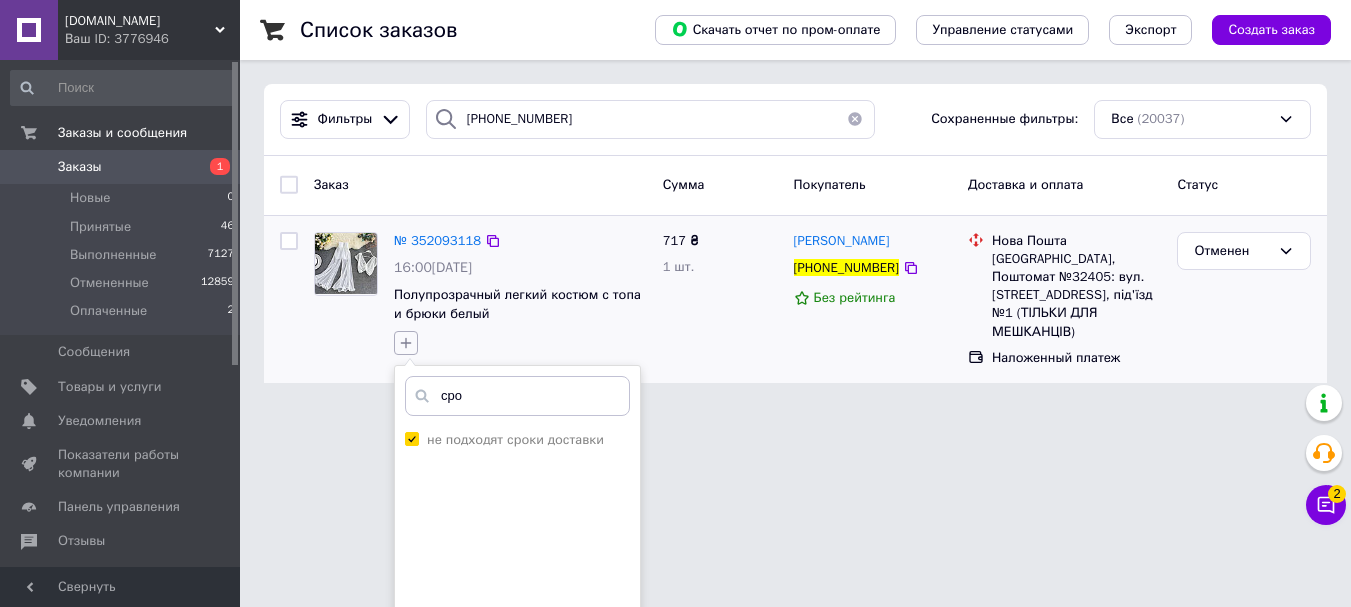 checkbox on "true" 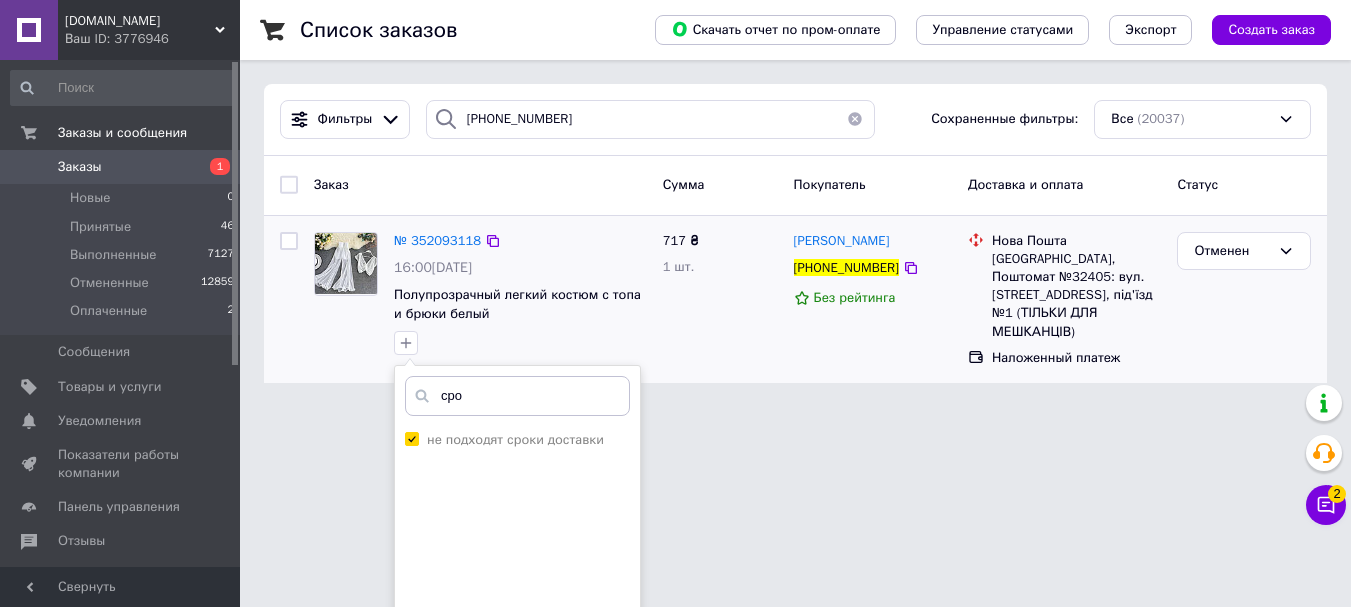 scroll, scrollTop: 129, scrollLeft: 0, axis: vertical 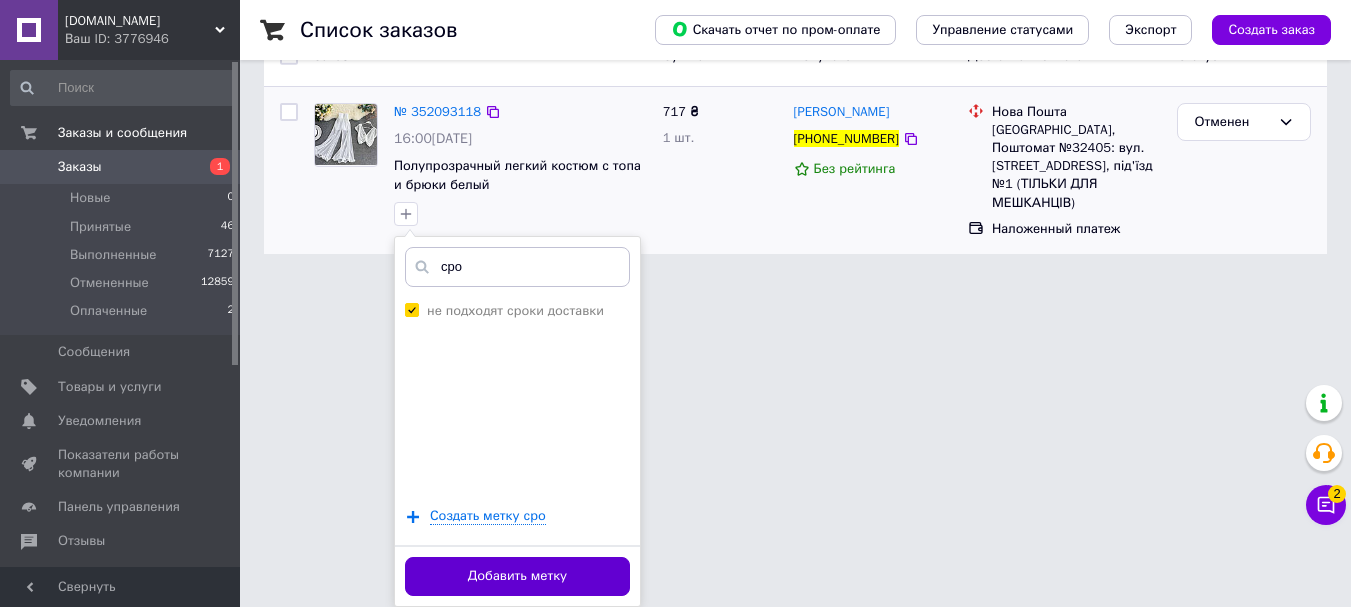 type on "сро" 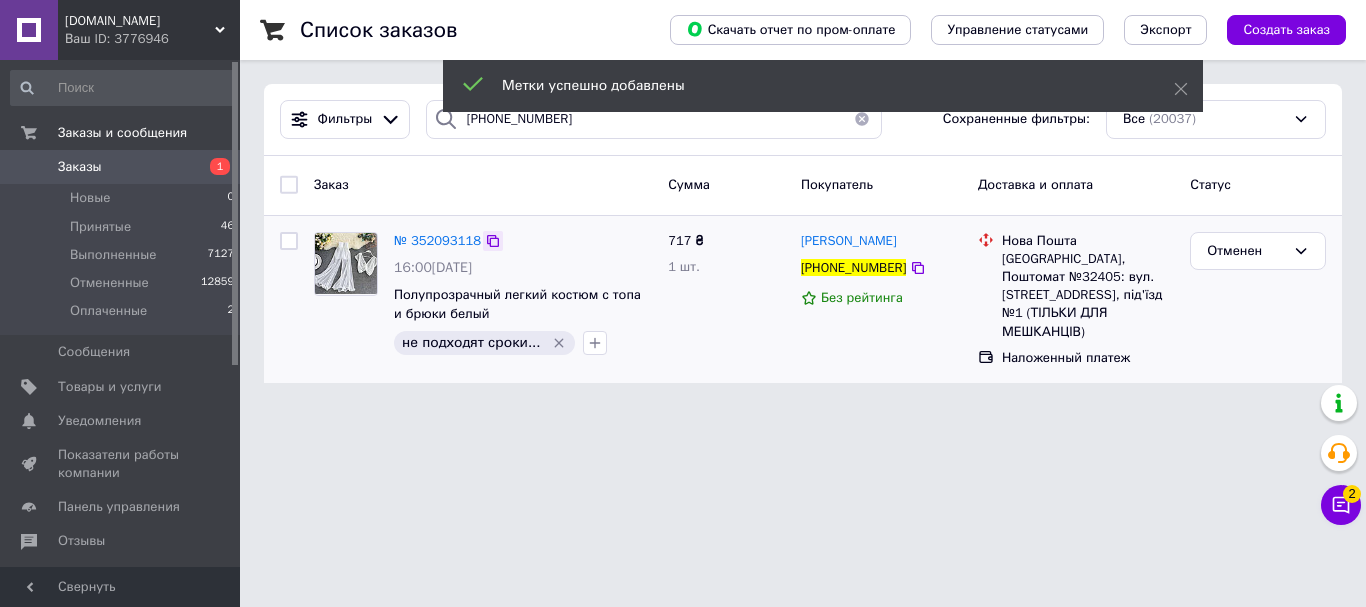 click 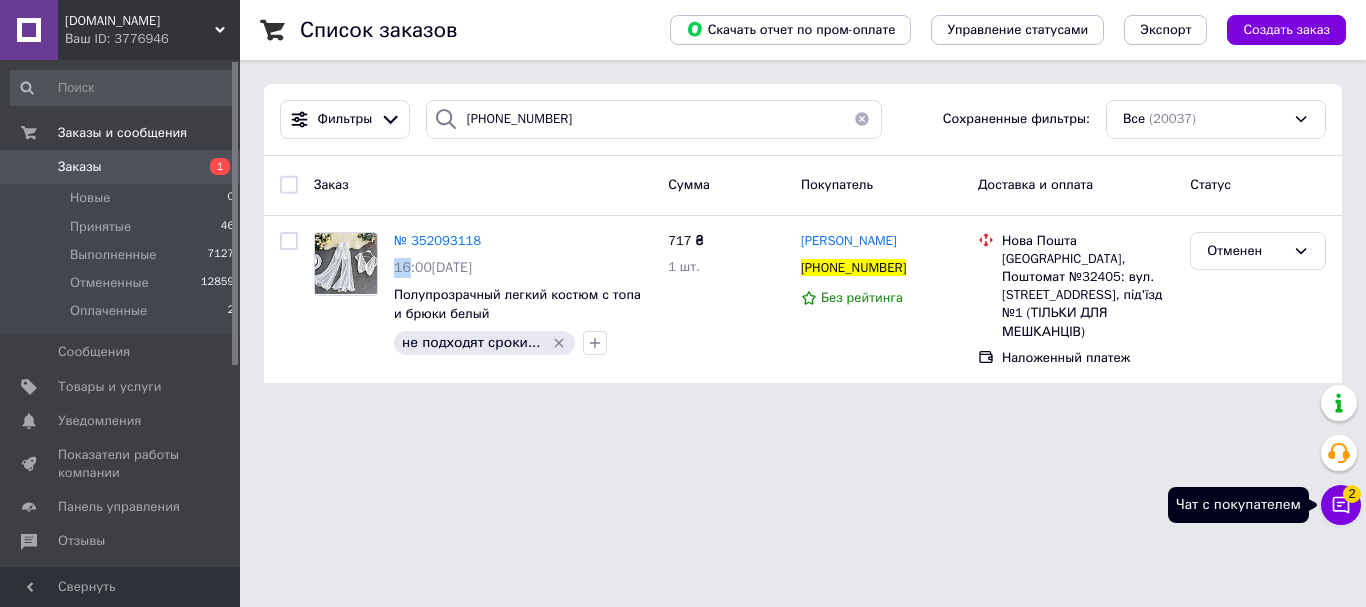 click 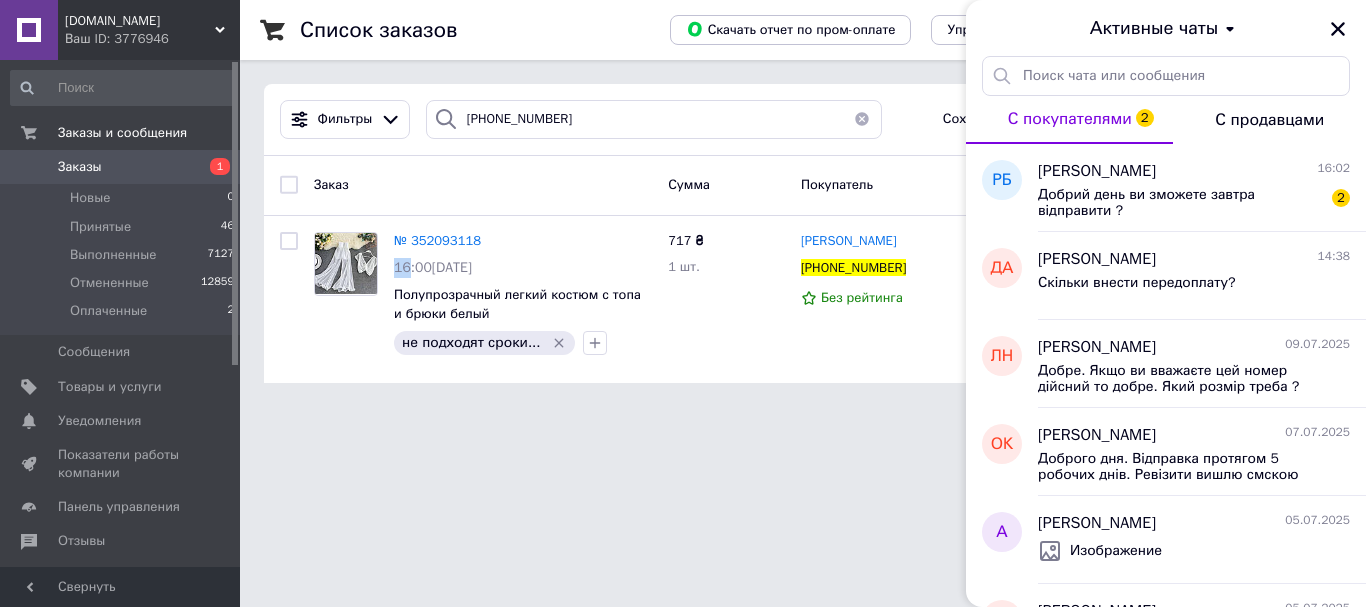 click at bounding box center (862, 119) 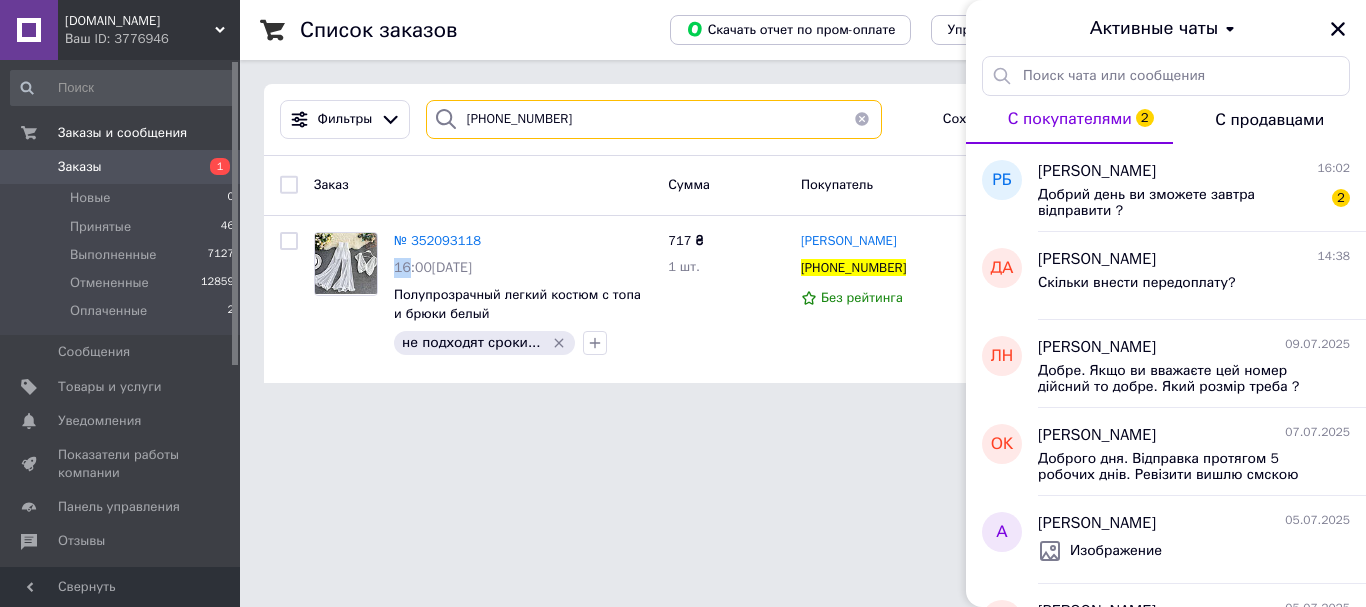 type 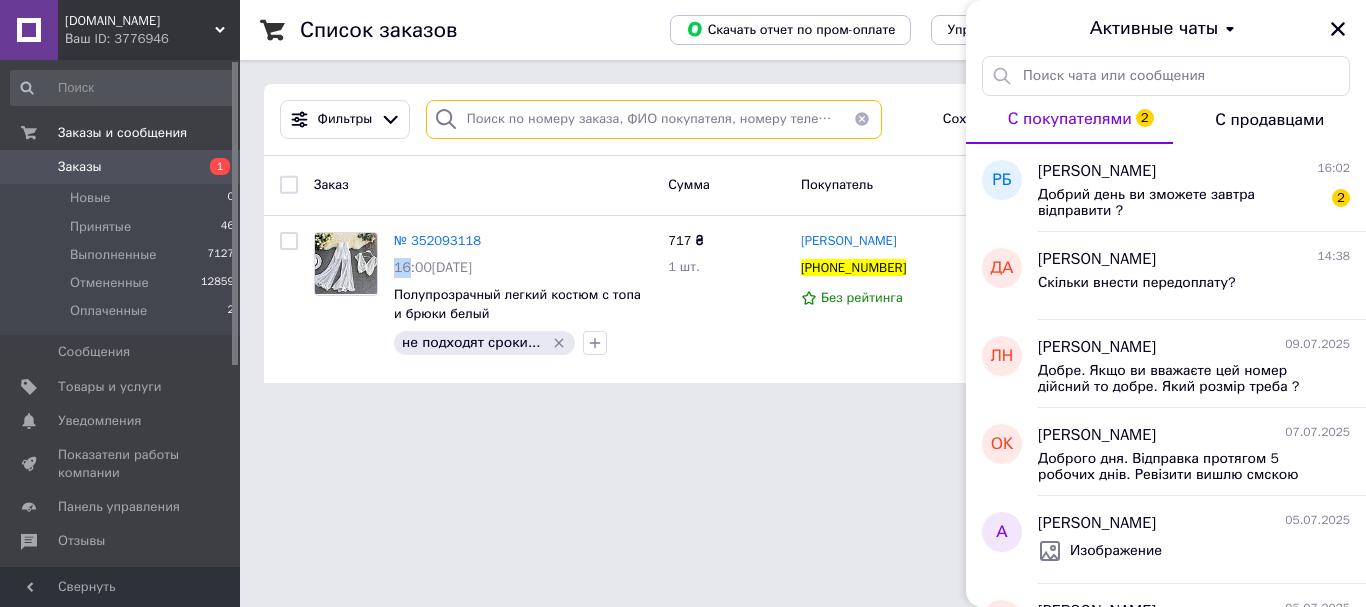 click at bounding box center [654, 119] 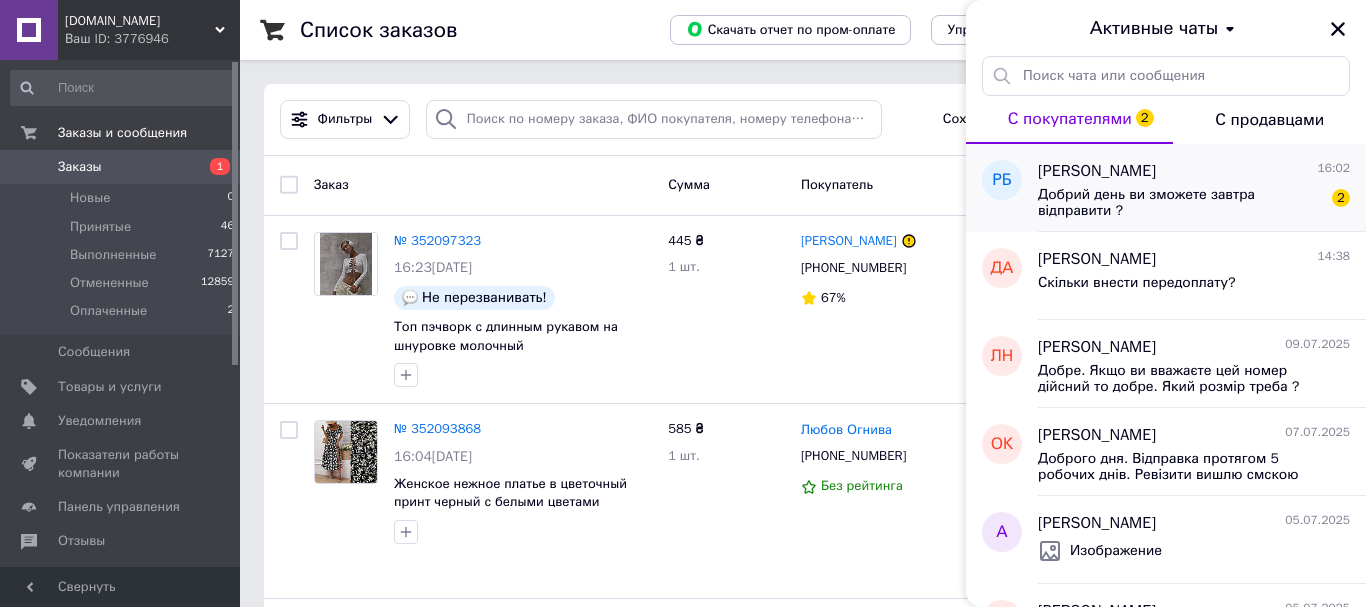click on "Руслана Беля 16:02" at bounding box center [1194, 171] 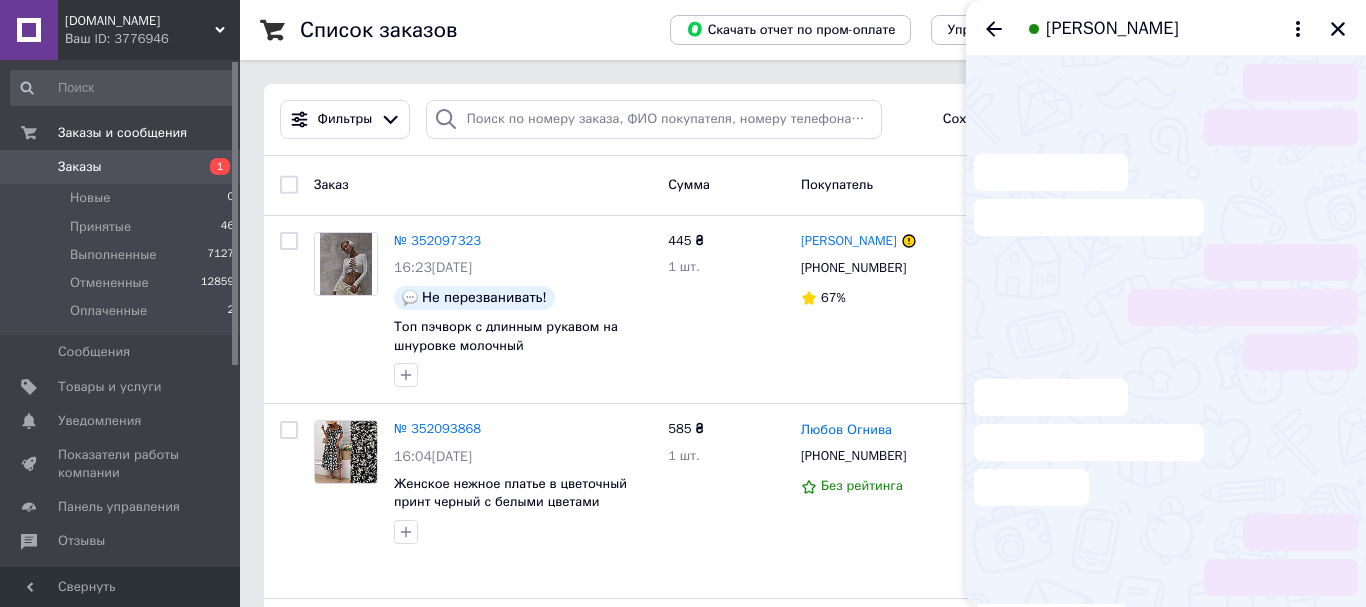 click at bounding box center [1166, 195] 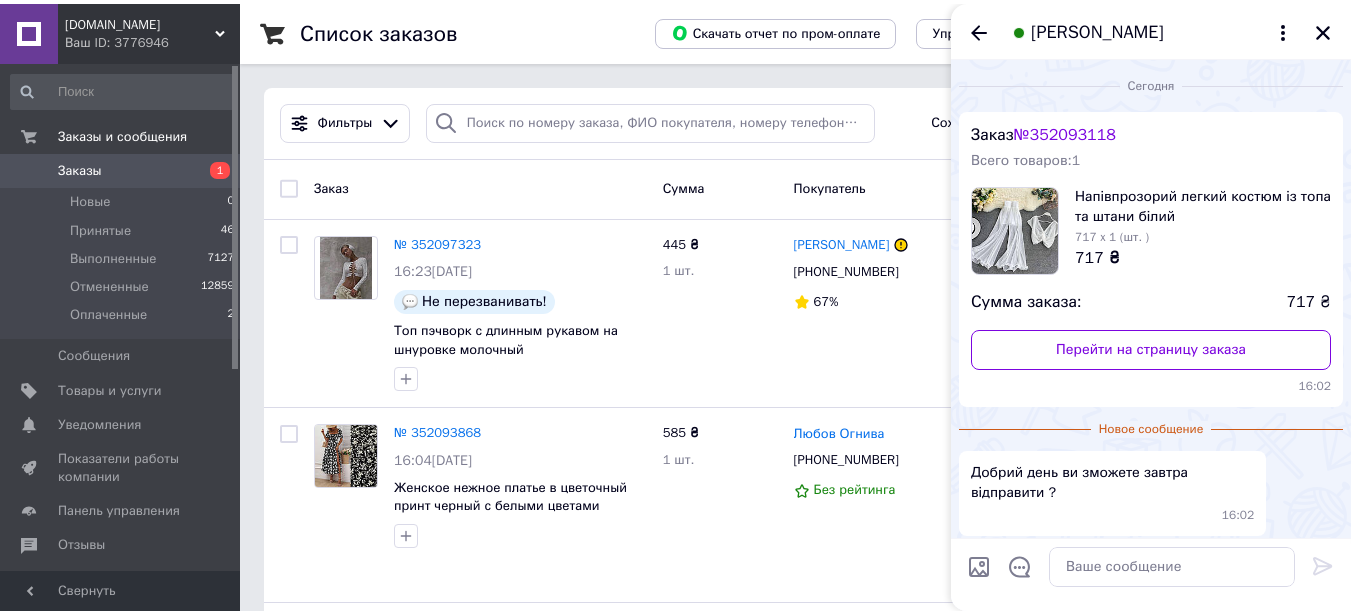 scroll, scrollTop: 79, scrollLeft: 0, axis: vertical 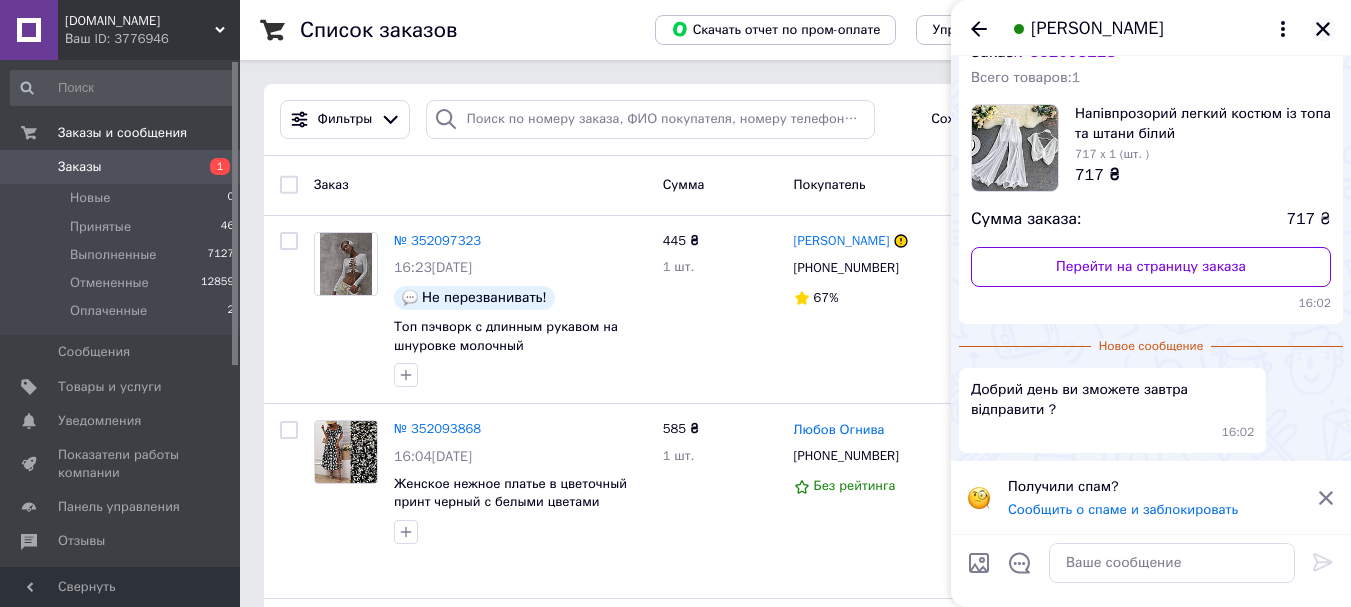 click 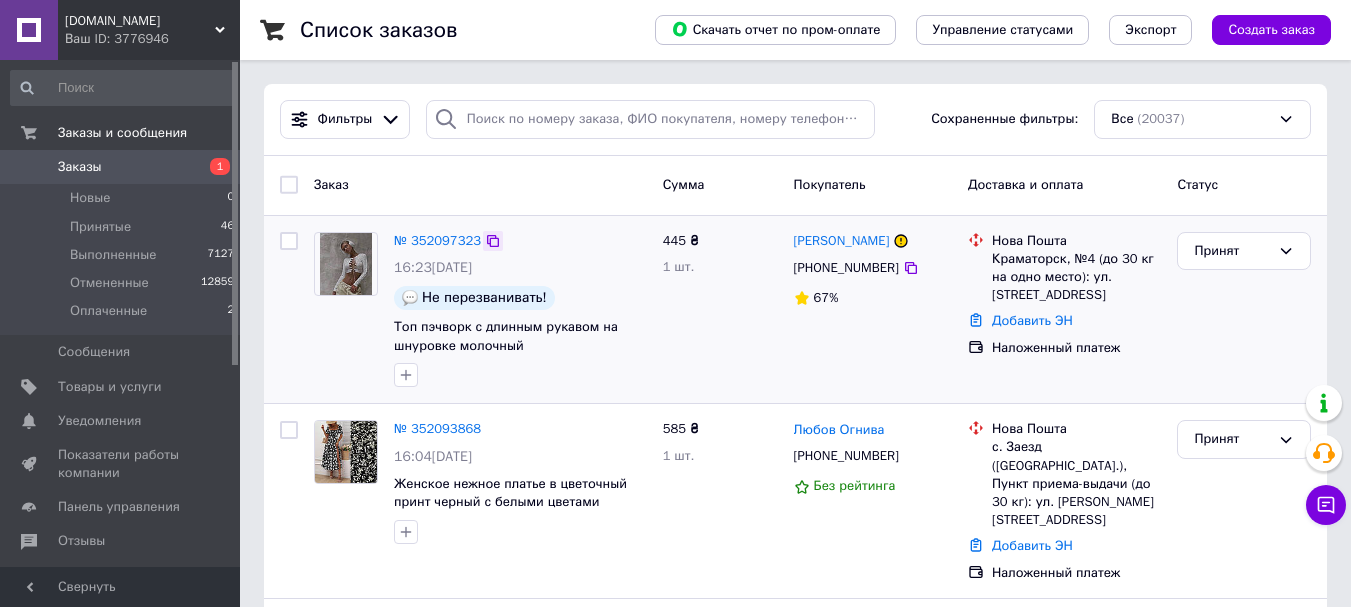 click 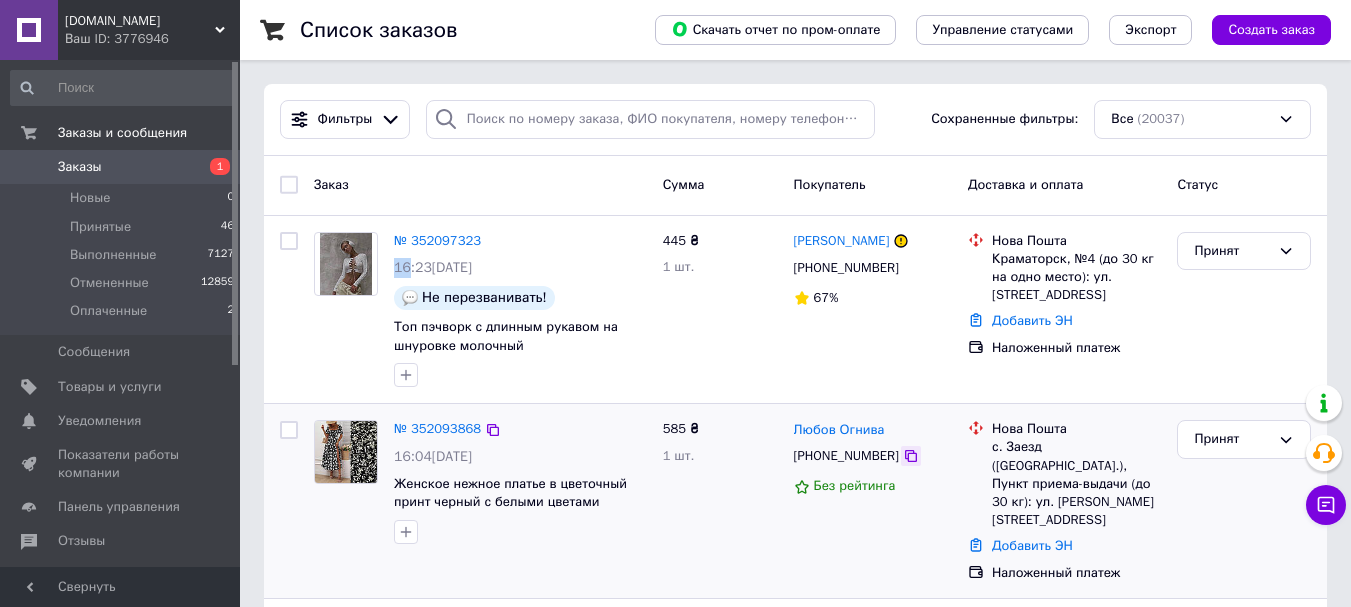click 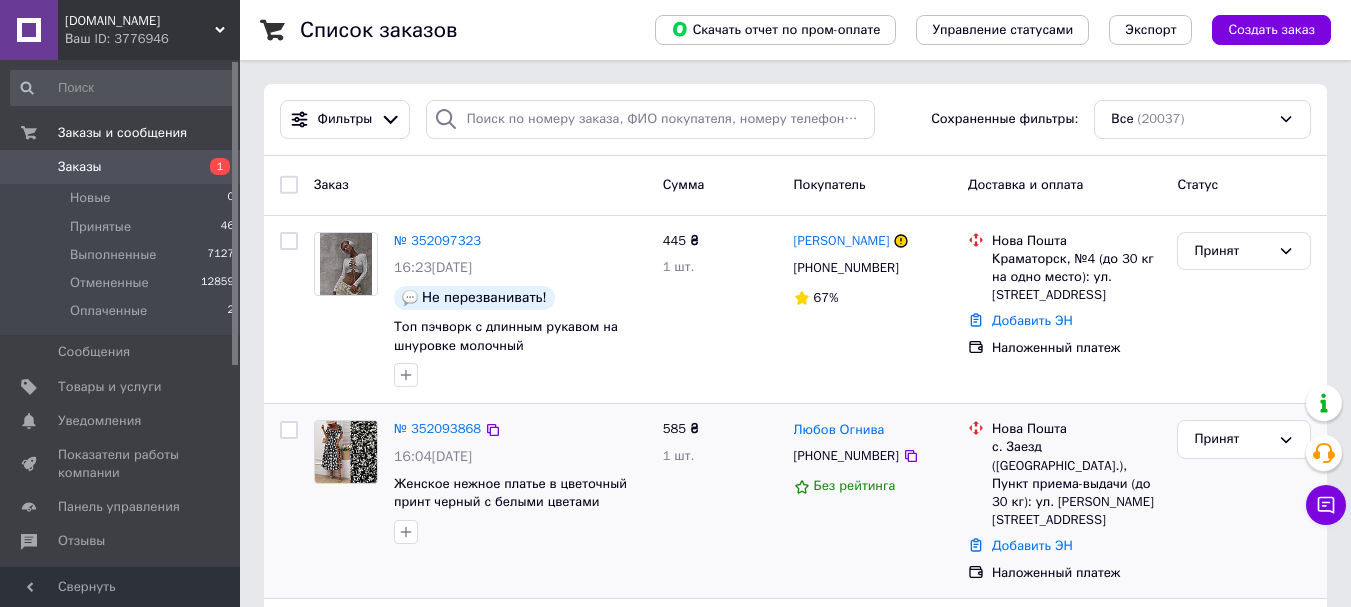 drag, startPoint x: 897, startPoint y: 459, endPoint x: 647, endPoint y: 529, distance: 259.6151 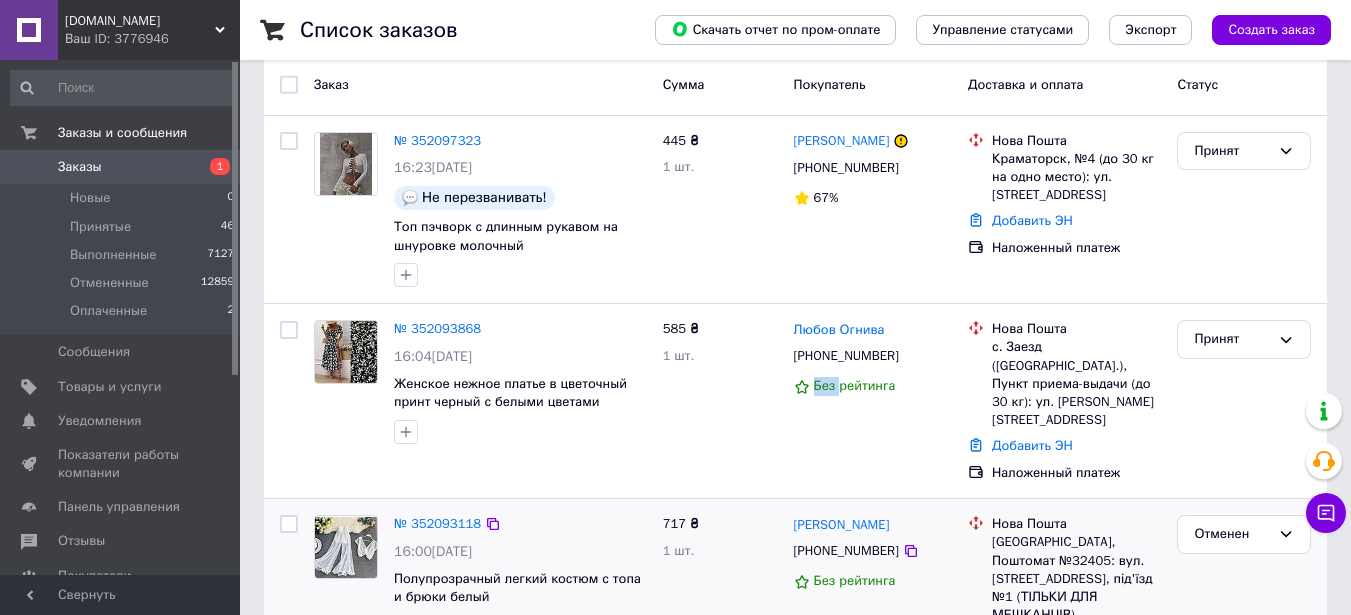 scroll, scrollTop: 300, scrollLeft: 0, axis: vertical 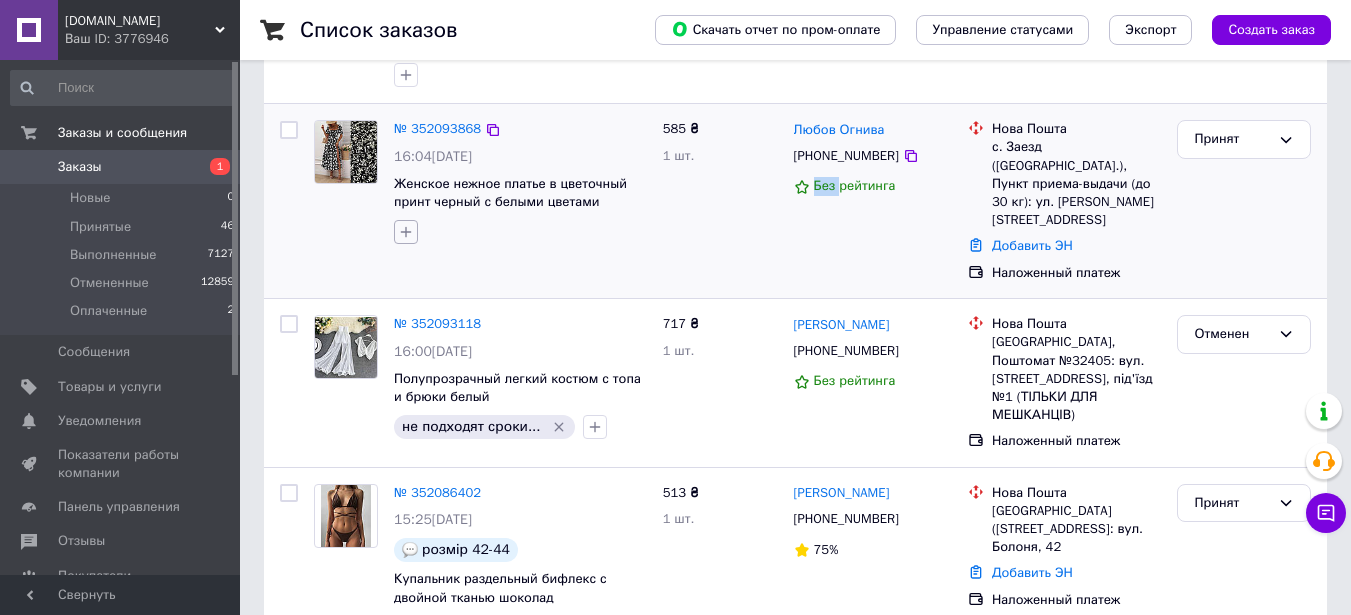 click 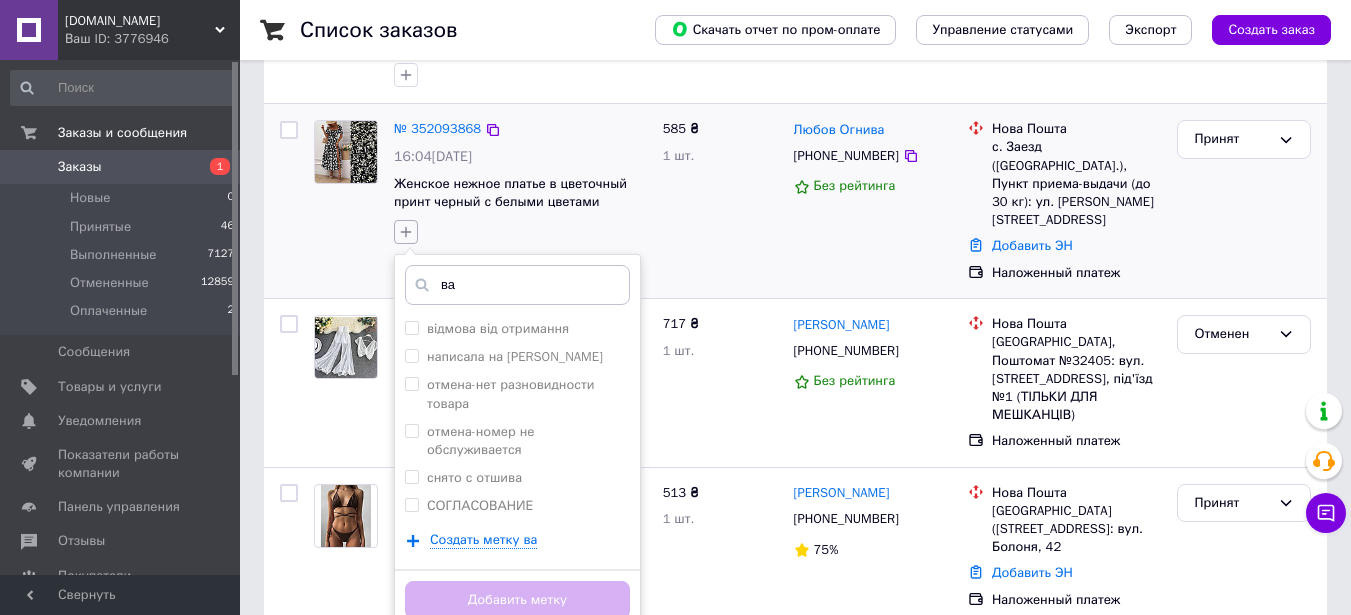 type on "вай" 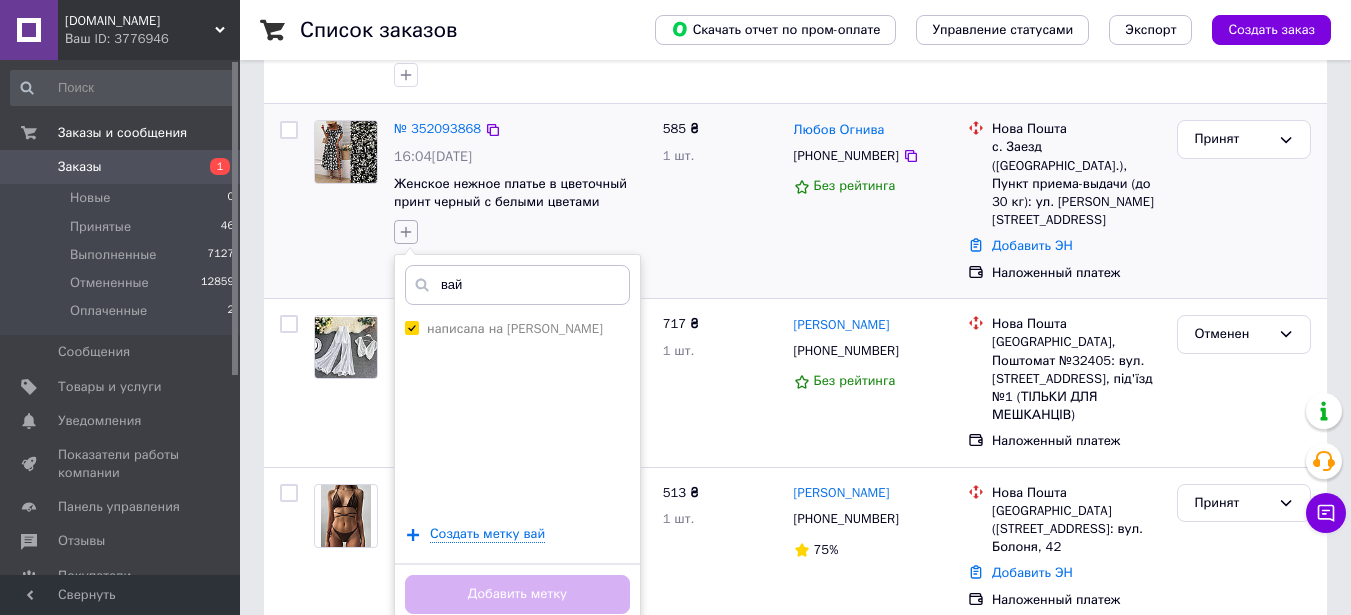 checkbox on "true" 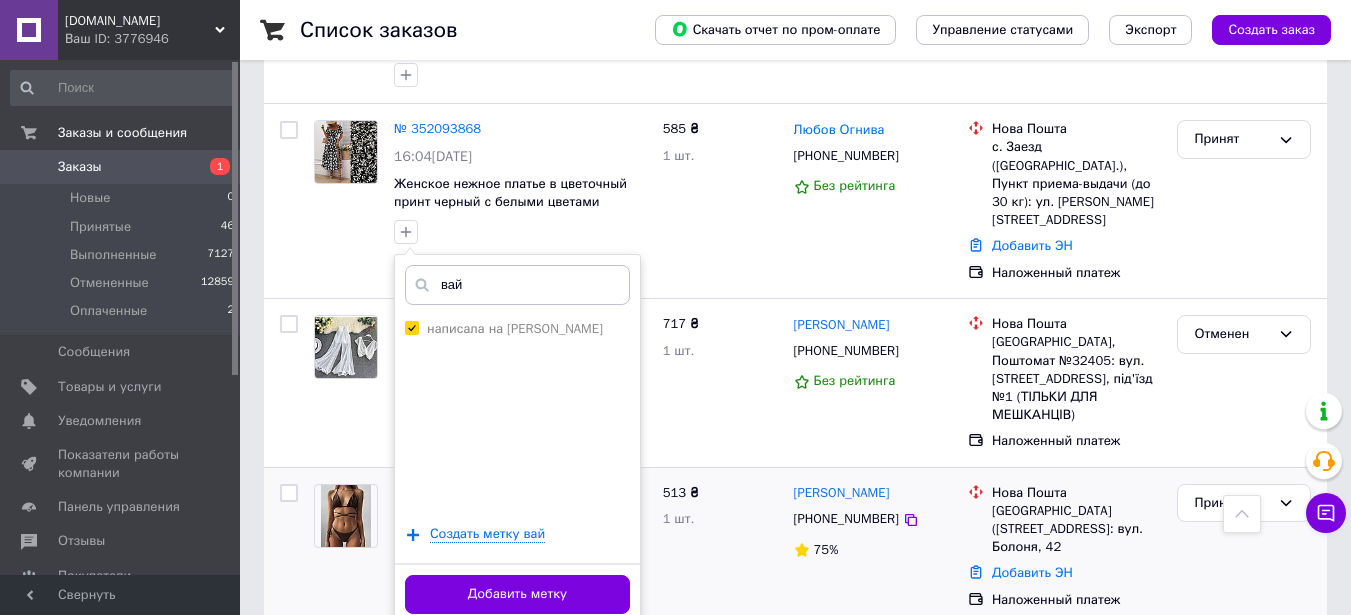 scroll, scrollTop: 500, scrollLeft: 0, axis: vertical 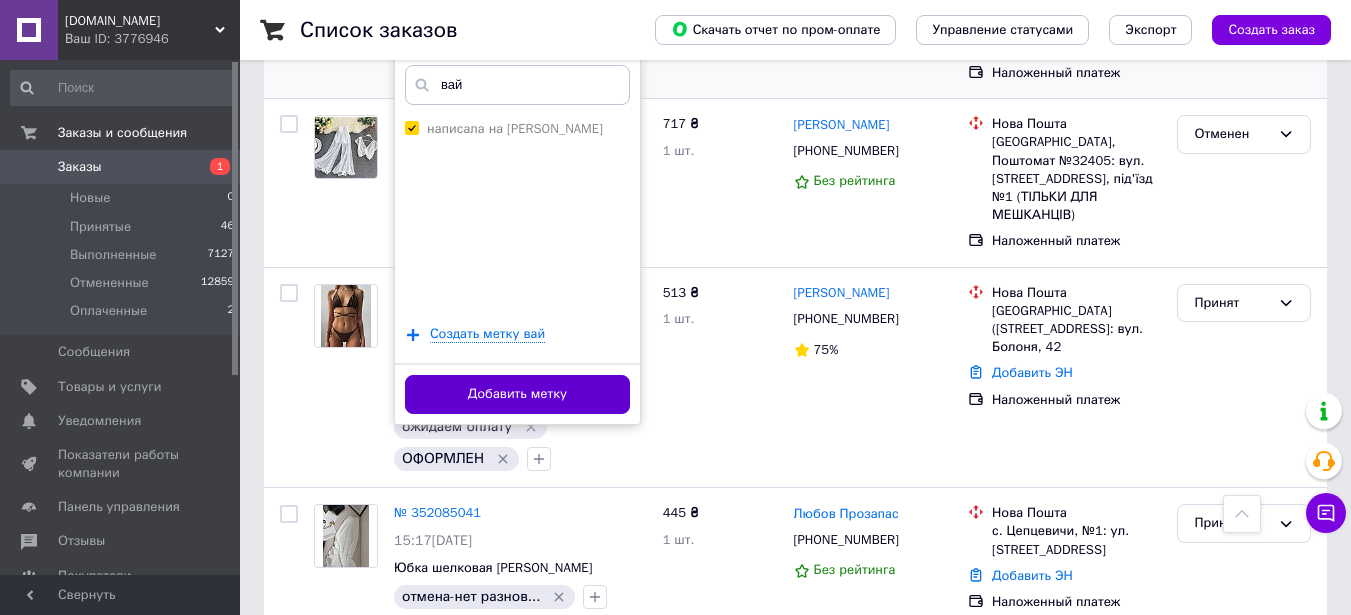 type on "вай" 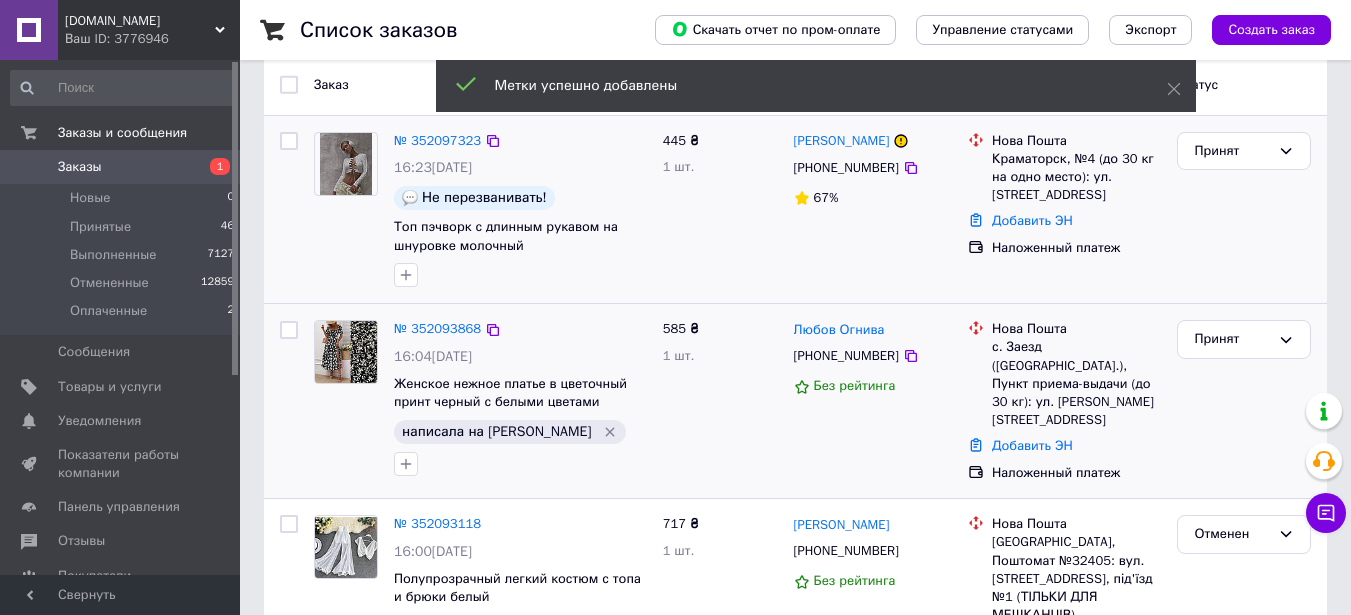 scroll, scrollTop: 0, scrollLeft: 0, axis: both 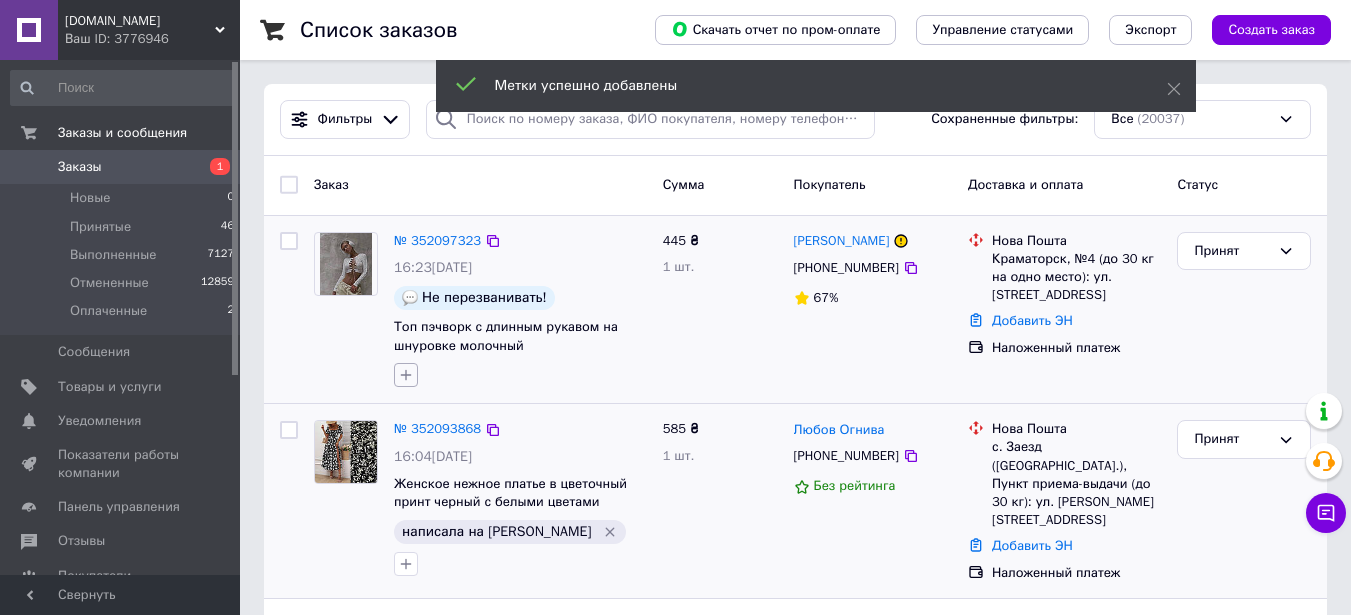 click 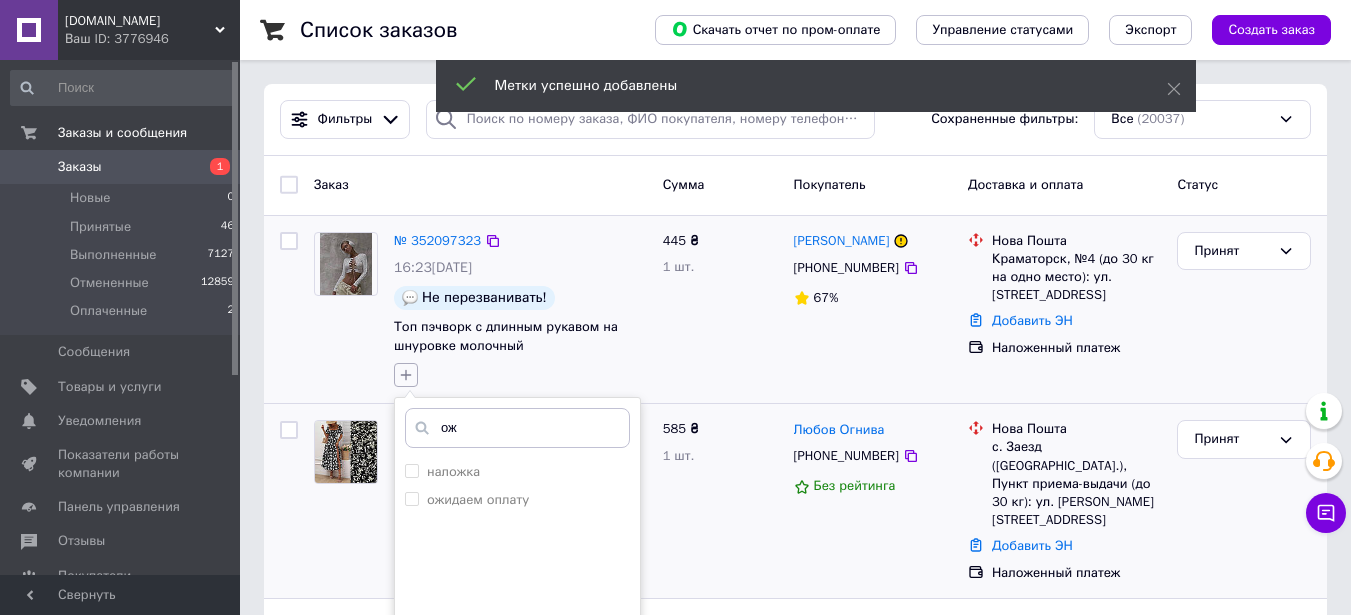 type on "ожи" 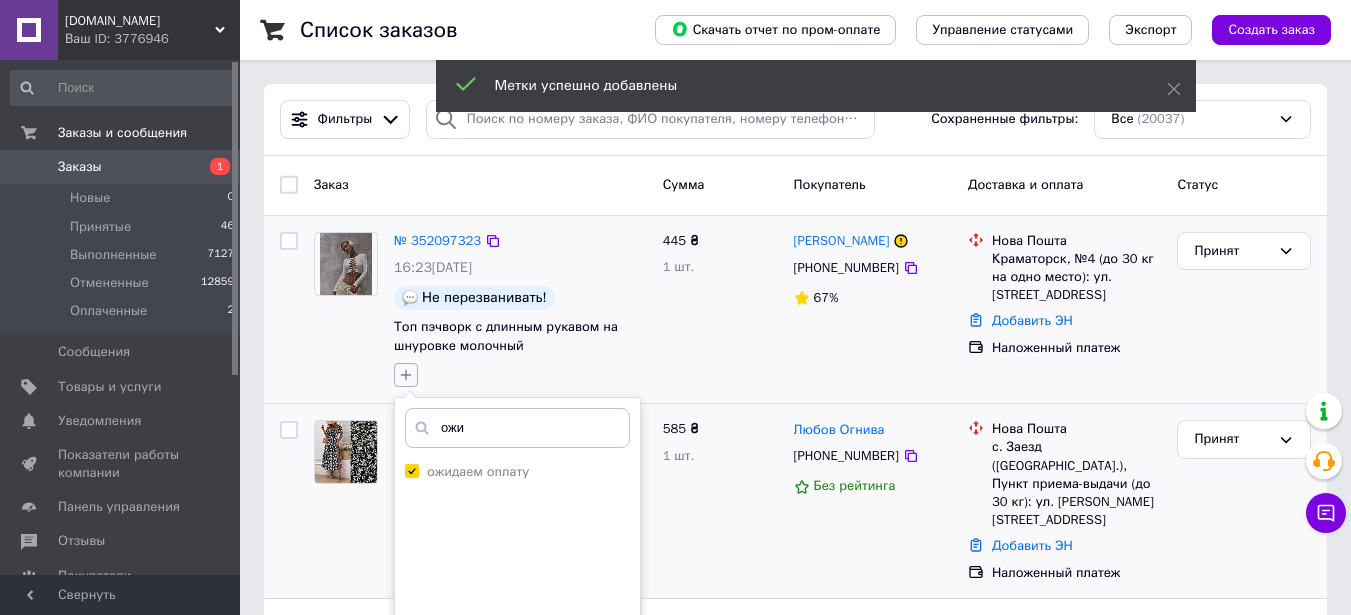checkbox on "true" 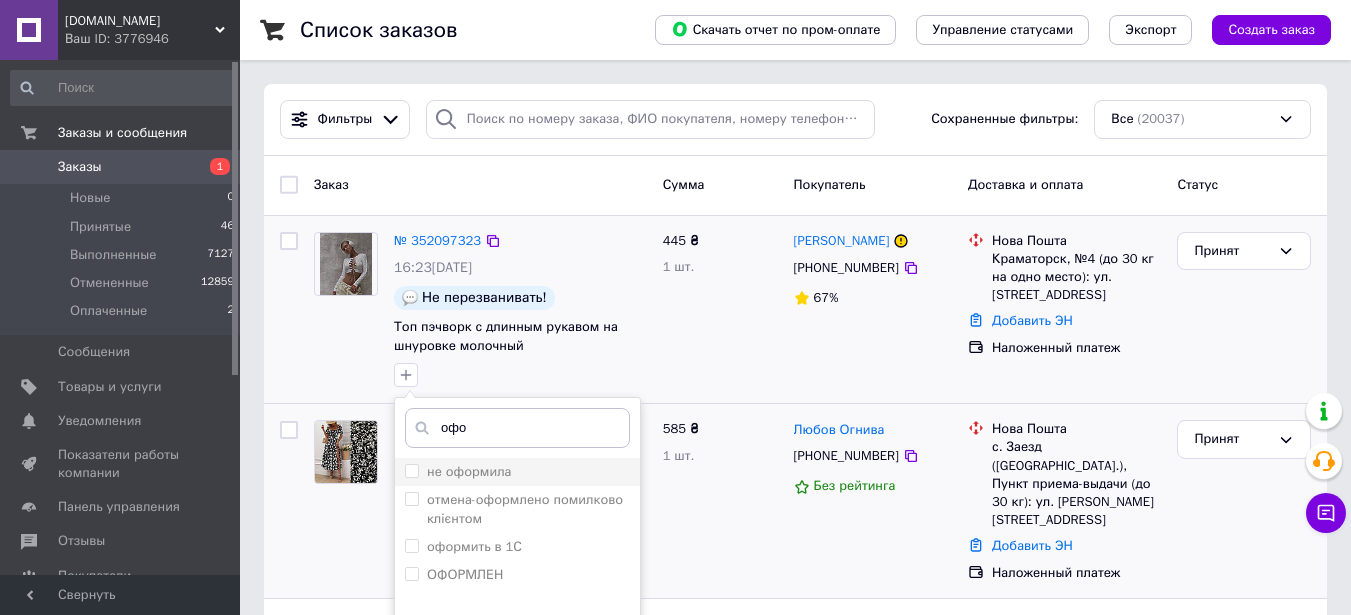 scroll, scrollTop: 200, scrollLeft: 0, axis: vertical 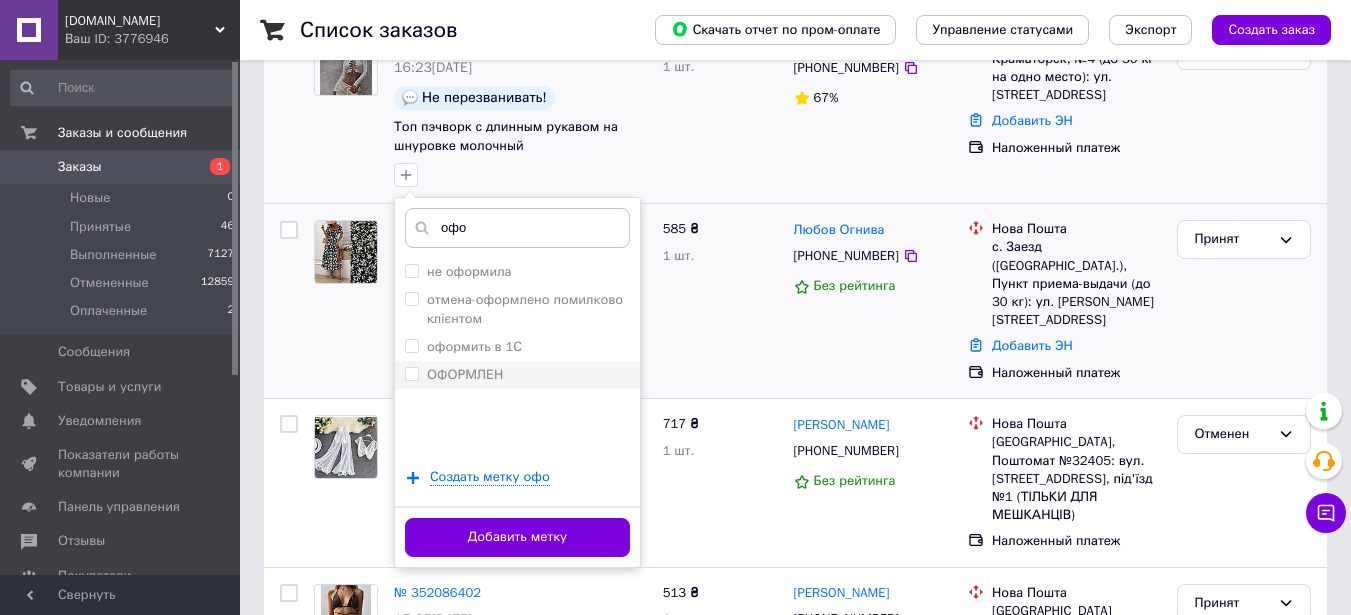 type on "офо" 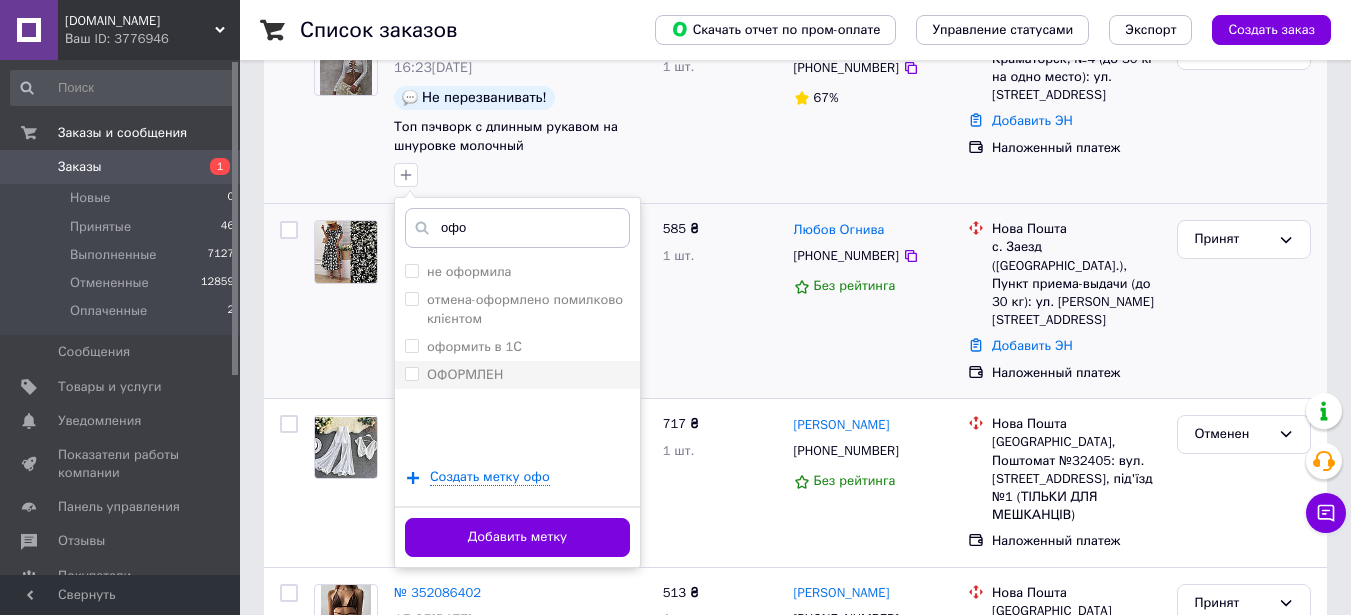 click on "ОФОРМЛЕН" at bounding box center (517, 375) 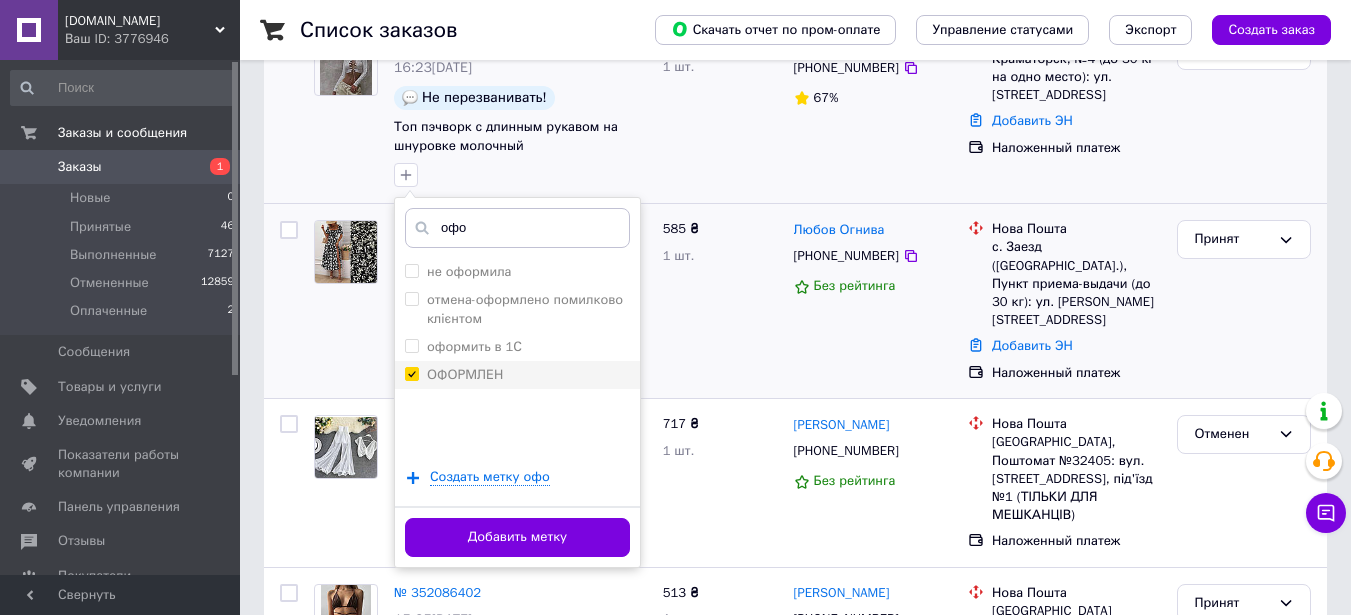 checkbox on "true" 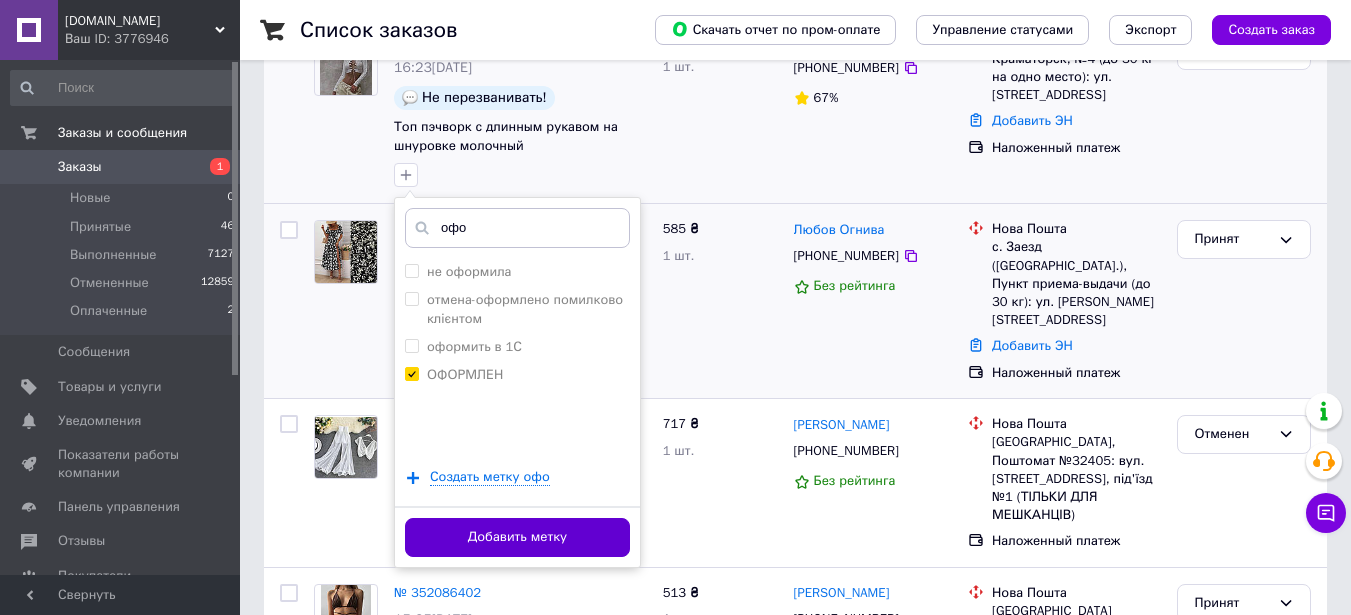 click on "Добавить метку" at bounding box center (517, 537) 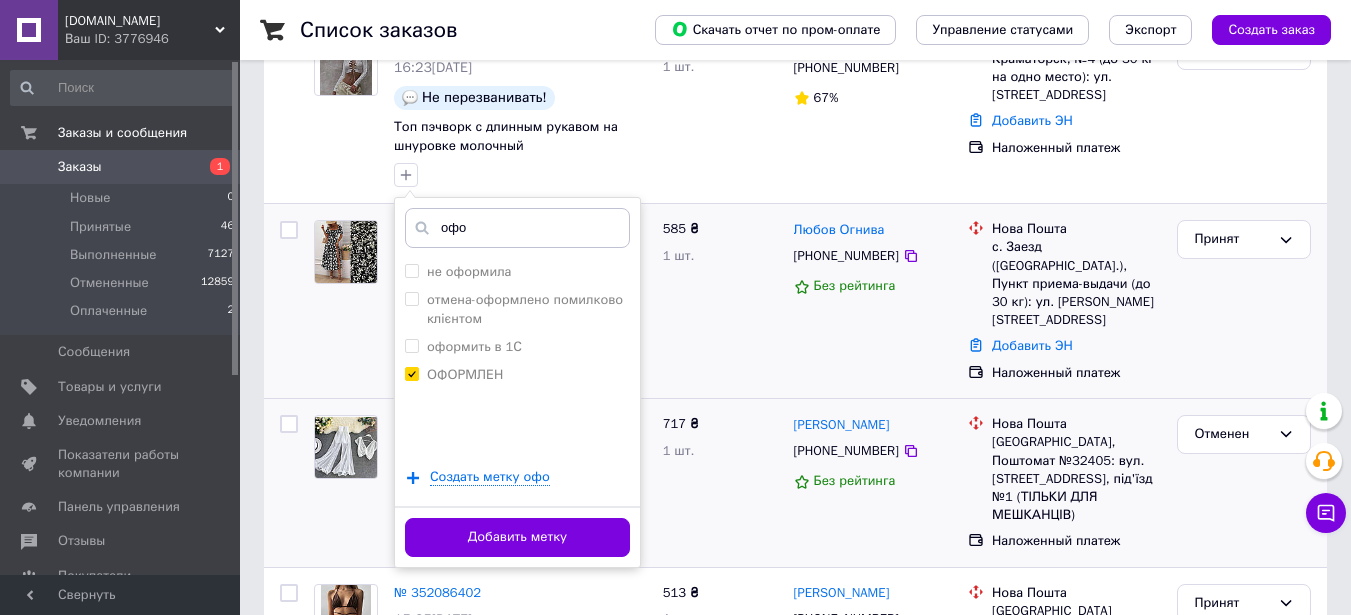 click on "№ 352093118 16:00, 10.07.2025 Полупрозрачный легкий костюм с топа и брюки белый не подходят сроки...   717 ₴ 1 шт. Руслана Беля +380972417168 Без рейтинга Нова Пошта Ужгород, Поштомат №32405: вул. Минайська, 29, під'їзд №1 (ТІЛЬКИ ДЛЯ МЕШКАНЦІВ) Наложенный платеж Отменен" at bounding box center [795, 482] 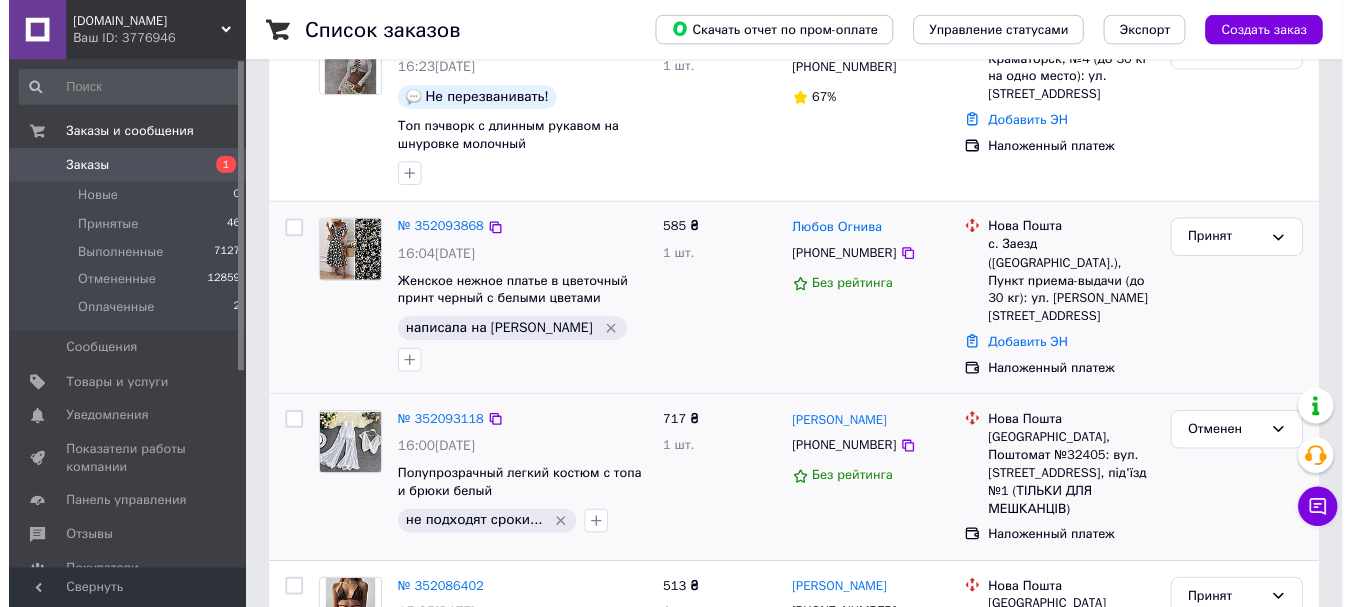 scroll, scrollTop: 0, scrollLeft: 0, axis: both 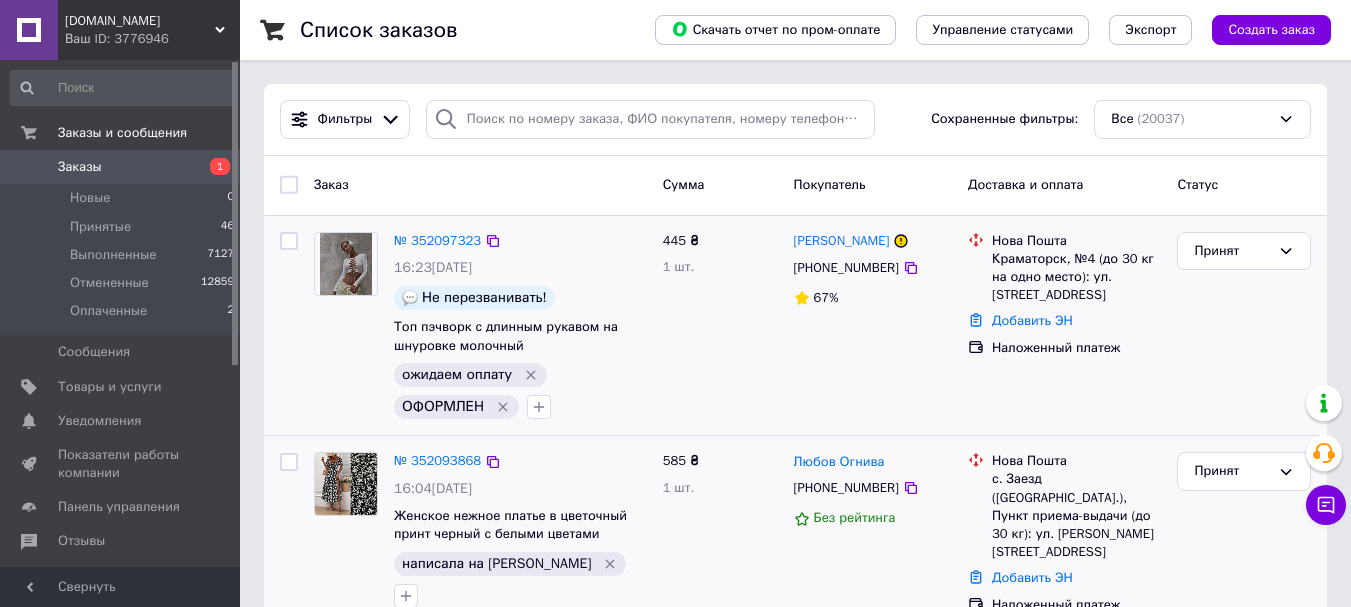 click on "Список заказов   Скачать отчет по пром-оплате Управление статусами Экспорт Создать заказ Фильтры Сохраненные фильтры: Все (20037) Заказ Сумма Покупатель Доставка и оплата Статус № 352097323 16:23, 10.07.2025 Не перезванивать!  Топ пэчворк с длинным рукавом на шнуровке молочный ожидаем оплату   ОФОРМЛЕН   445 ₴ 1 шт. Евгения Добуграй +380992760737 67% Нова Пошта Краматорск, №4 (до 30 кг на одно место): ул. Хортицкая, 34 Добавить ЭН Наложенный платеж Принят № 352093868 16:04, 10.07.2025 Женское нежное платье в цветочный принт черный с белыми цветами написала на вайбер   585 ₴ 1 шт. Любов Огнива" at bounding box center [795, 10867] 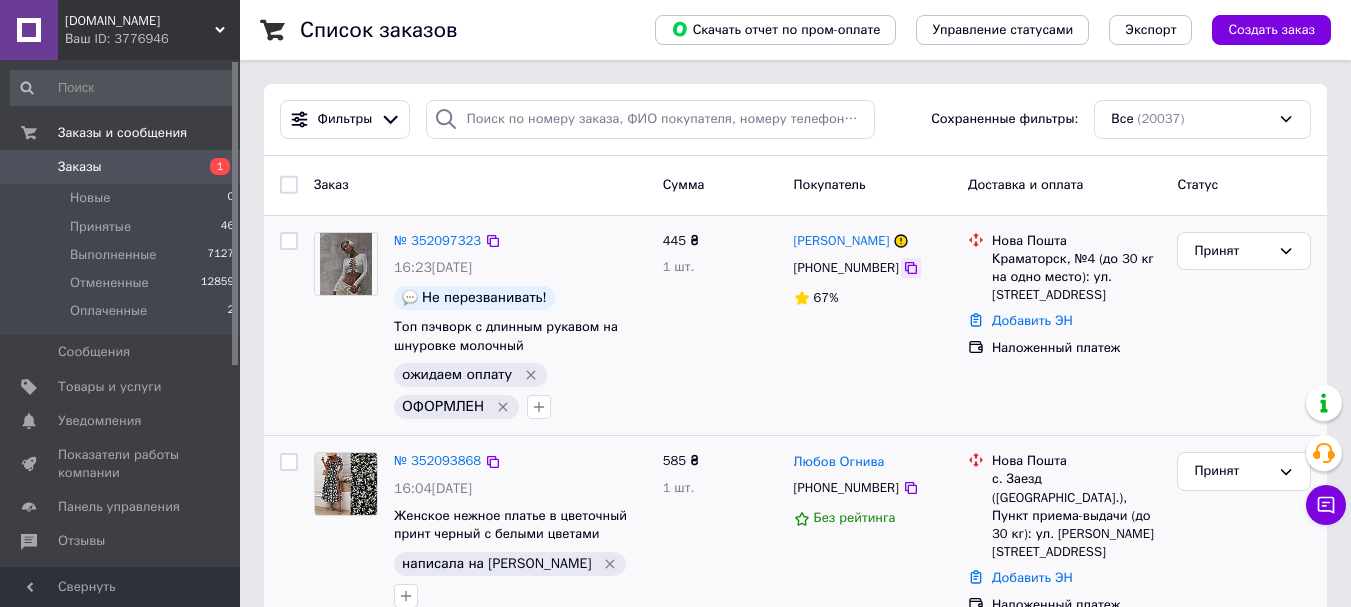 click 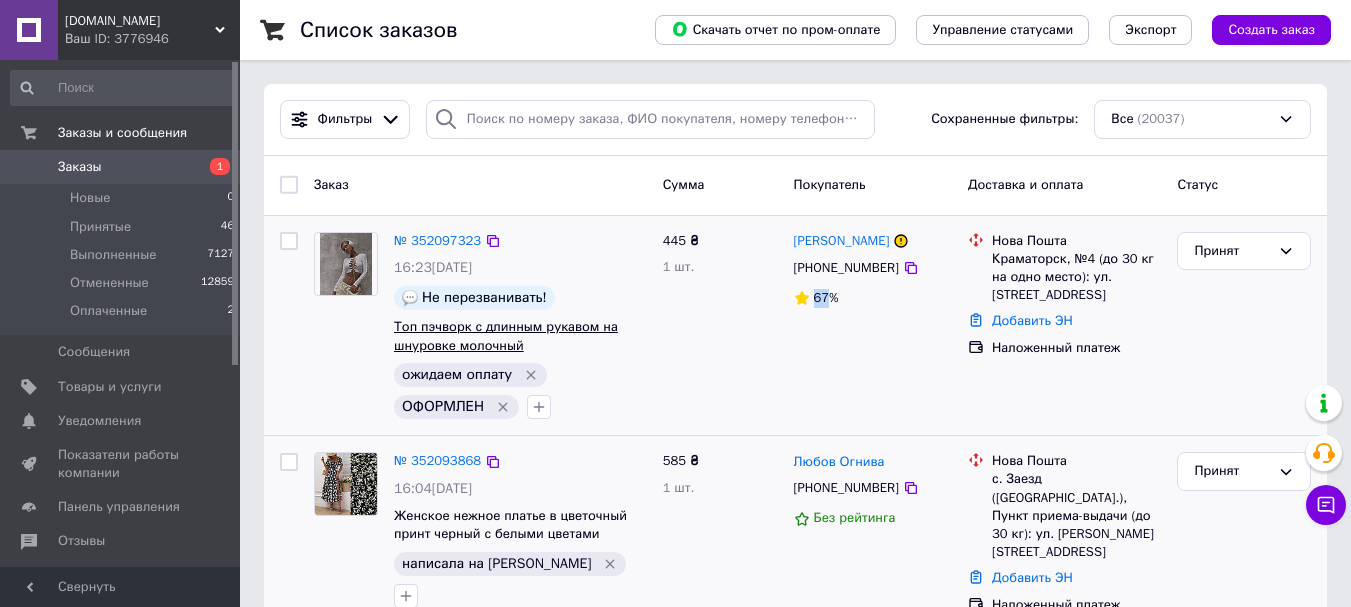 click 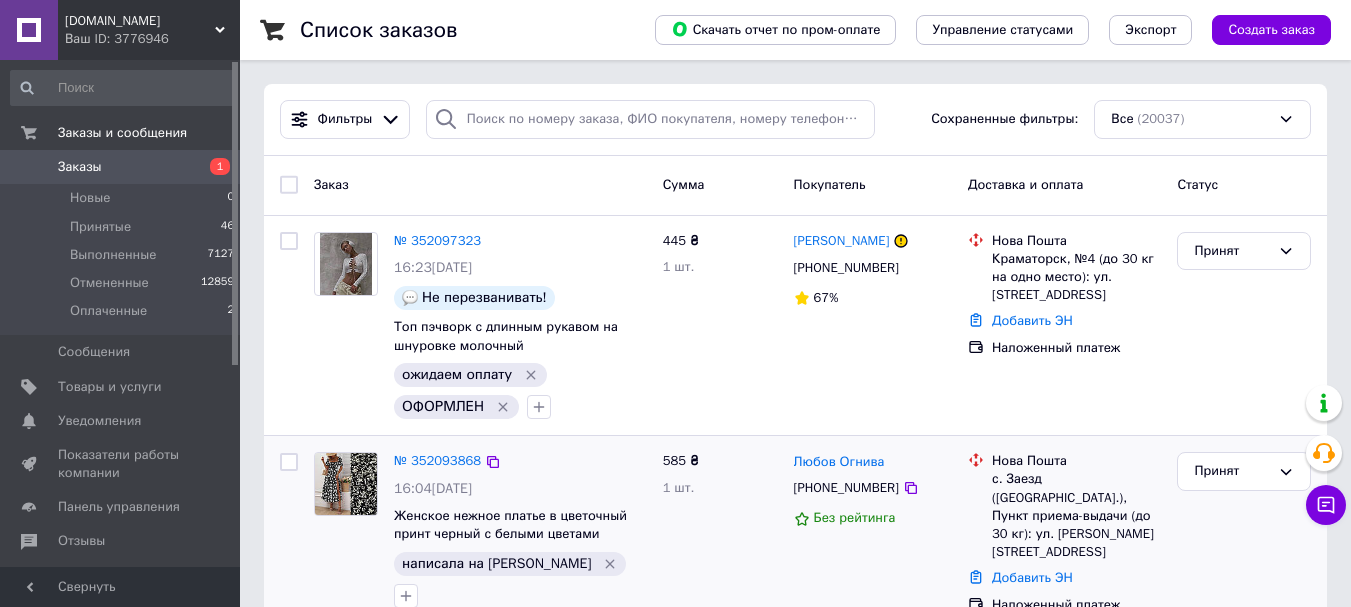 scroll, scrollTop: 300, scrollLeft: 0, axis: vertical 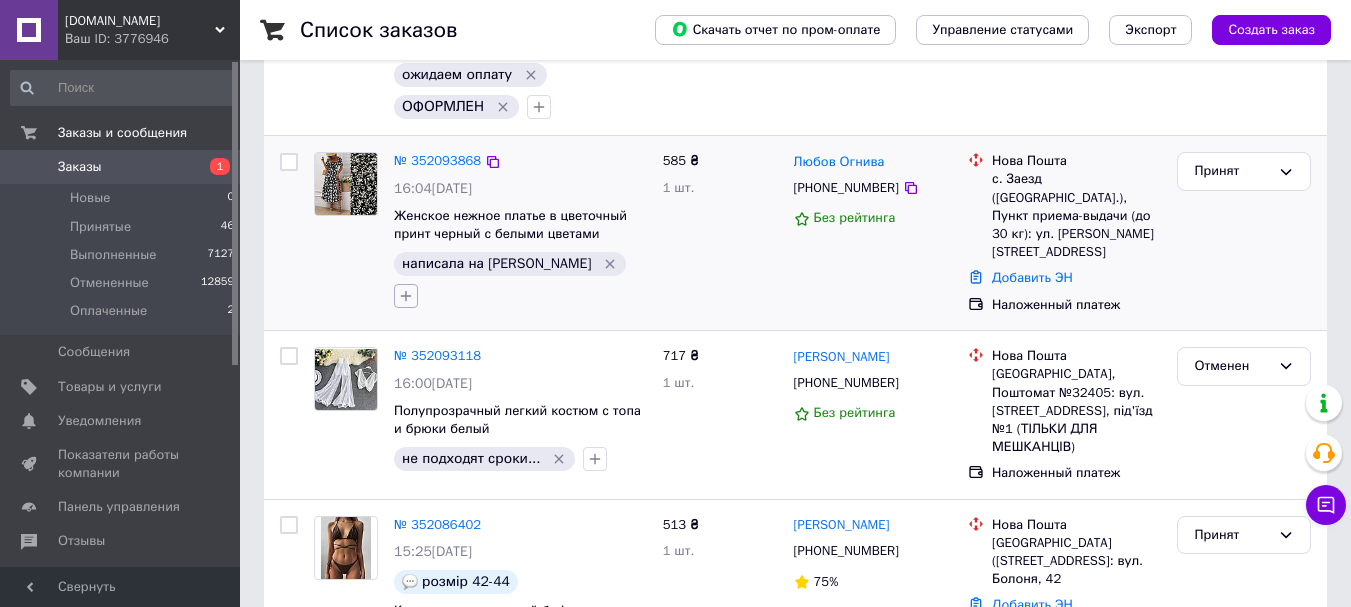 click 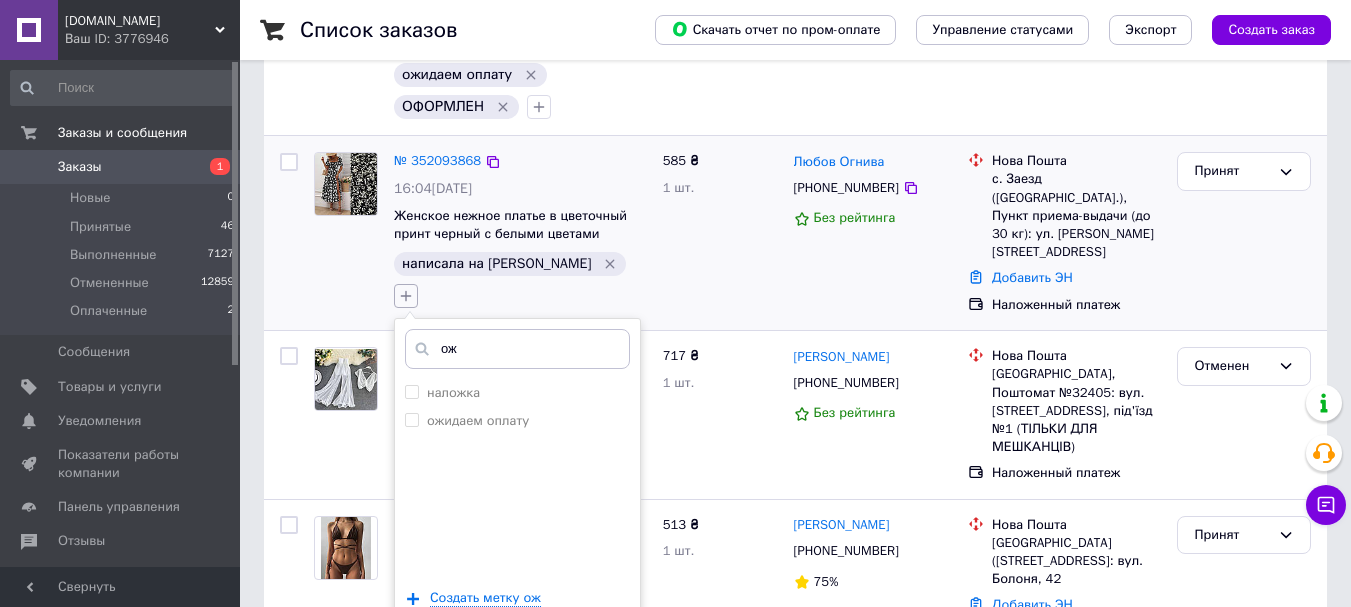 type on "ожи" 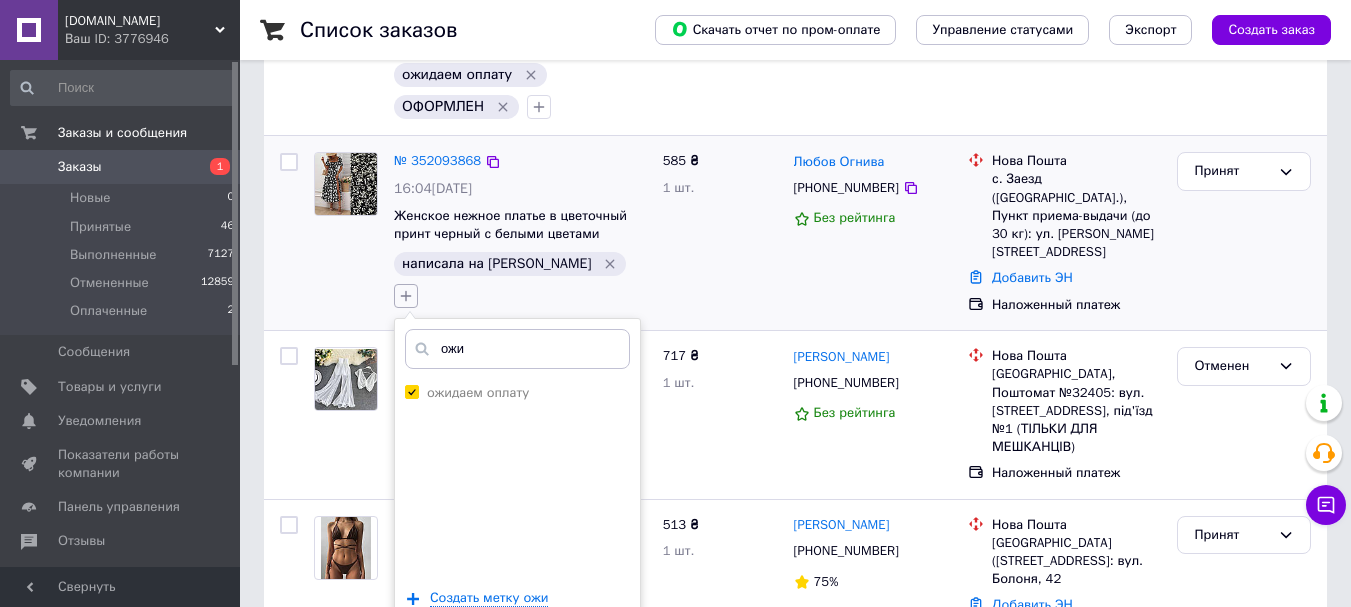 checkbox on "true" 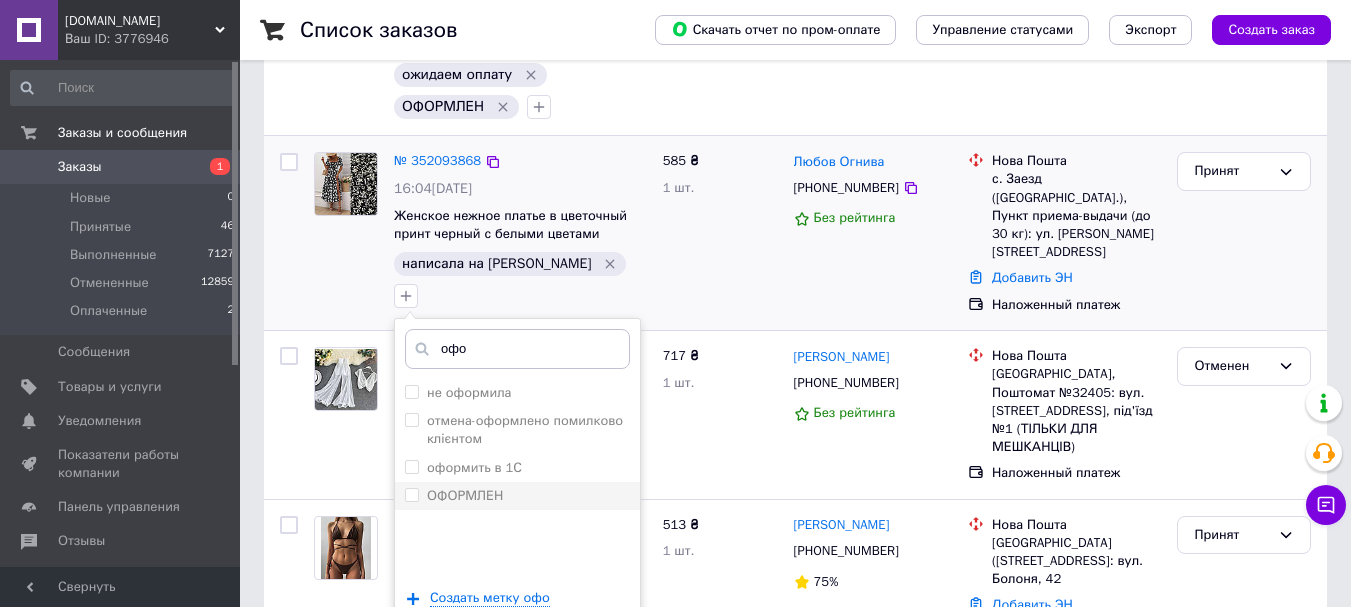 type on "офо" 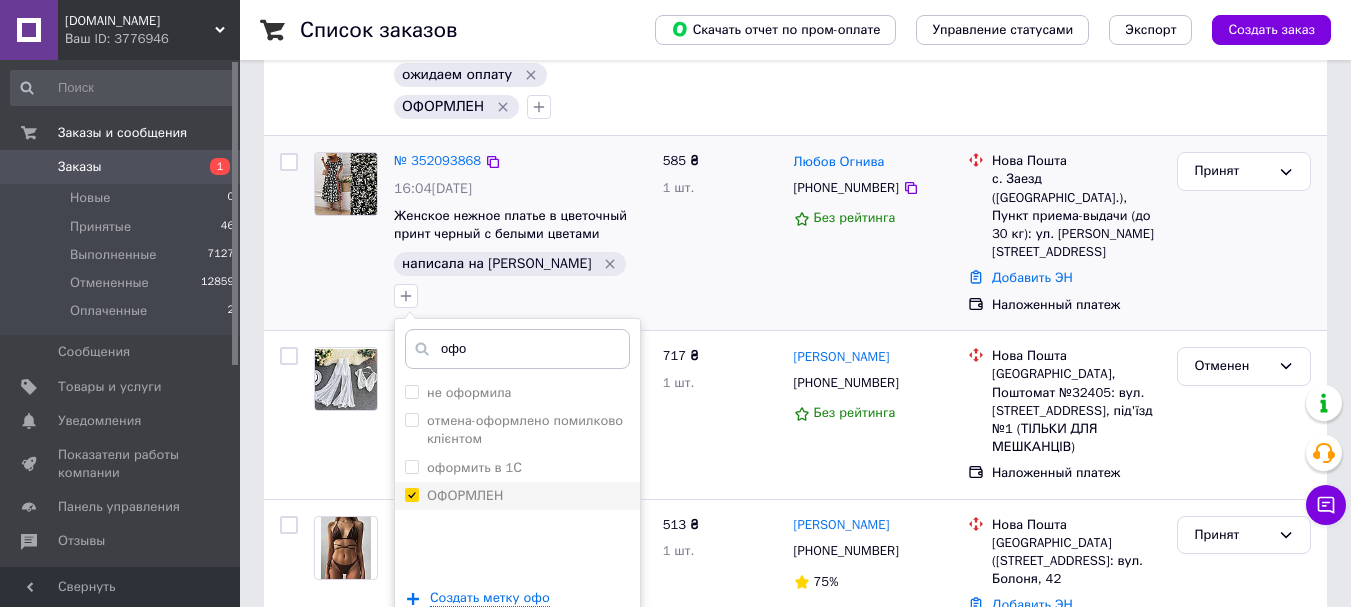 checkbox on "true" 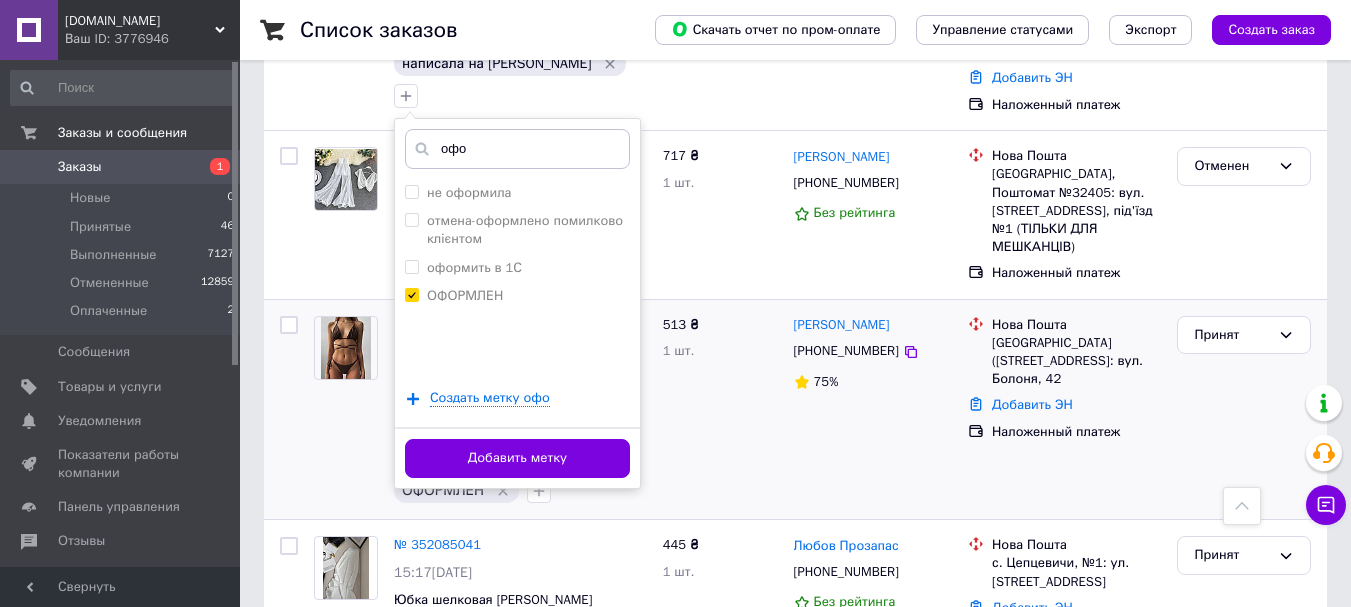 click on "Добавить метку" at bounding box center [517, 458] 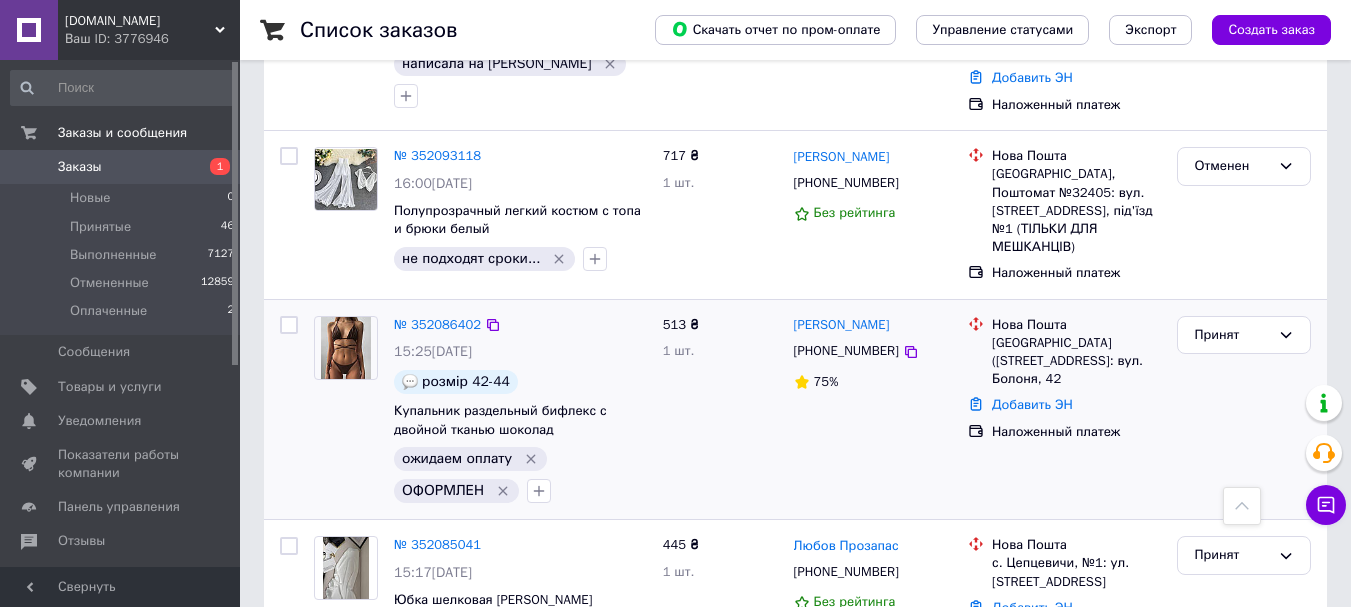 scroll, scrollTop: 300, scrollLeft: 0, axis: vertical 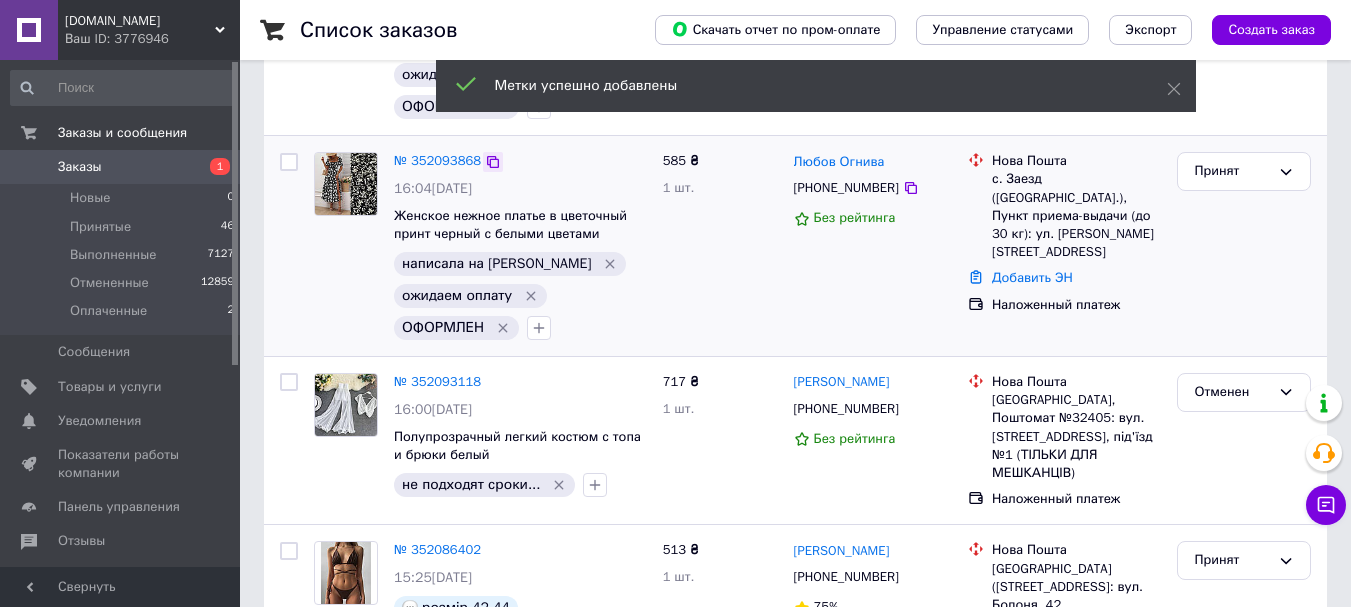click 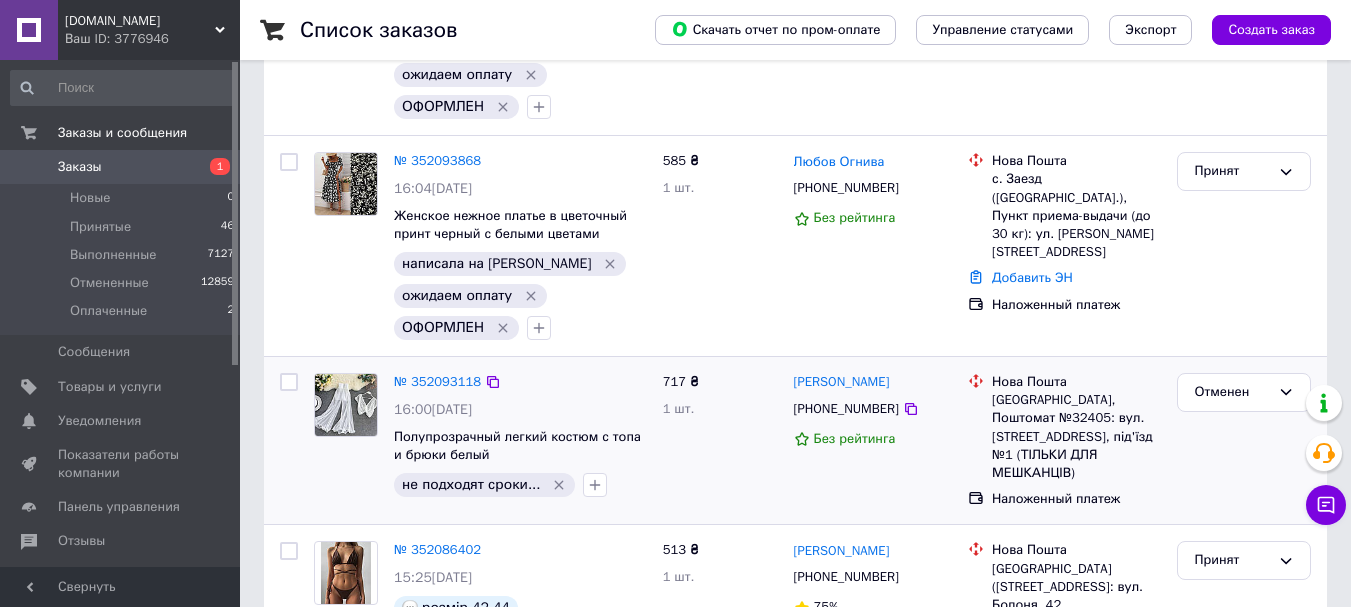 scroll, scrollTop: 0, scrollLeft: 0, axis: both 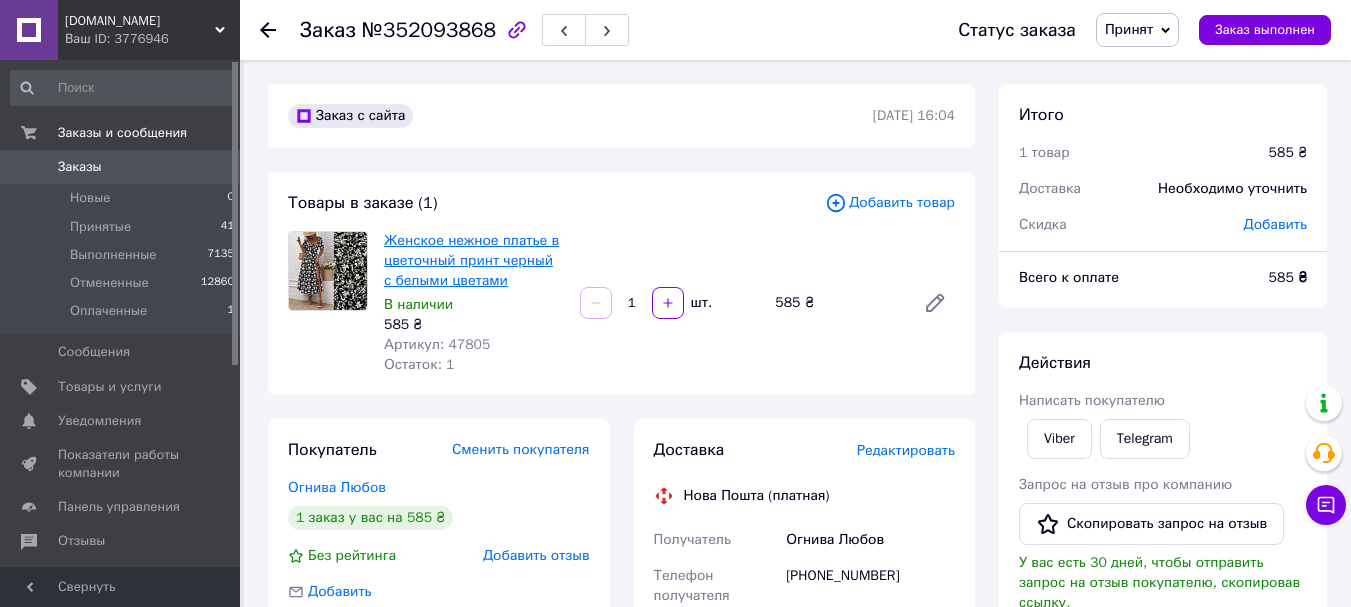 click on "Женское нежное платье в цветочный принт черный с белыми цветами" at bounding box center (471, 260) 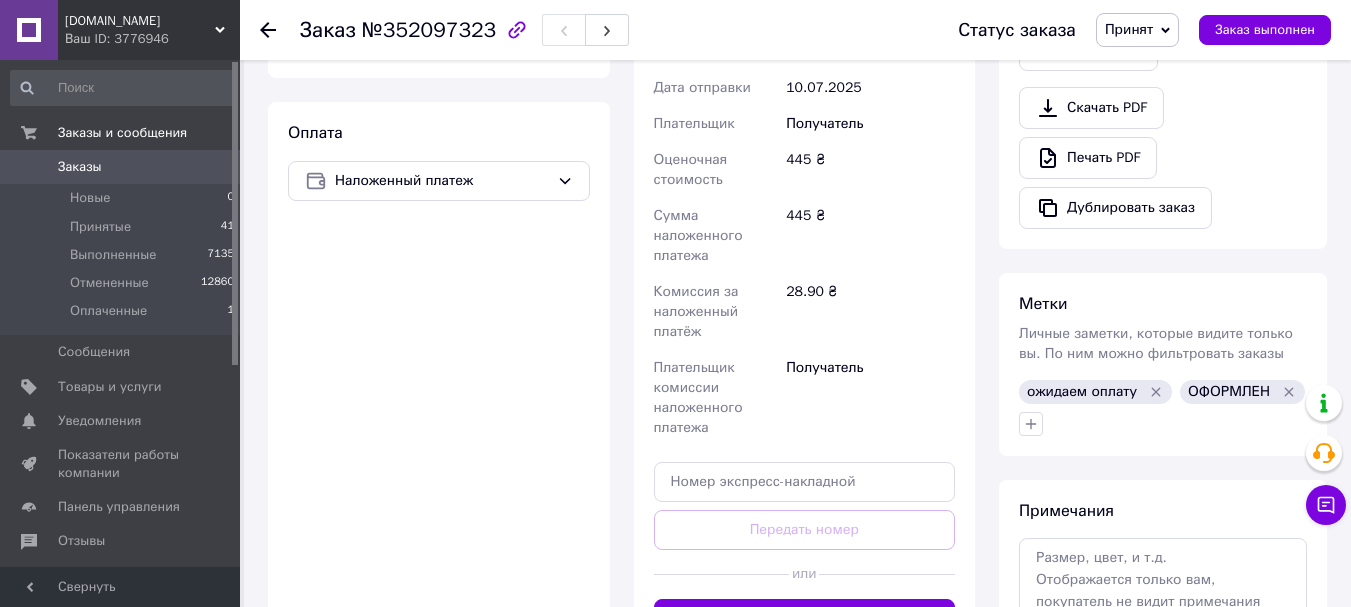 scroll, scrollTop: 0, scrollLeft: 0, axis: both 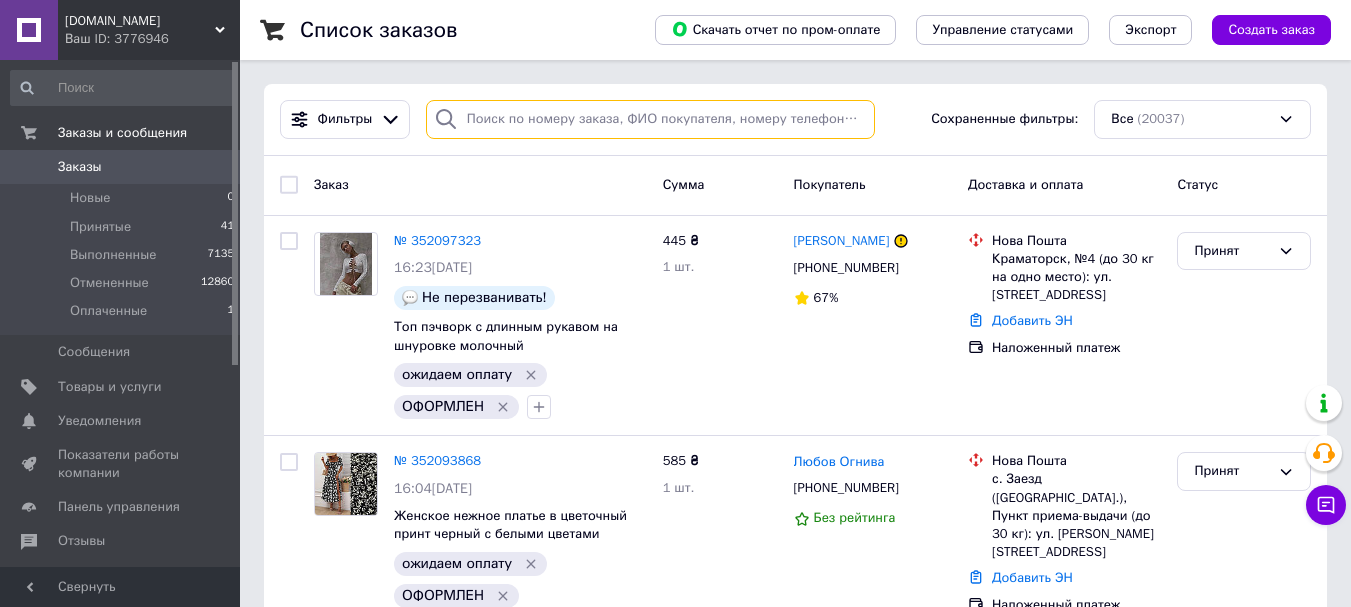 click at bounding box center [650, 119] 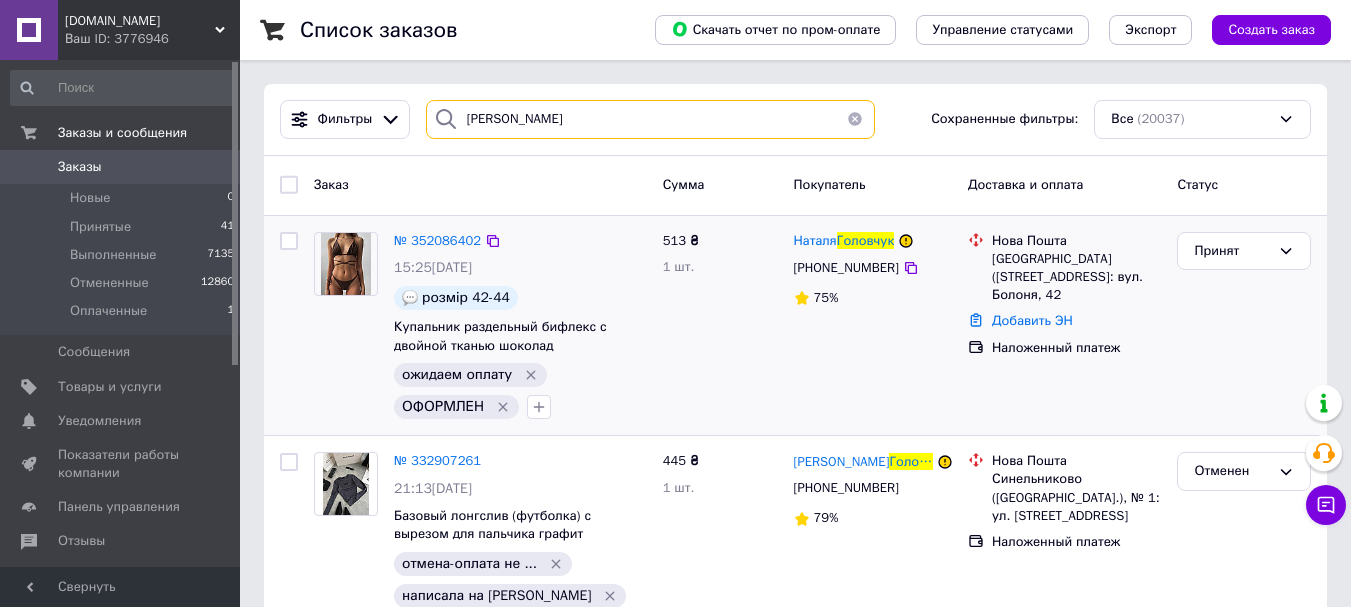type on "головчук" 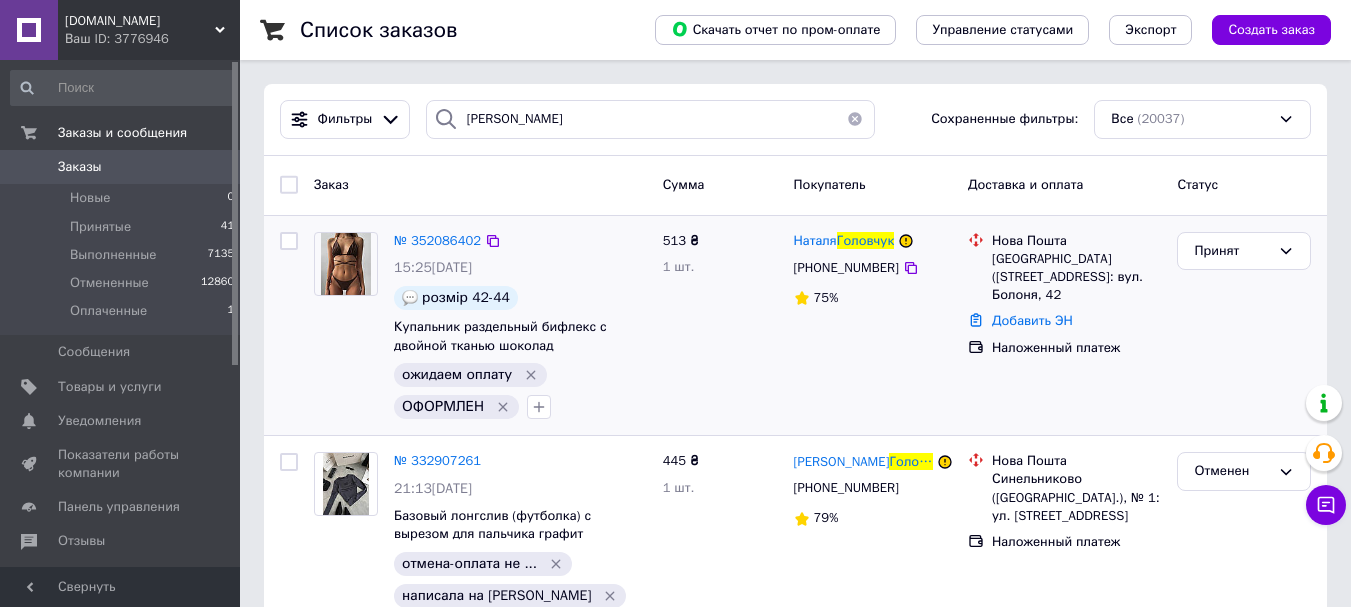 click 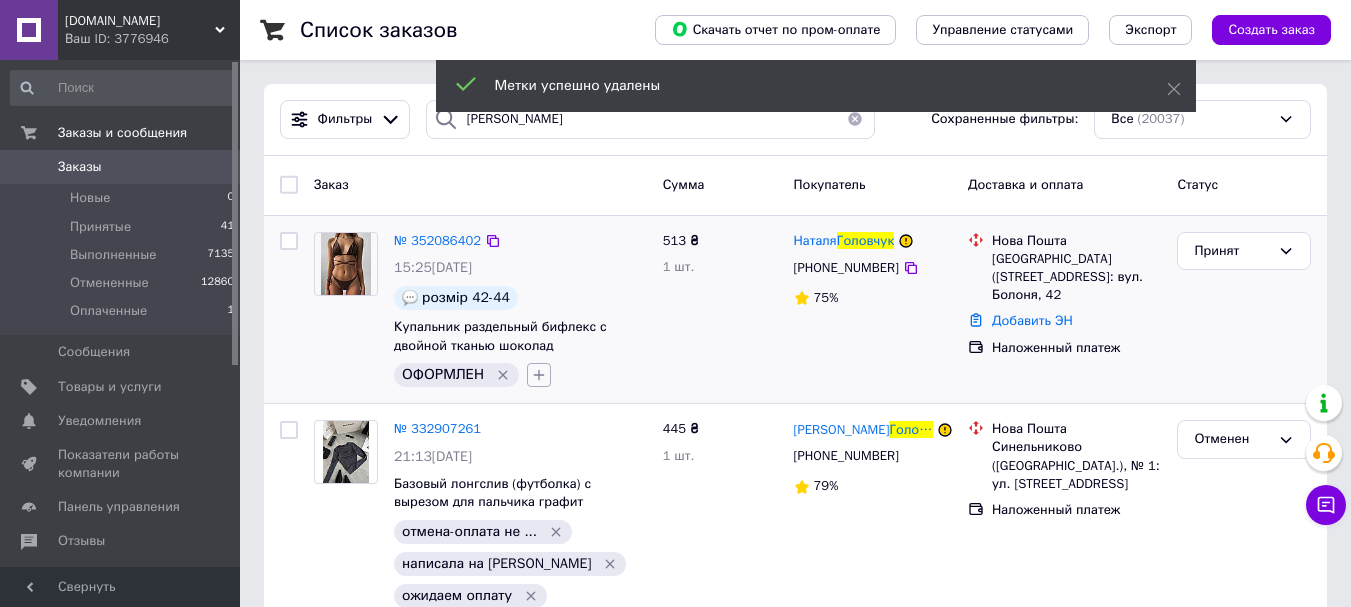 click 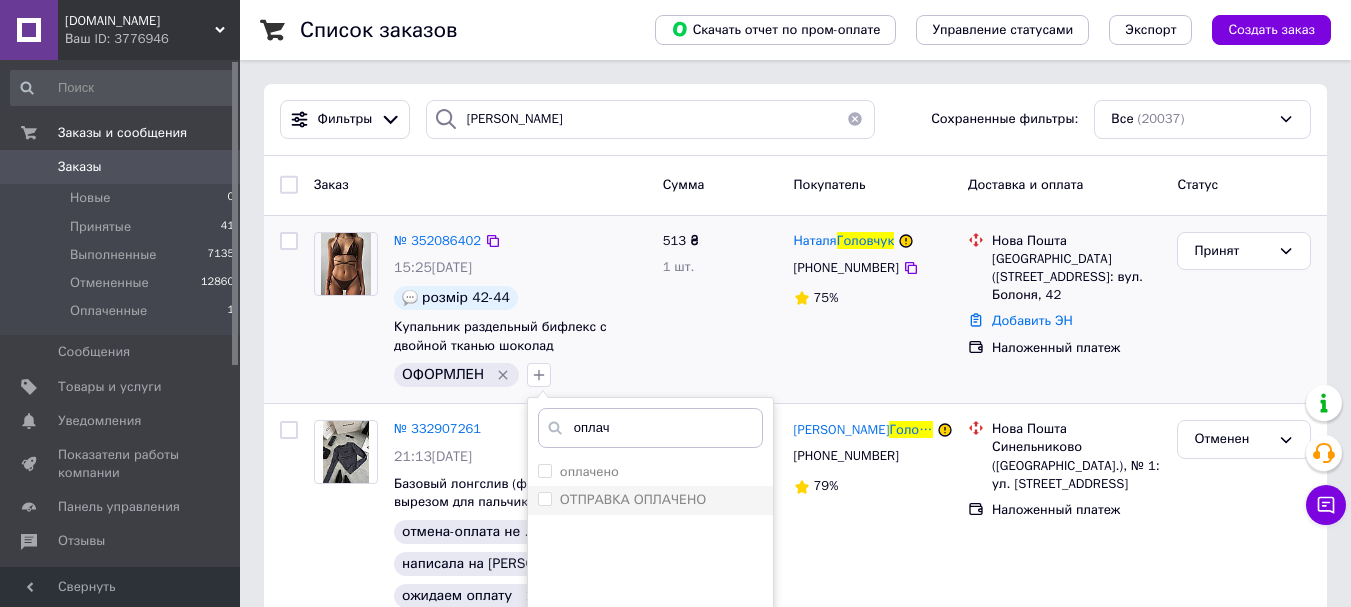 type on "оплач" 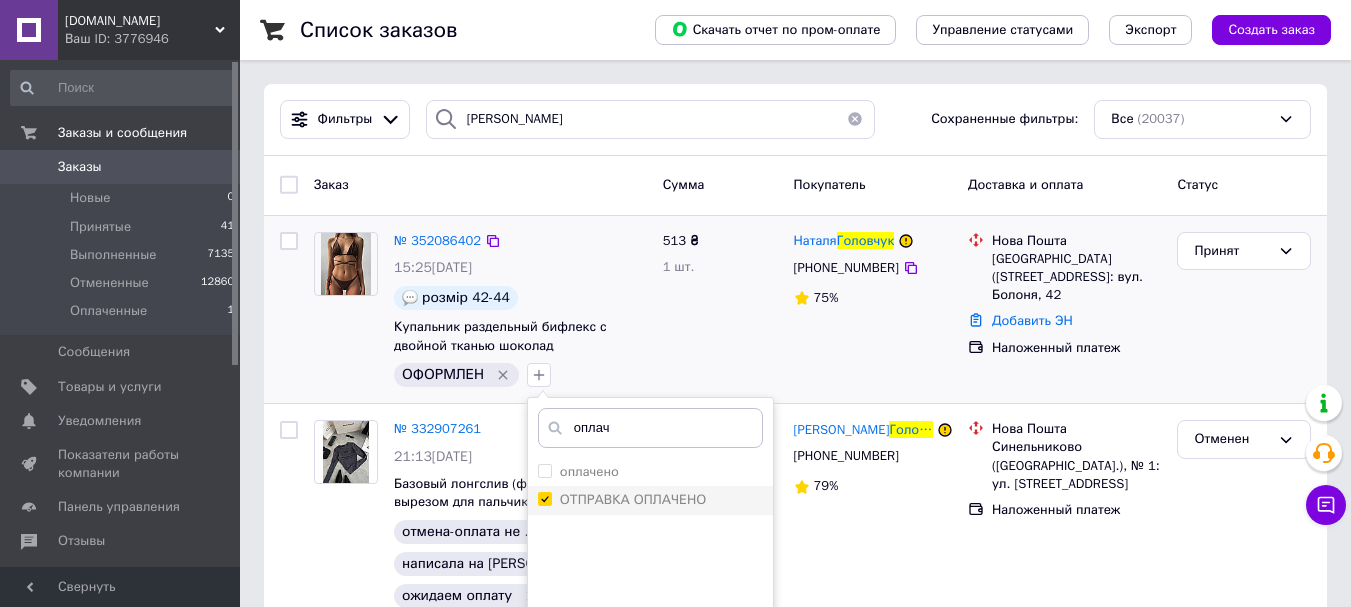 click on "ОТПРАВКА ОПЛАЧЕНО" at bounding box center (633, 499) 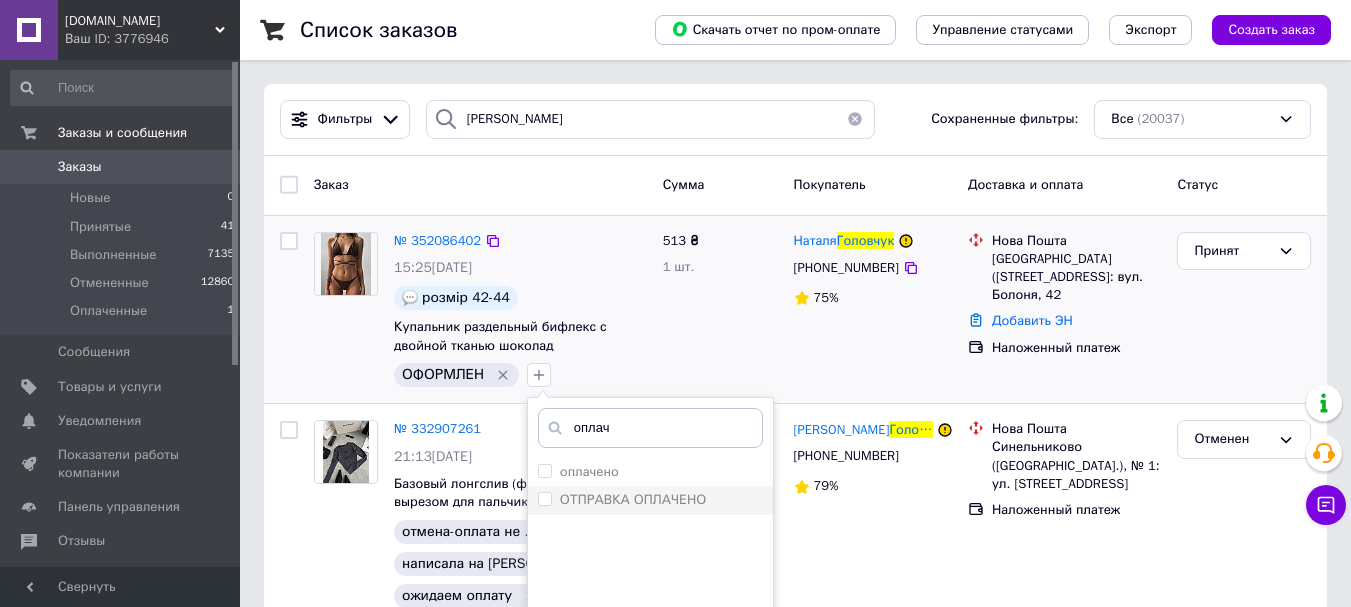 click on "ОТПРАВКА ОПЛАЧЕНО" at bounding box center (633, 499) 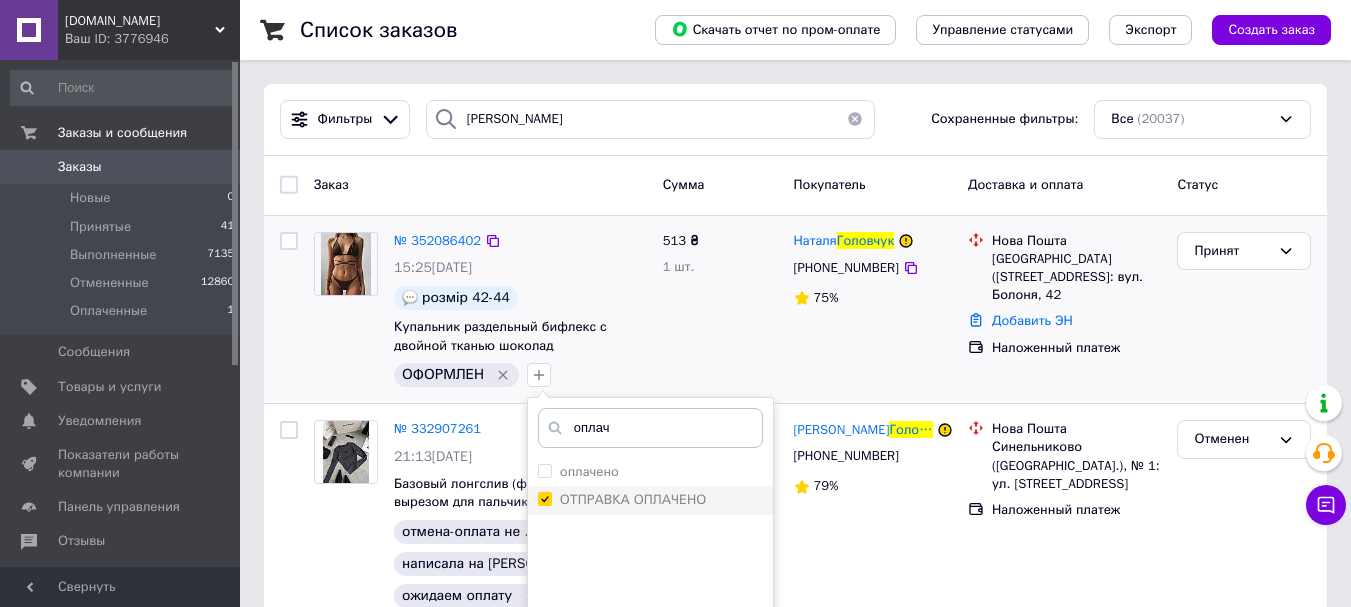 checkbox on "true" 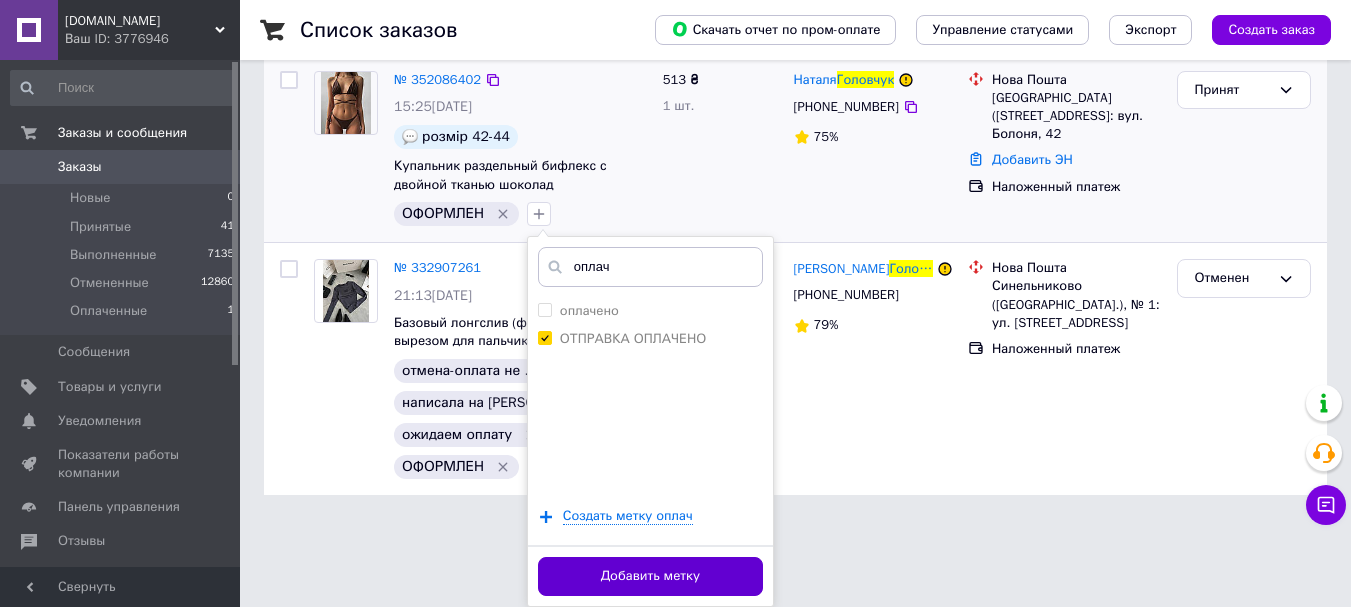 click on "Добавить метку" at bounding box center (650, 576) 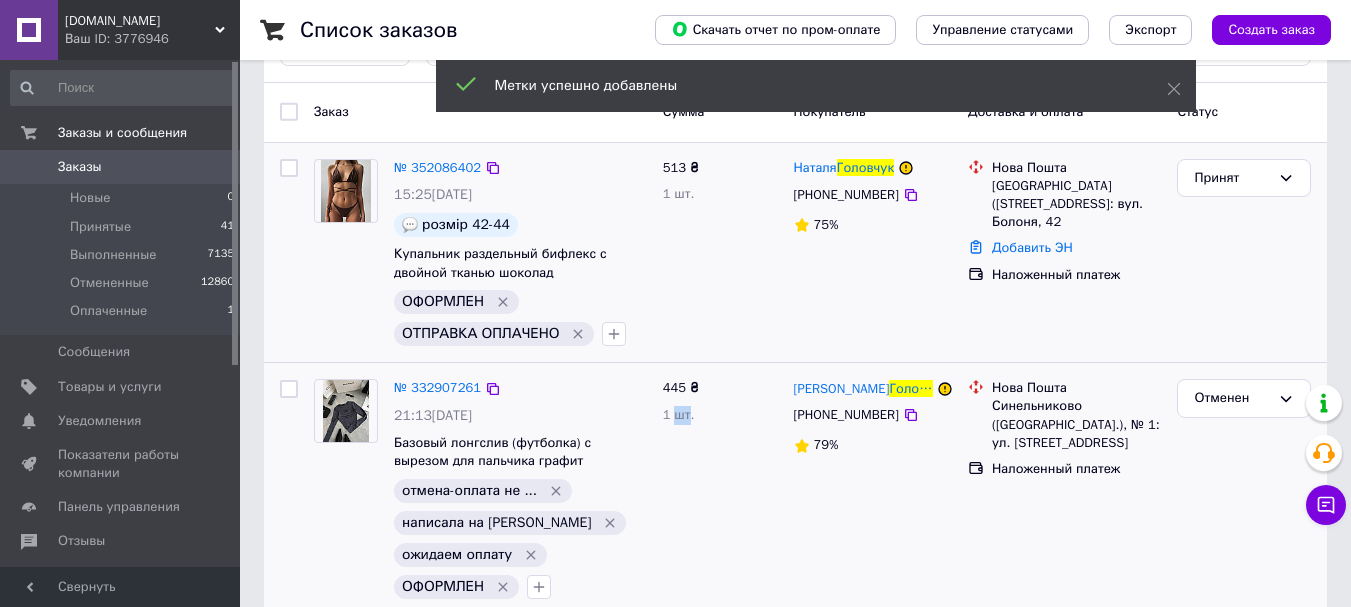 scroll, scrollTop: 105, scrollLeft: 0, axis: vertical 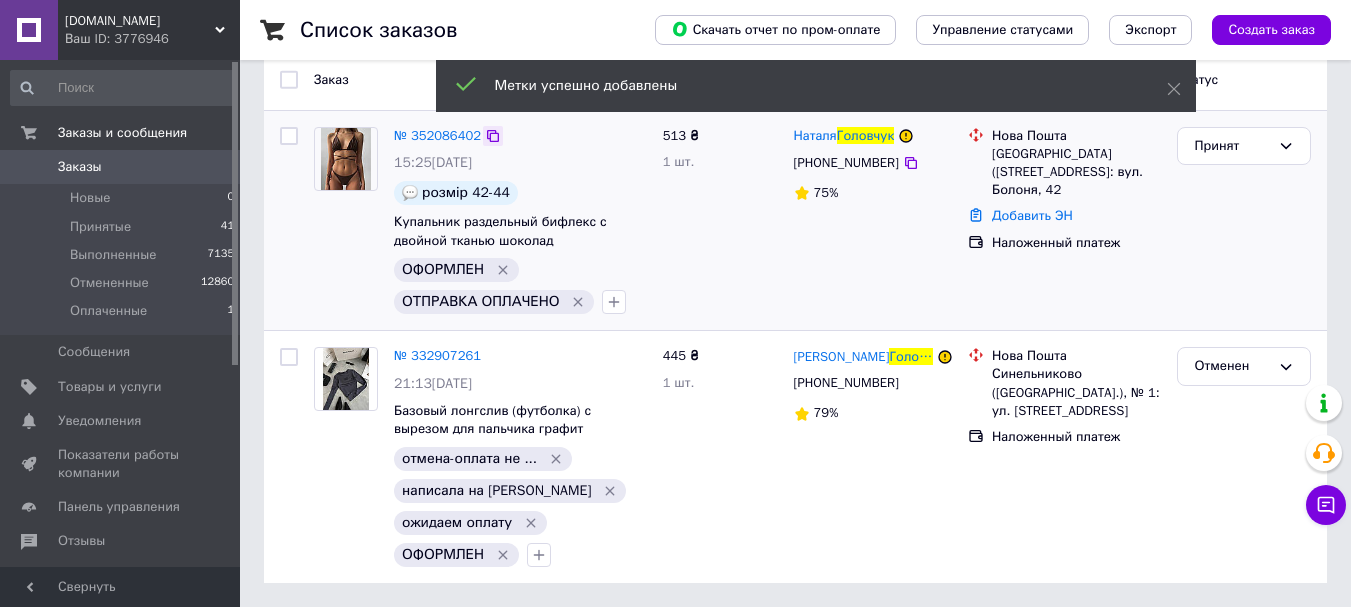 click 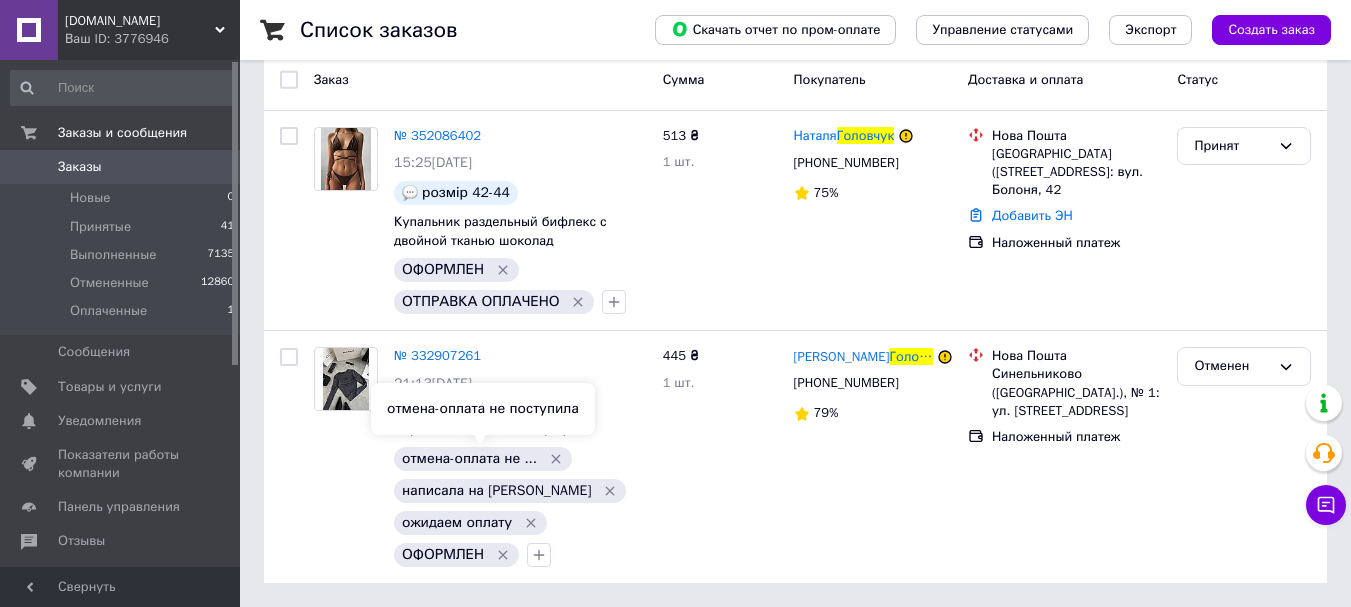 scroll, scrollTop: 0, scrollLeft: 0, axis: both 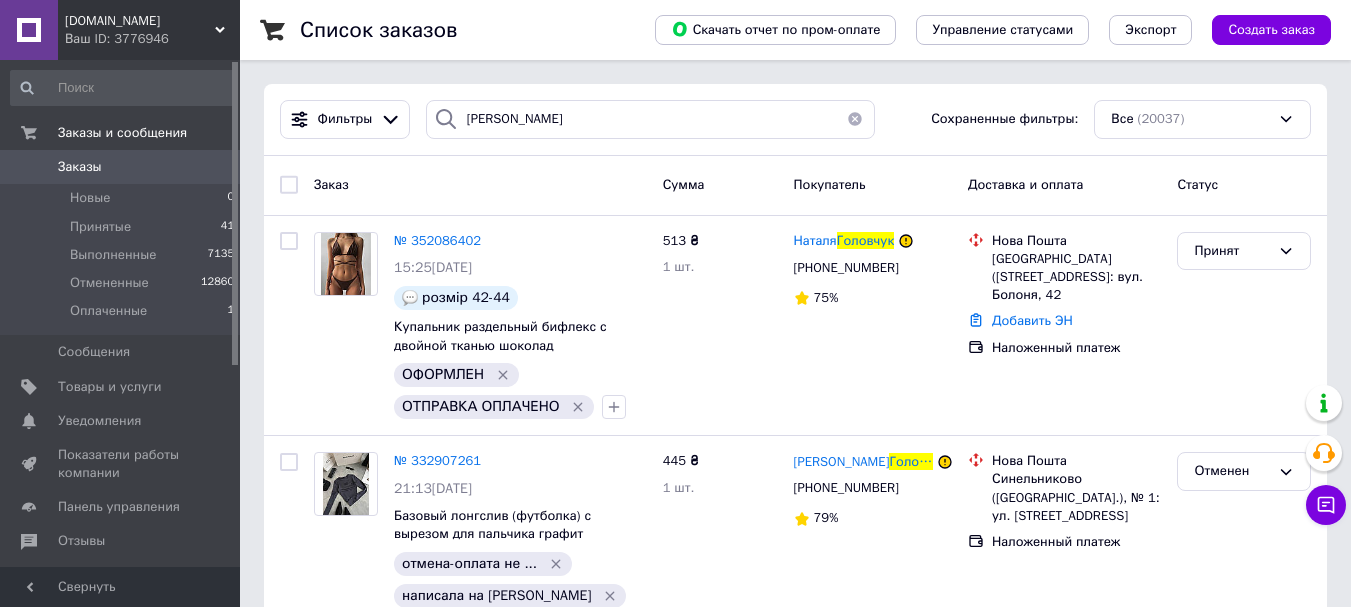 click at bounding box center (855, 119) 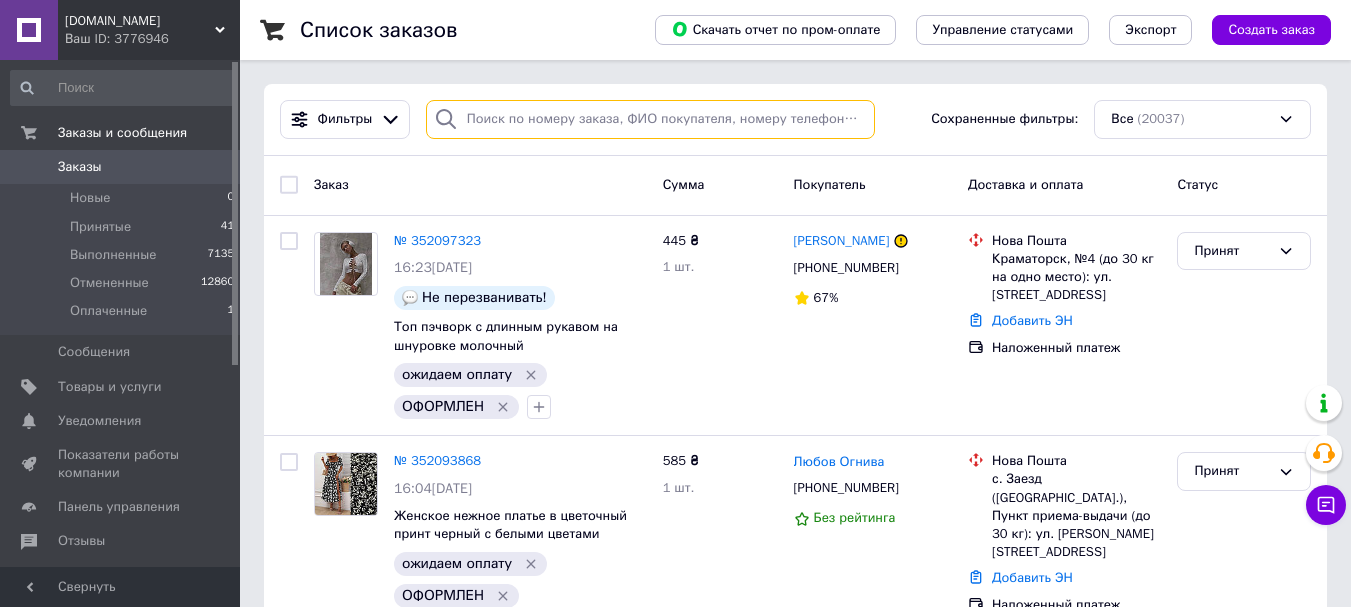 click at bounding box center [650, 119] 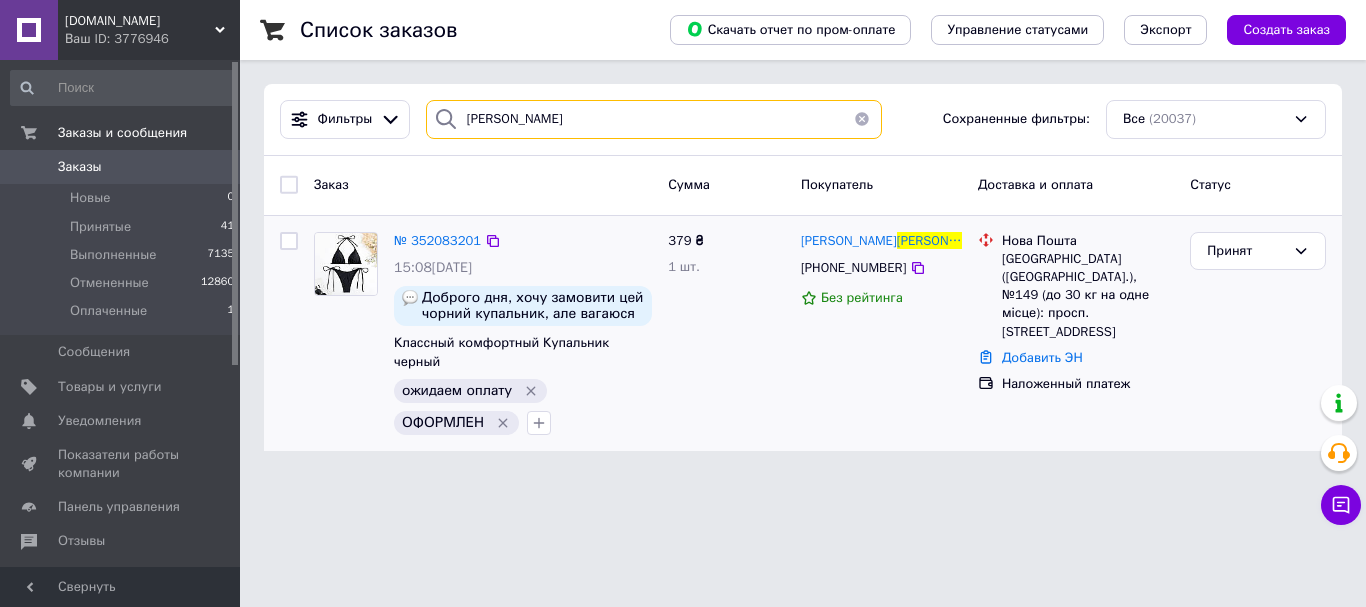 type on "кучерина" 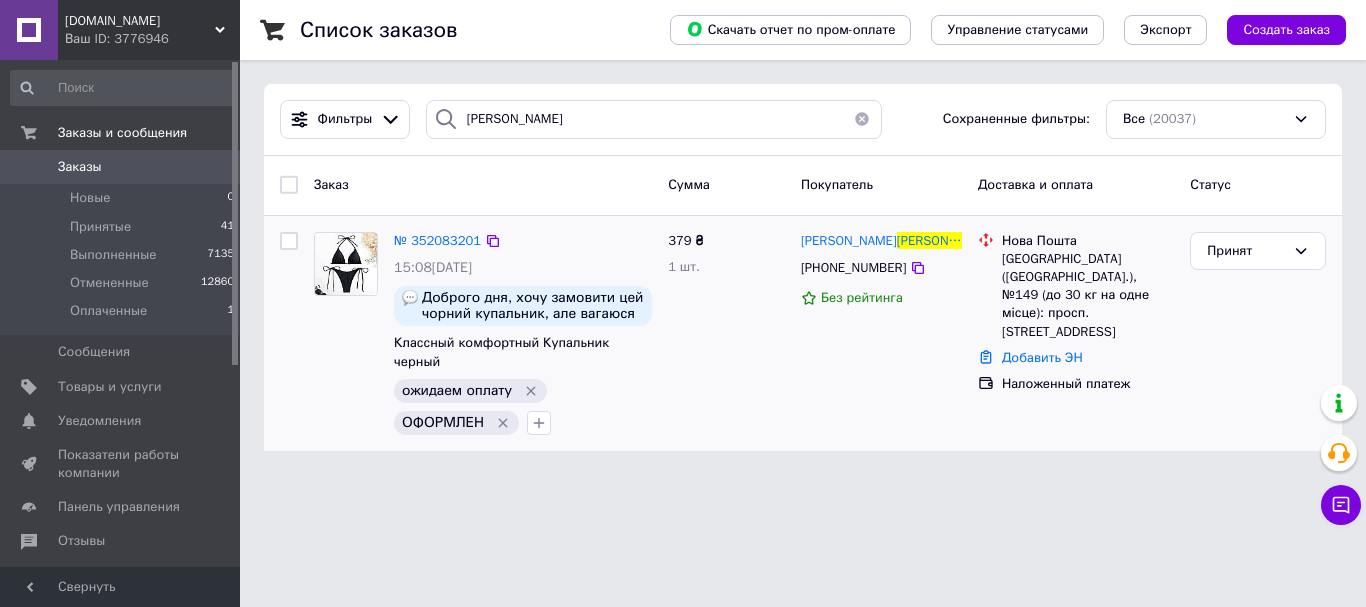 click 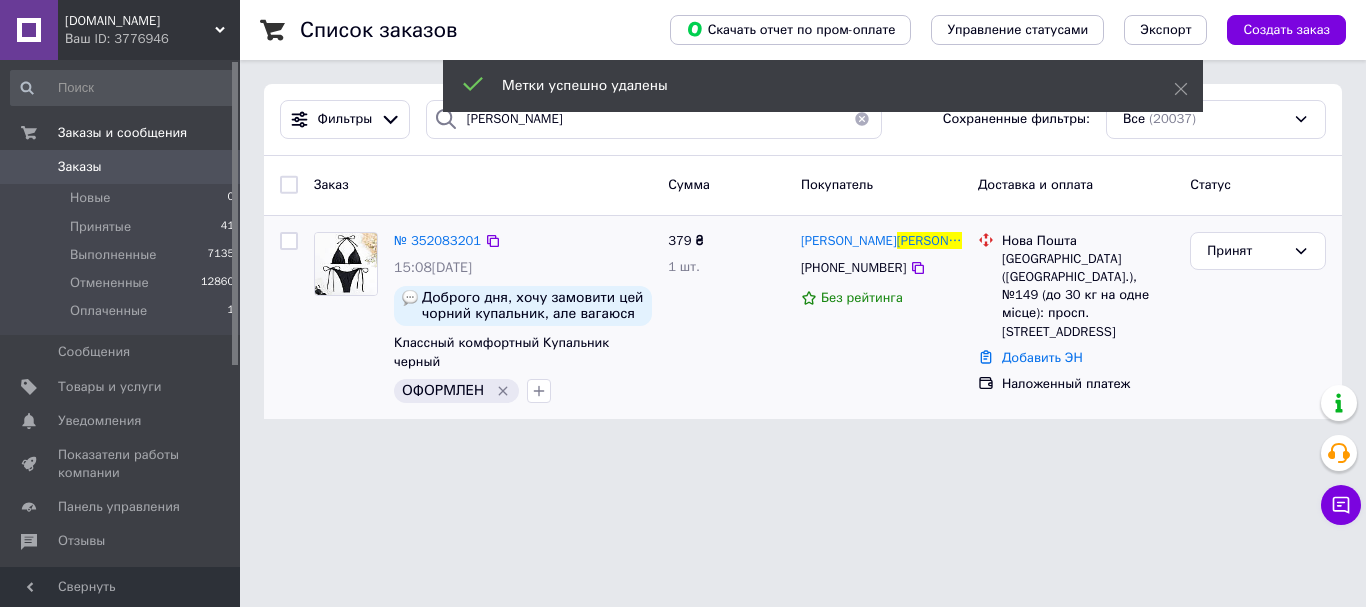 click 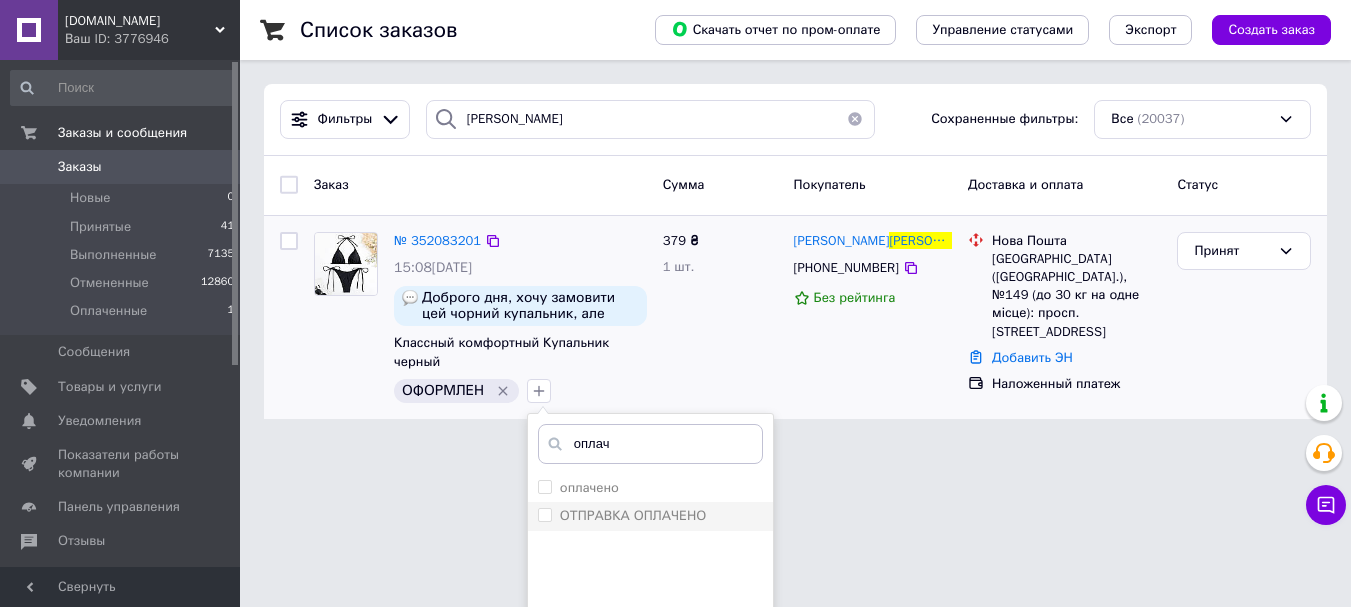 type on "оплач" 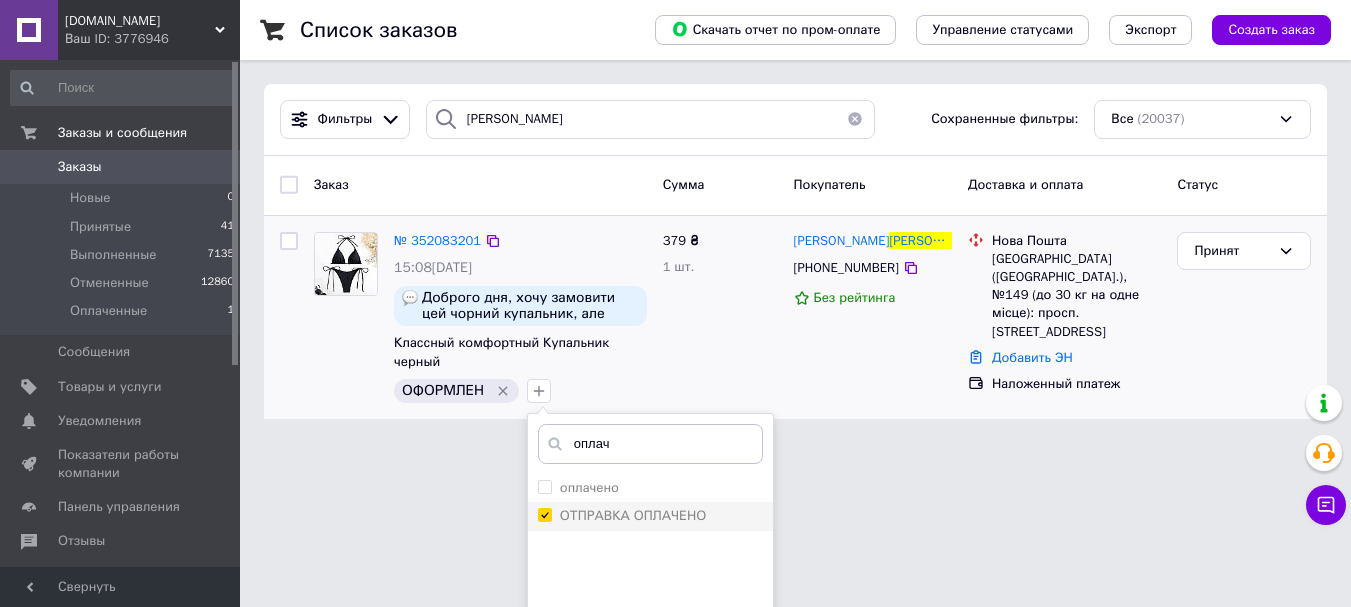 checkbox on "true" 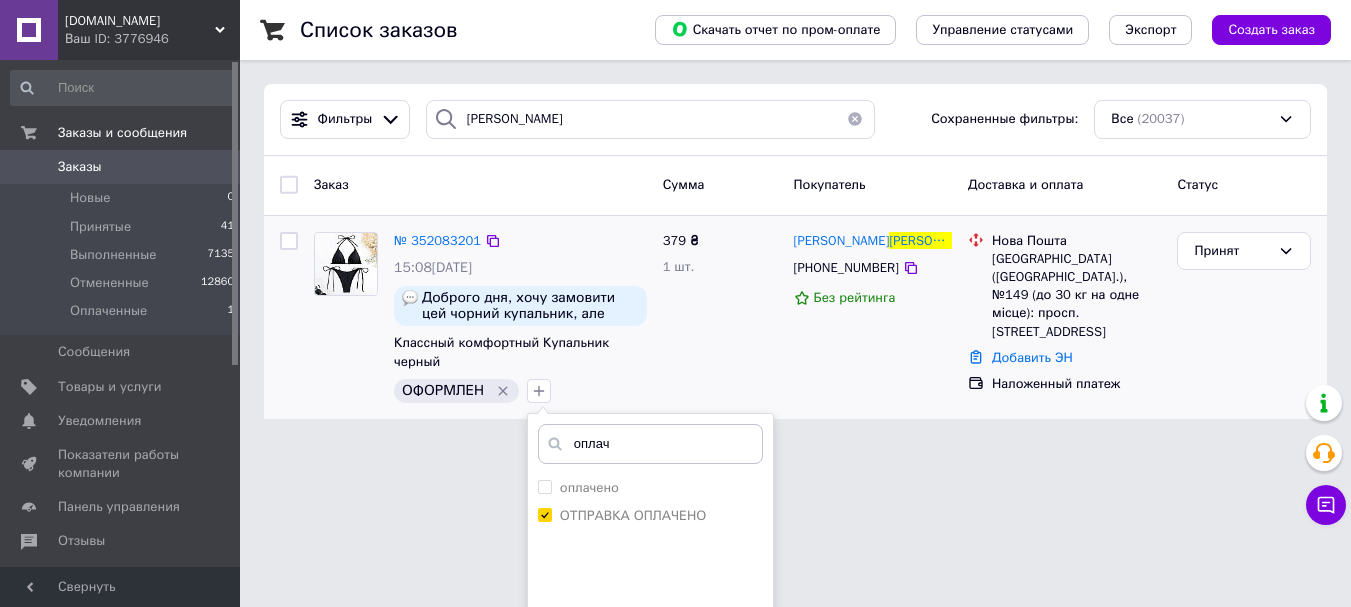 scroll, scrollTop: 177, scrollLeft: 0, axis: vertical 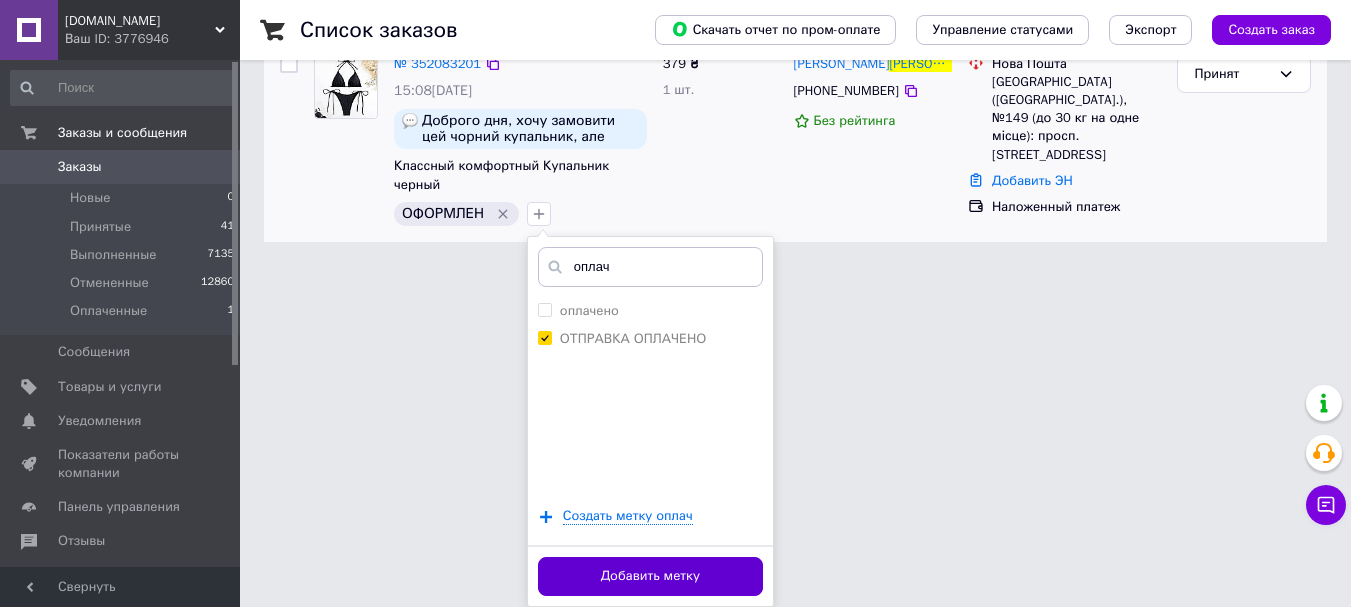 click on "Добавить метку" at bounding box center [650, 576] 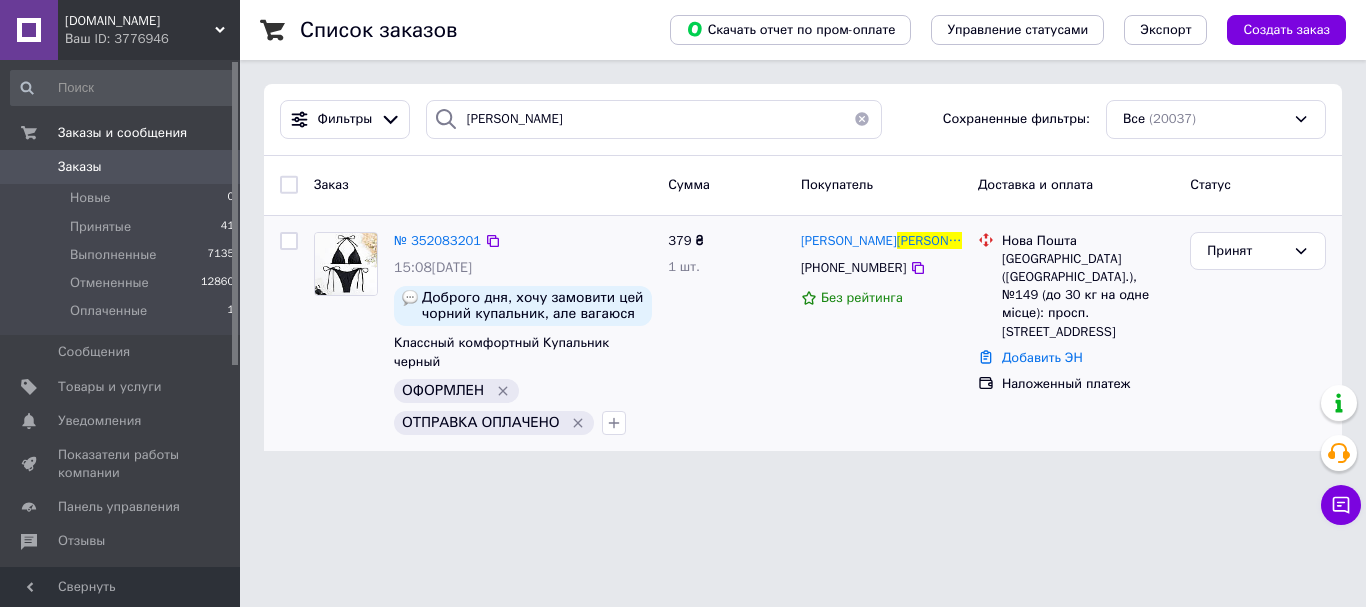 click at bounding box center (862, 119) 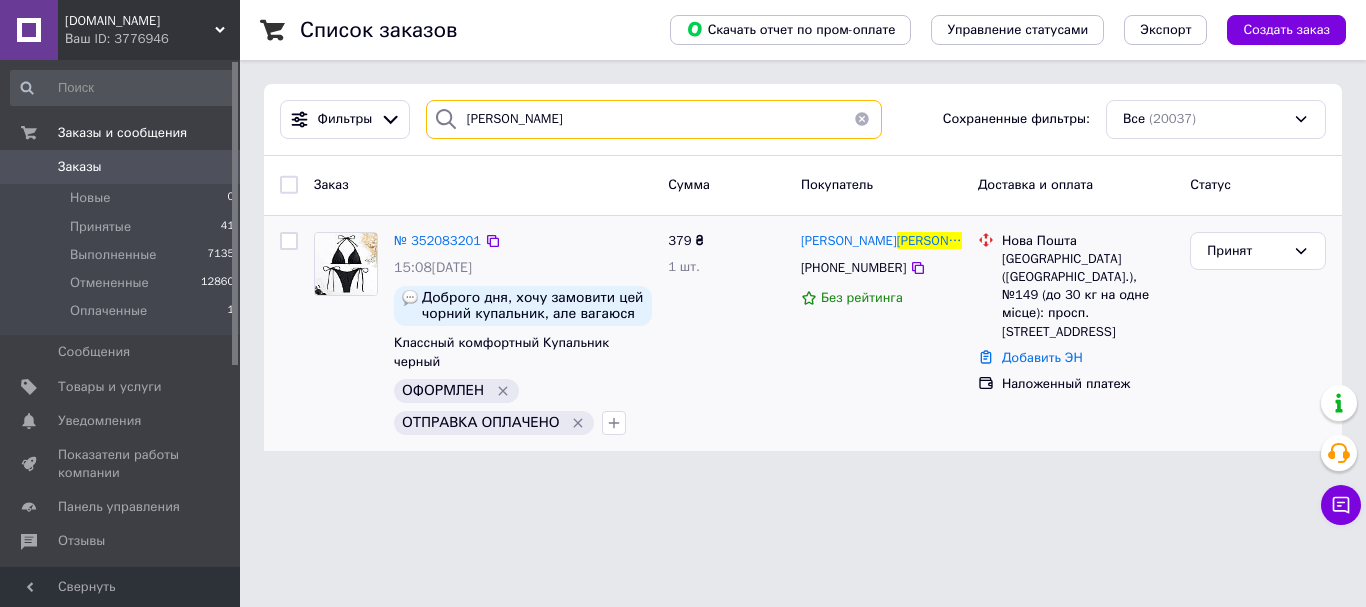 type 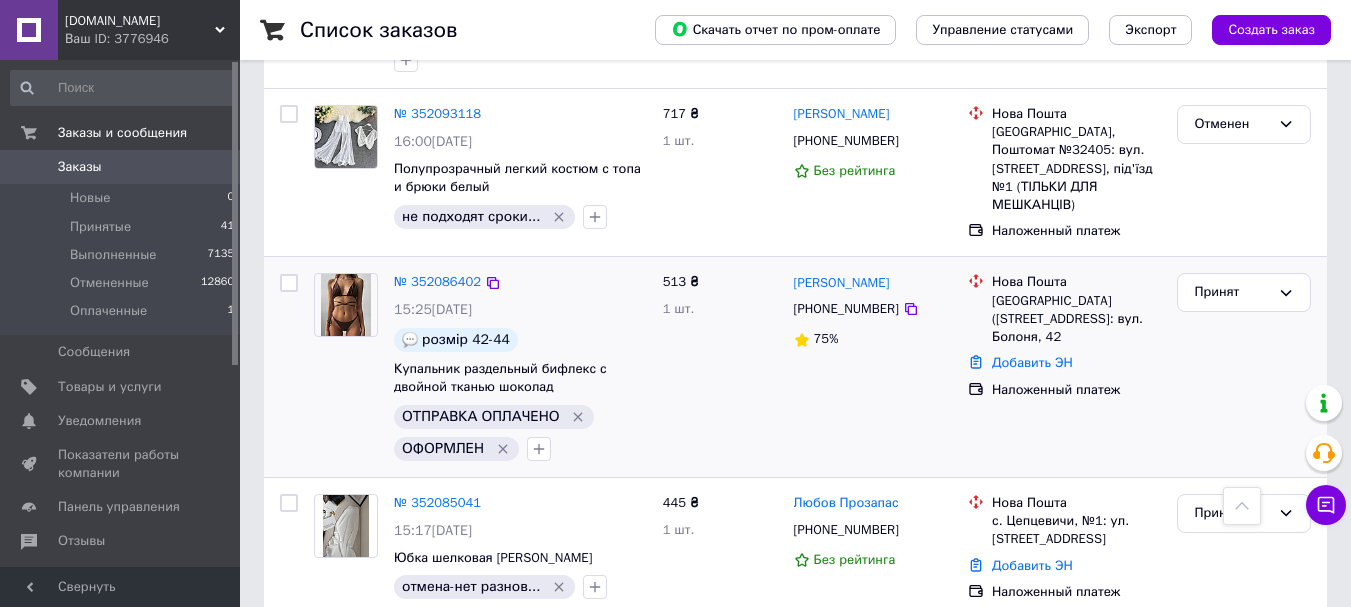 scroll, scrollTop: 800, scrollLeft: 0, axis: vertical 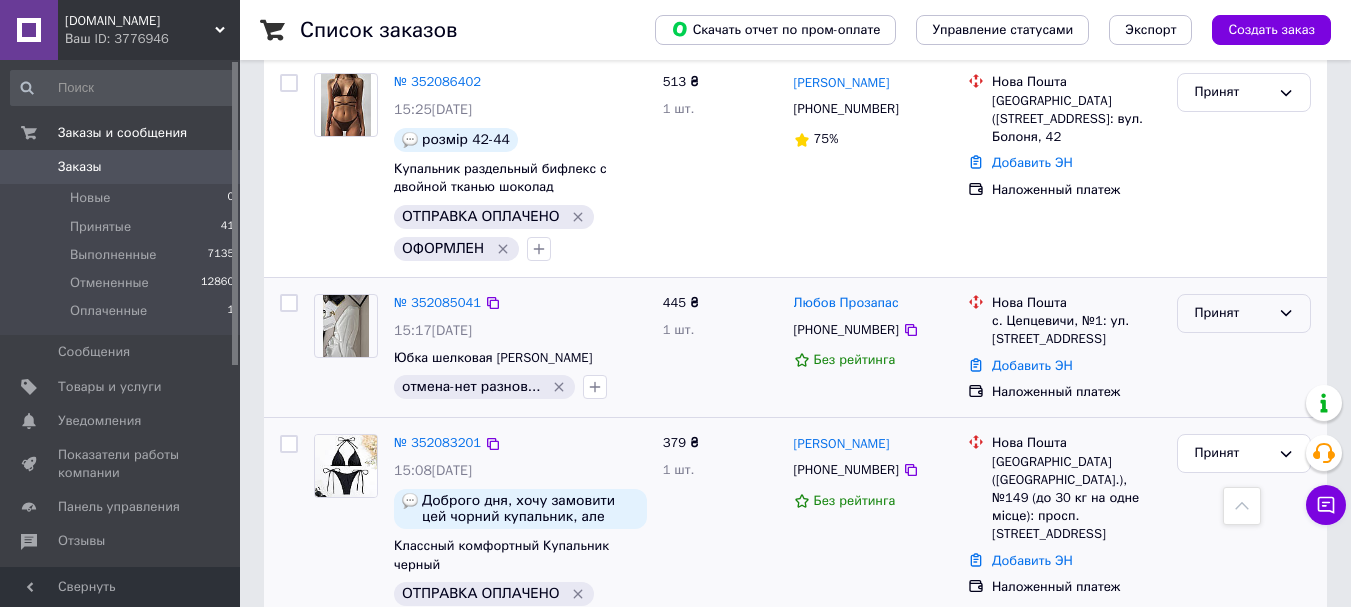 drag, startPoint x: 1238, startPoint y: 261, endPoint x: 1232, endPoint y: 288, distance: 27.658634 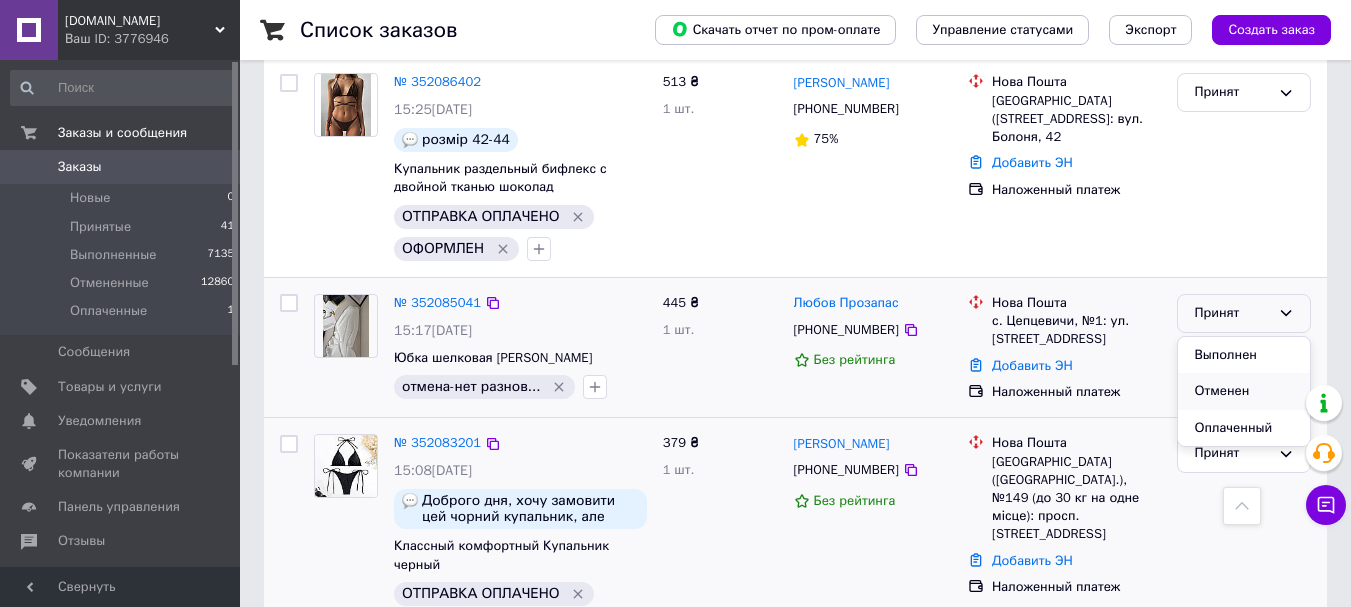 click on "Отменен" at bounding box center (1244, 391) 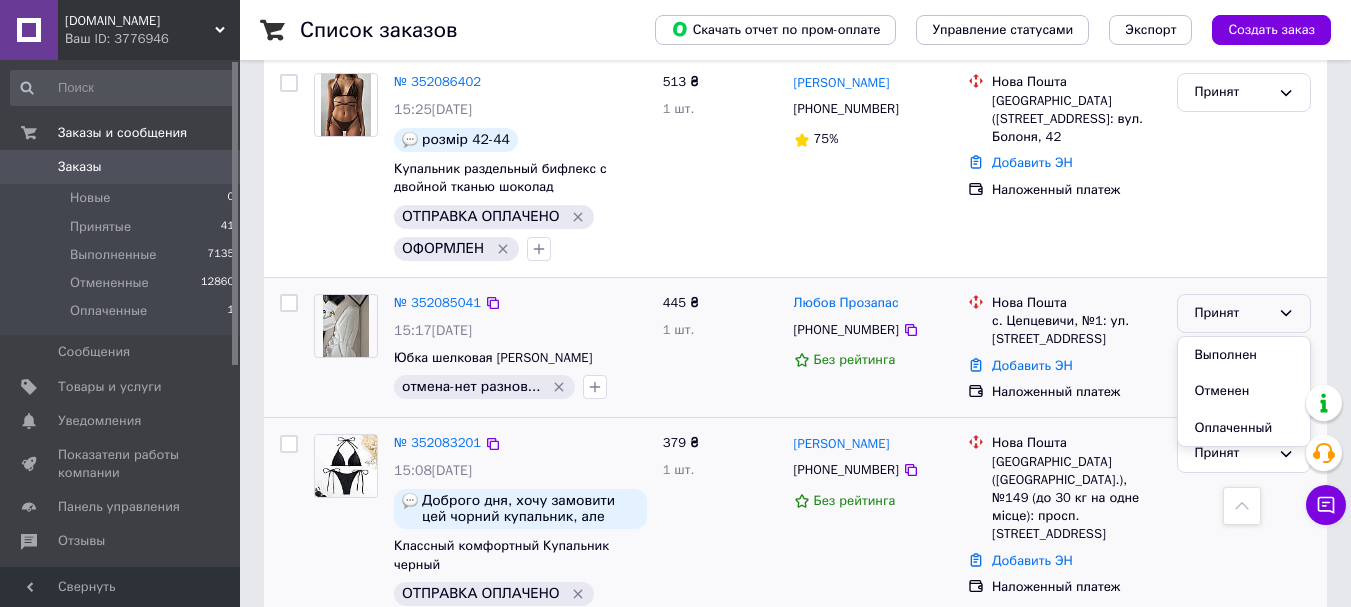 click on "Принят Выполнен Отменен Оплаченный" at bounding box center (1244, 347) 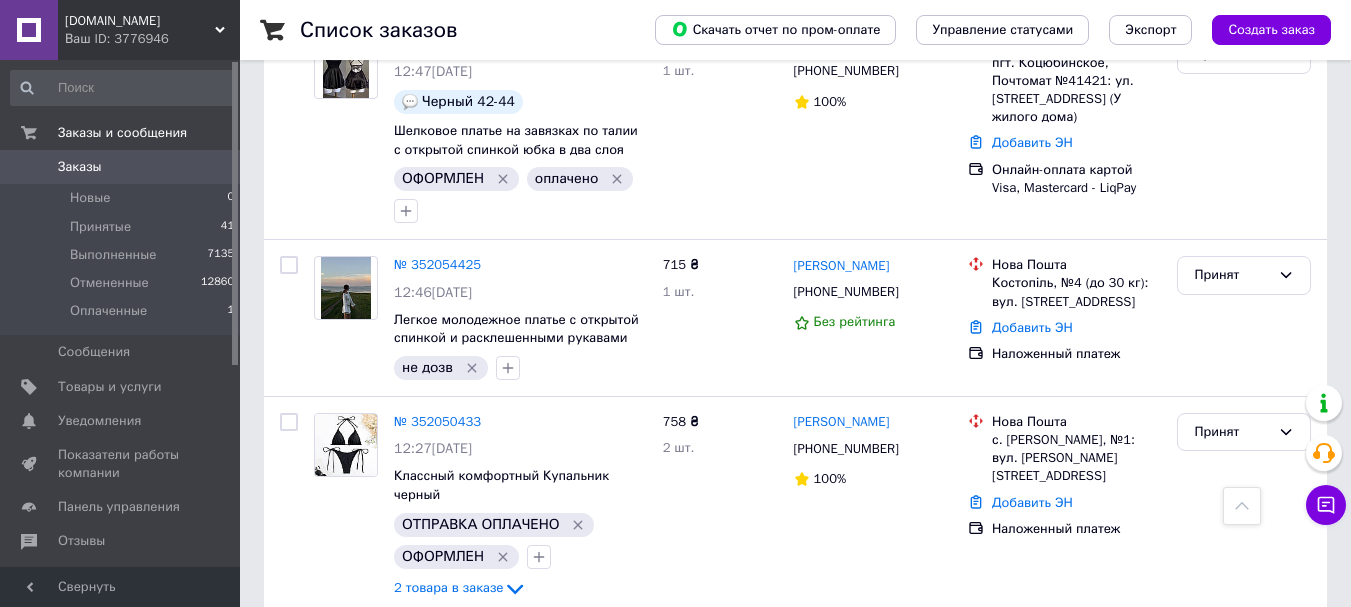 scroll, scrollTop: 3200, scrollLeft: 0, axis: vertical 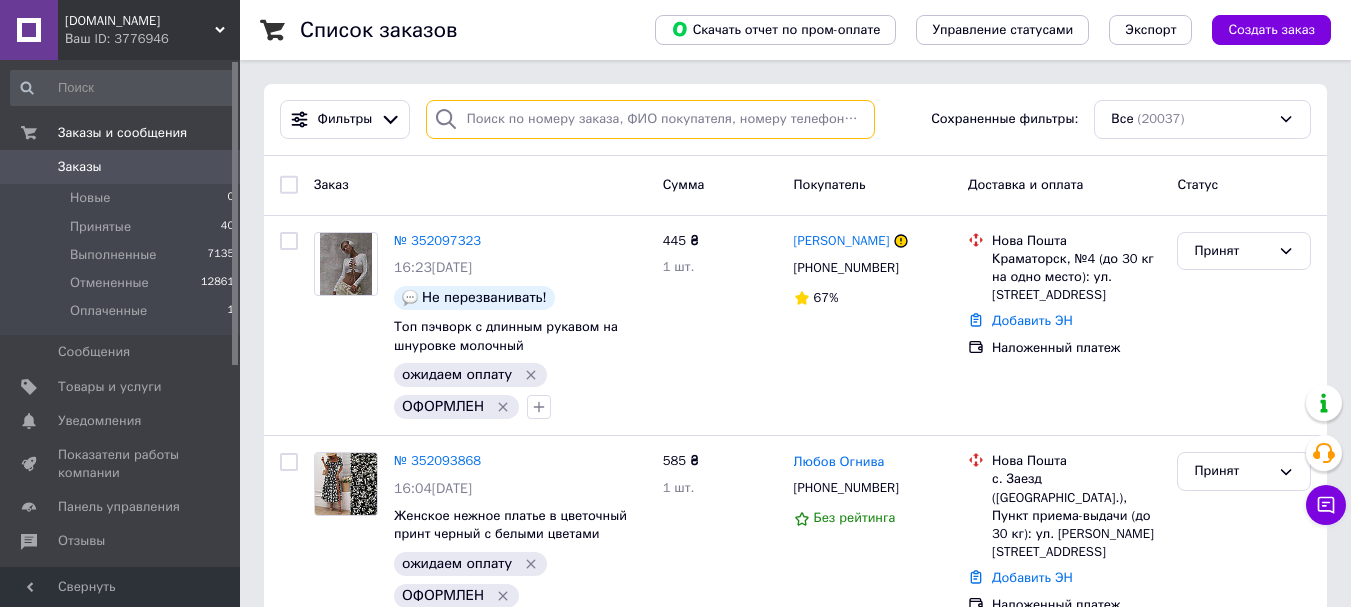 click at bounding box center [650, 119] 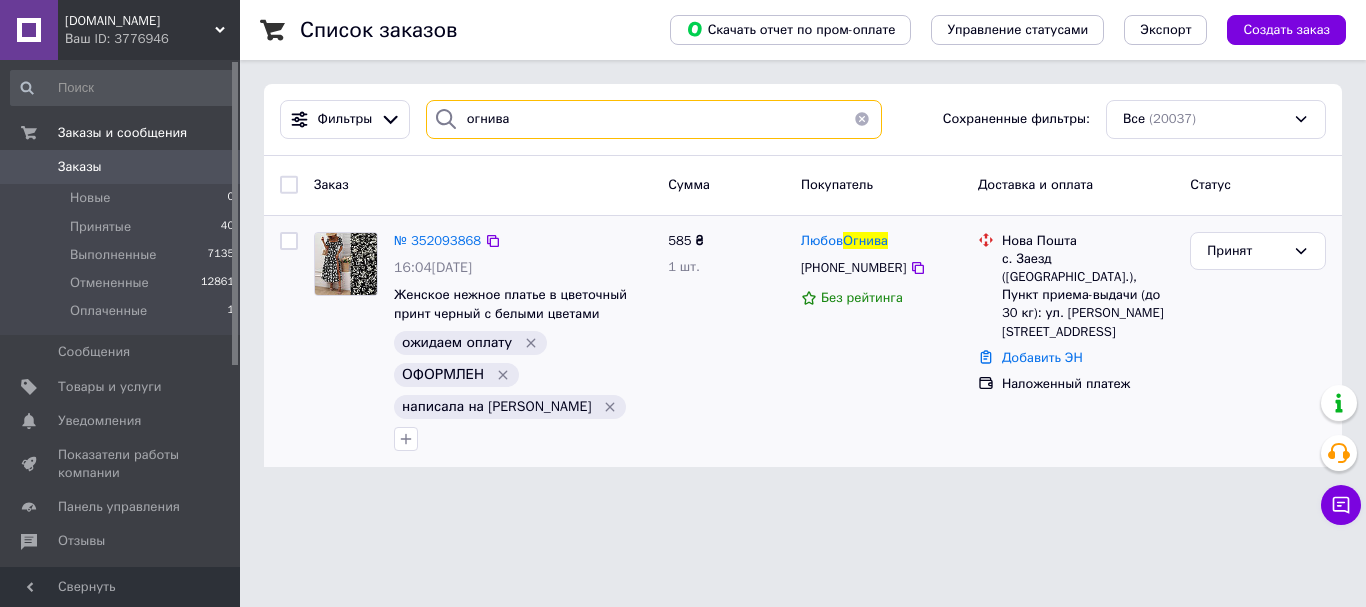 type on "огнива" 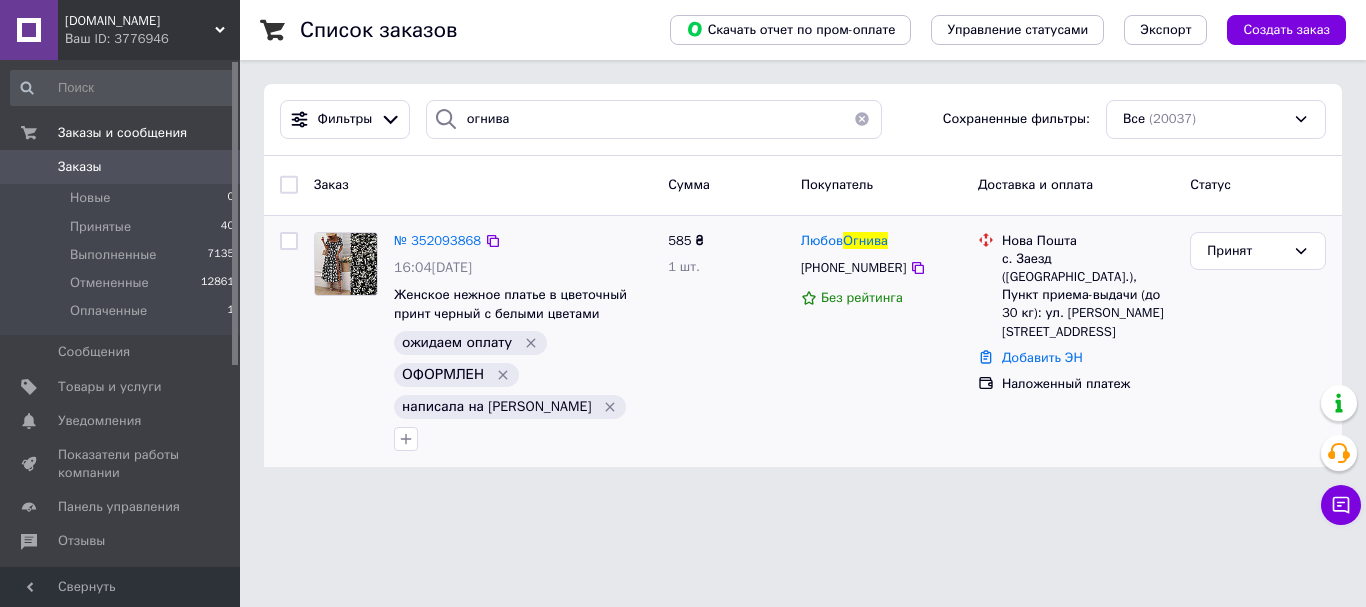 click 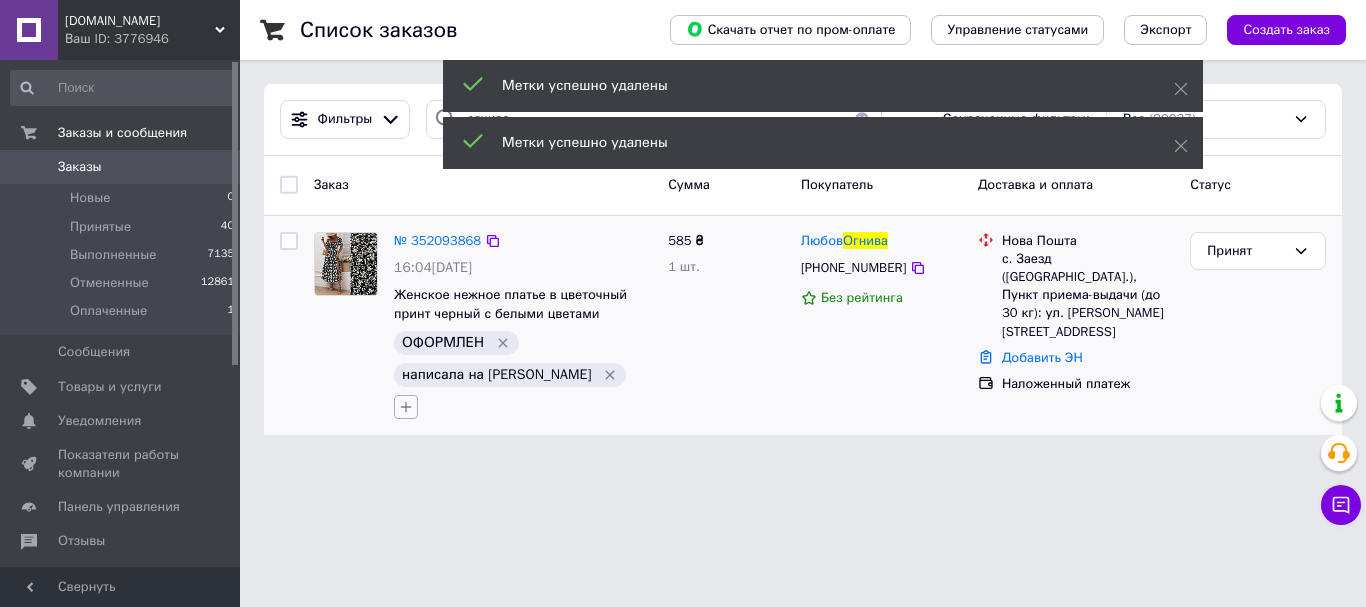 click at bounding box center (406, 407) 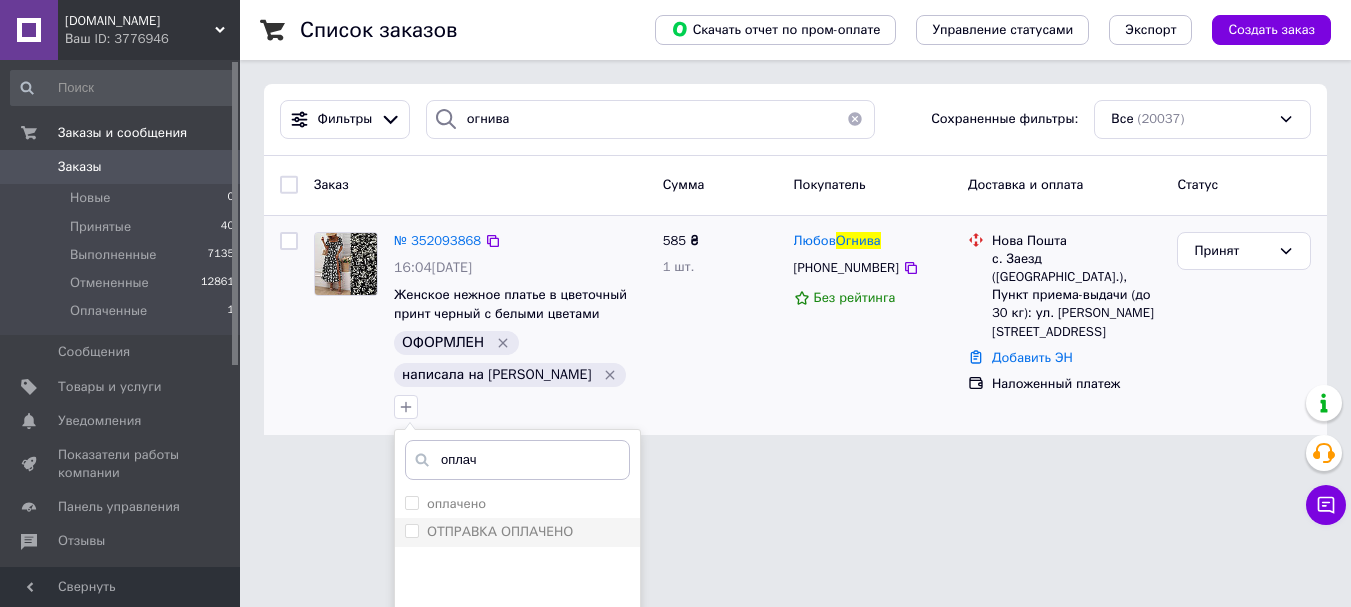 type on "оплач" 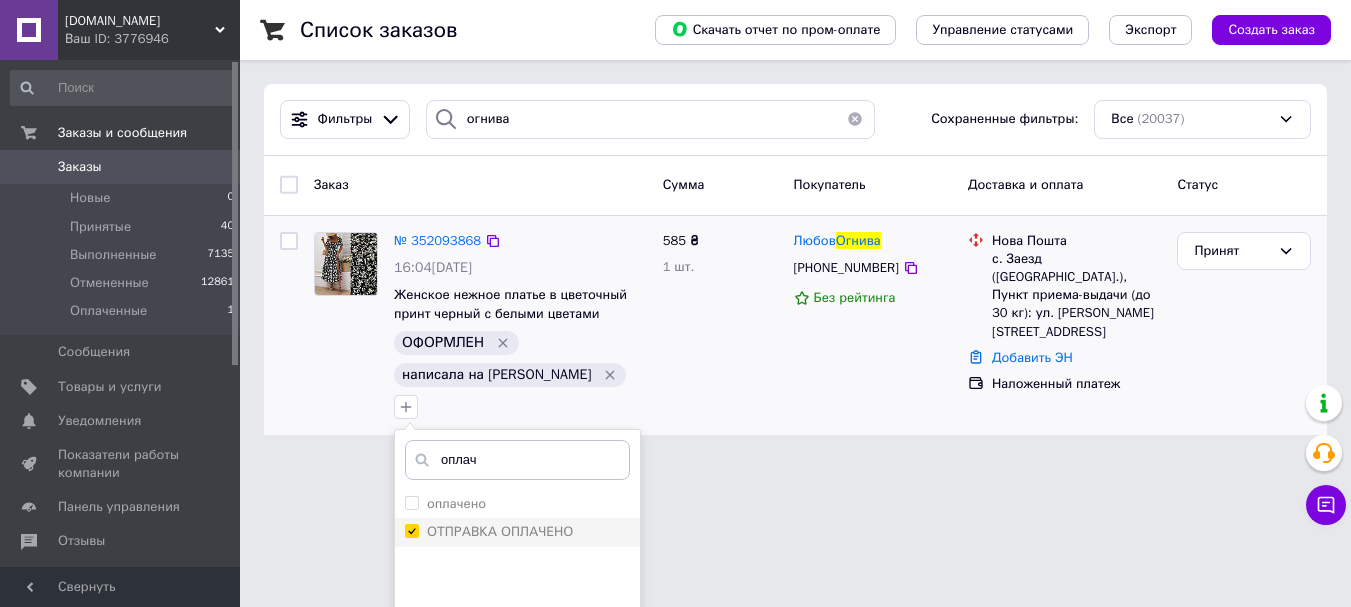 click on "ОТПРАВКА ОПЛАЧЕНО" at bounding box center [500, 531] 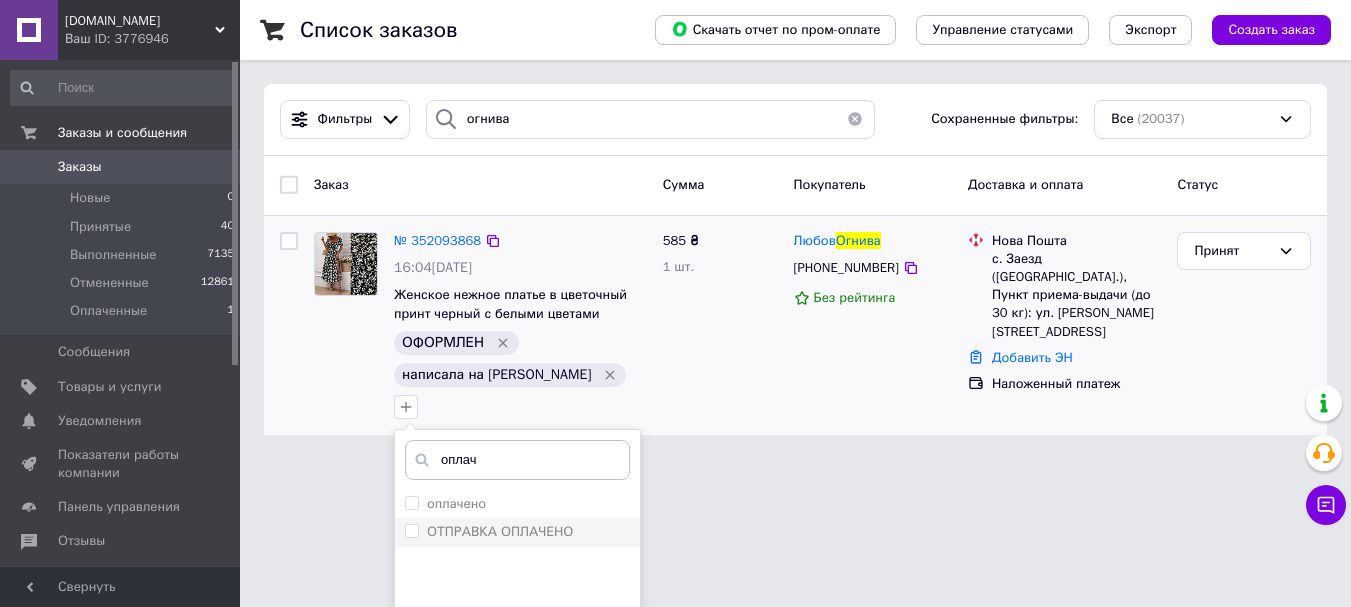 scroll, scrollTop: 161, scrollLeft: 0, axis: vertical 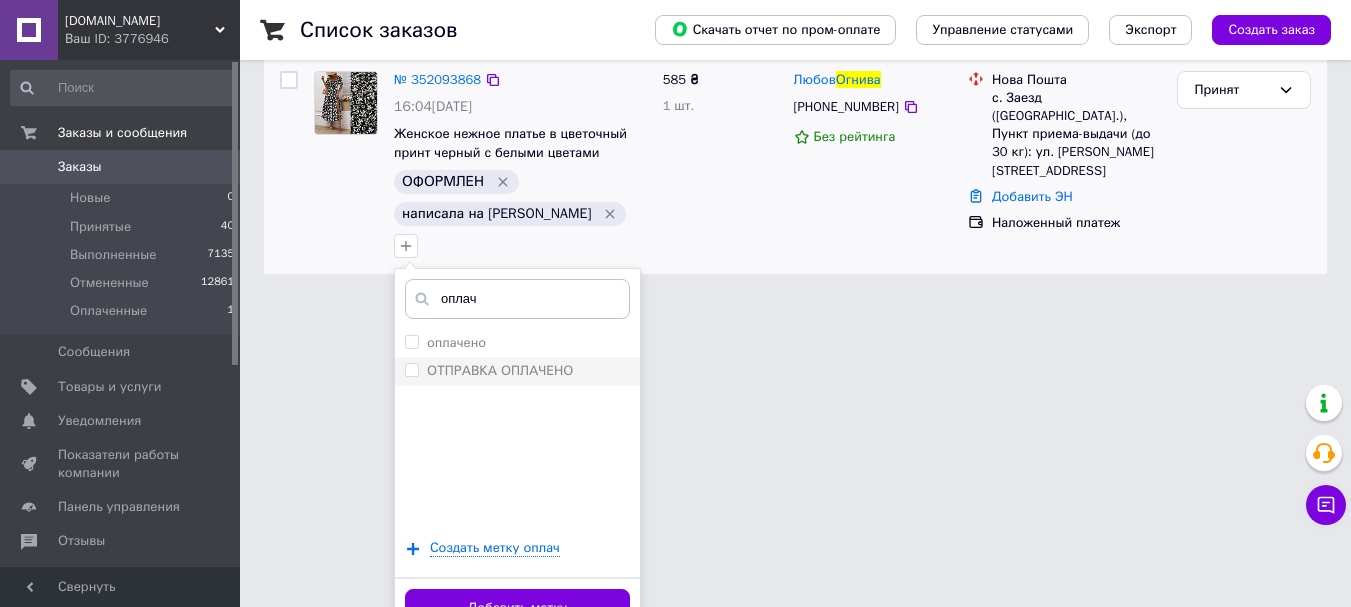 click on "ОТПРАВКА ОПЛАЧЕНО" at bounding box center [500, 370] 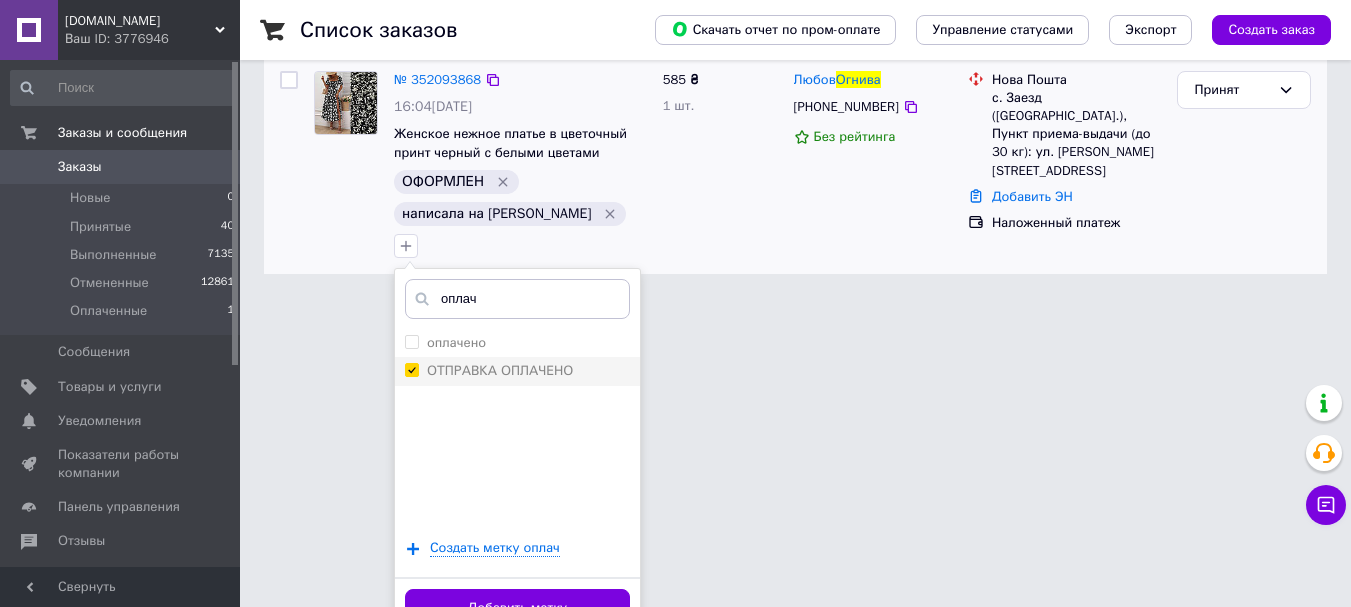 checkbox on "true" 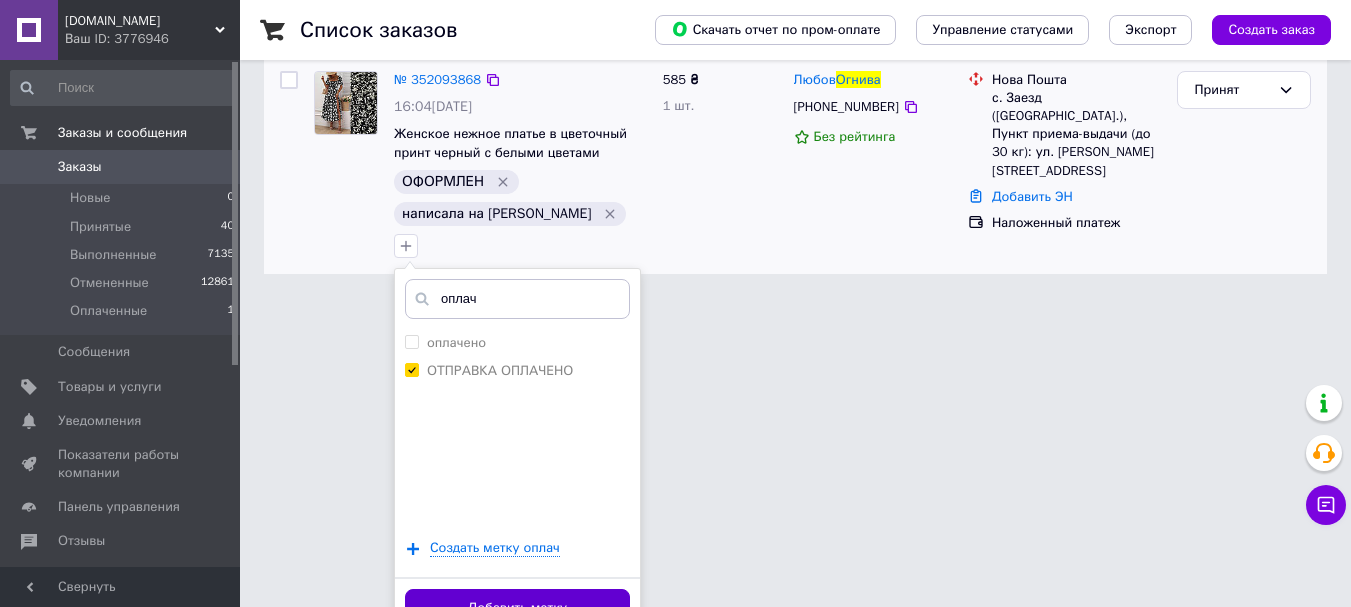 click on "Добавить метку" at bounding box center (517, 608) 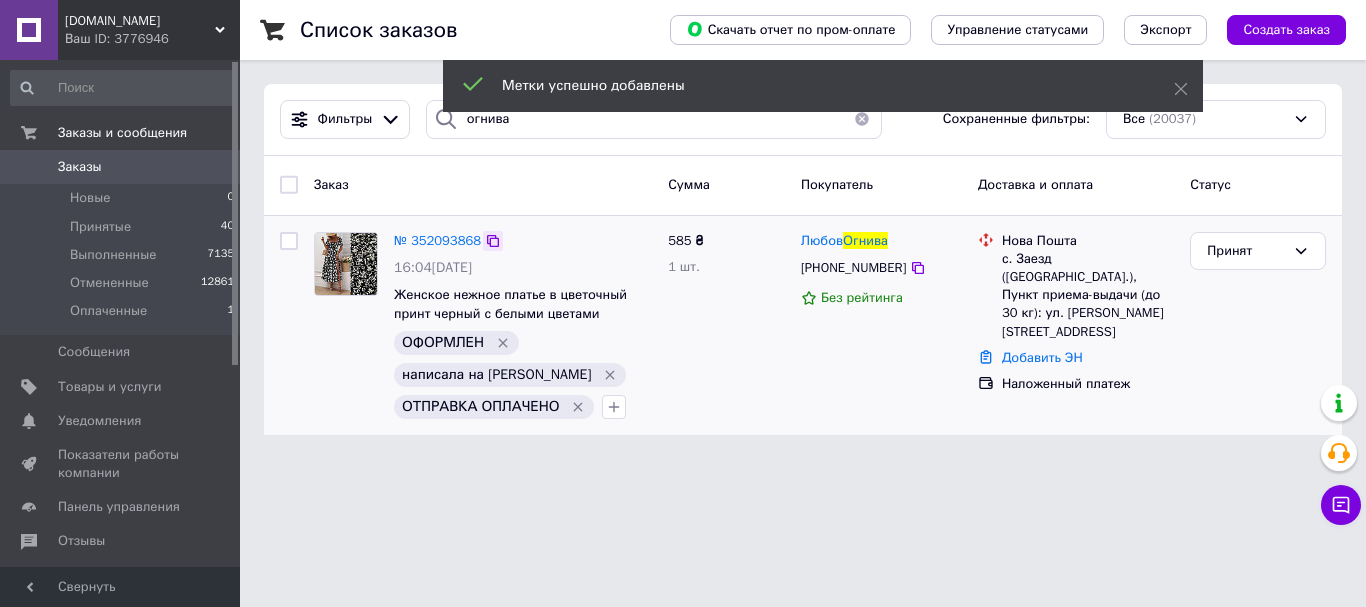 click 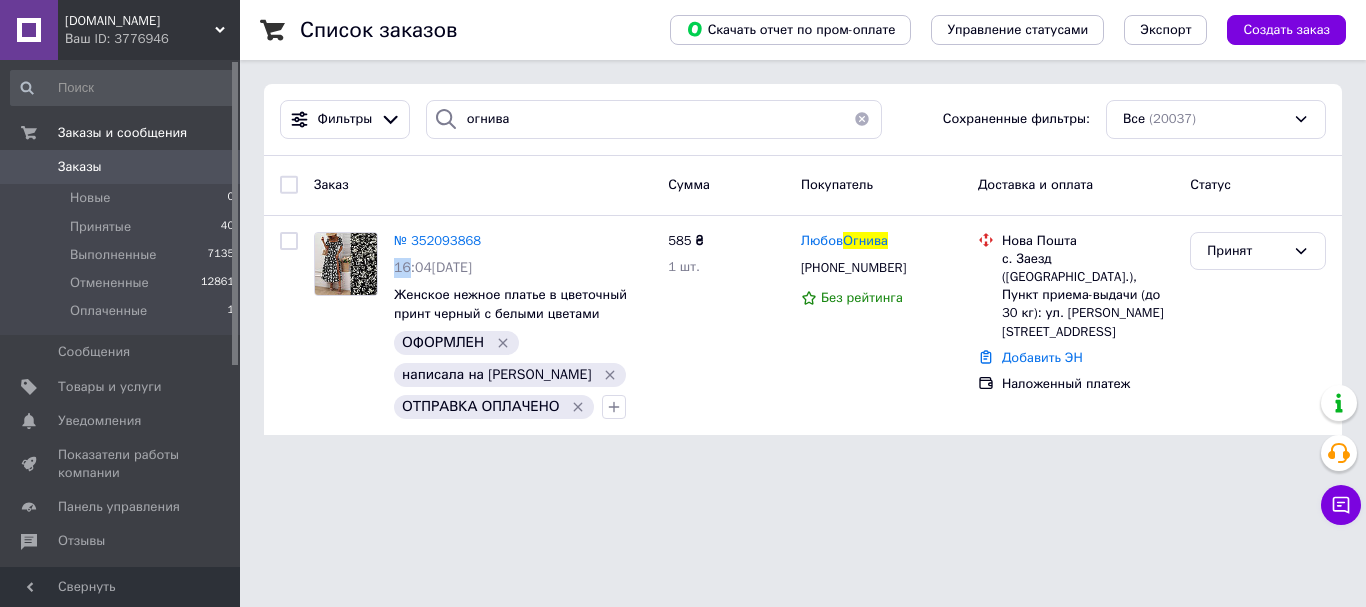 click at bounding box center [862, 119] 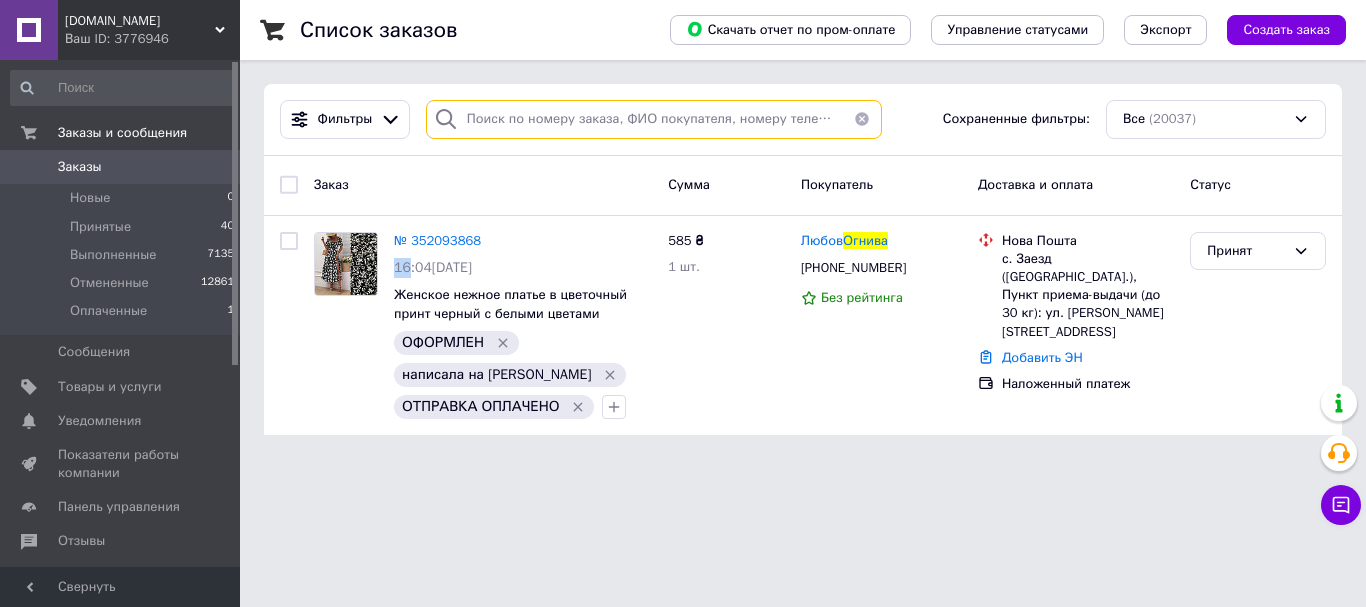 click at bounding box center (654, 119) 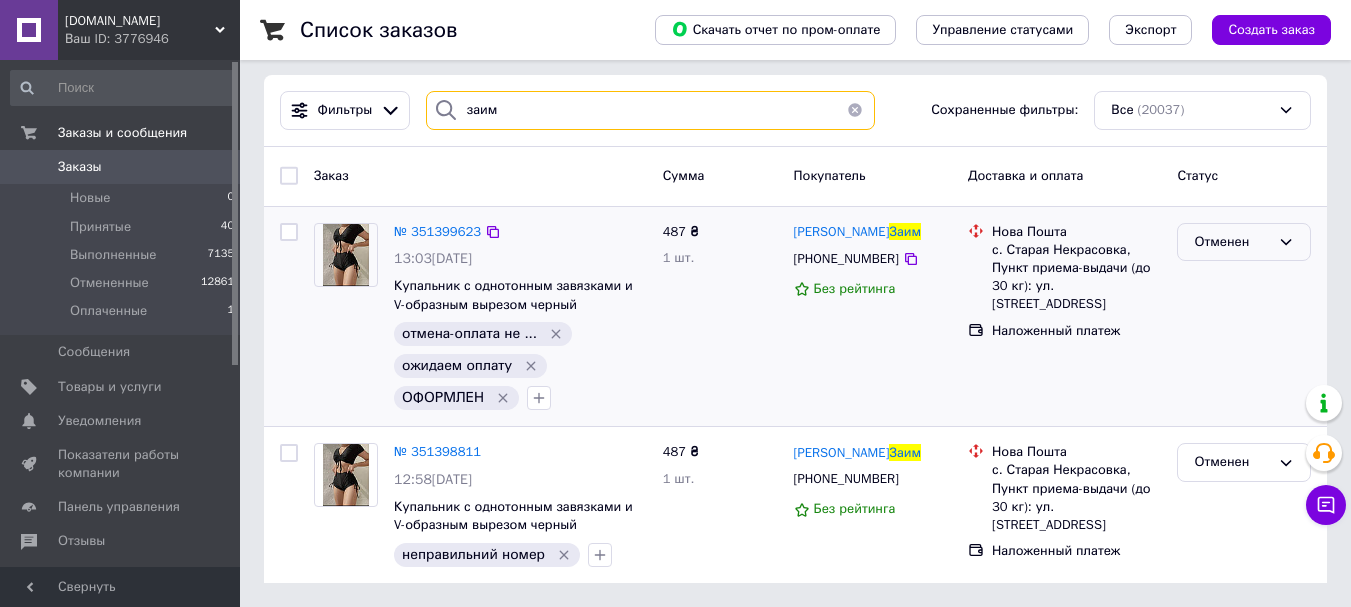 scroll, scrollTop: 0, scrollLeft: 0, axis: both 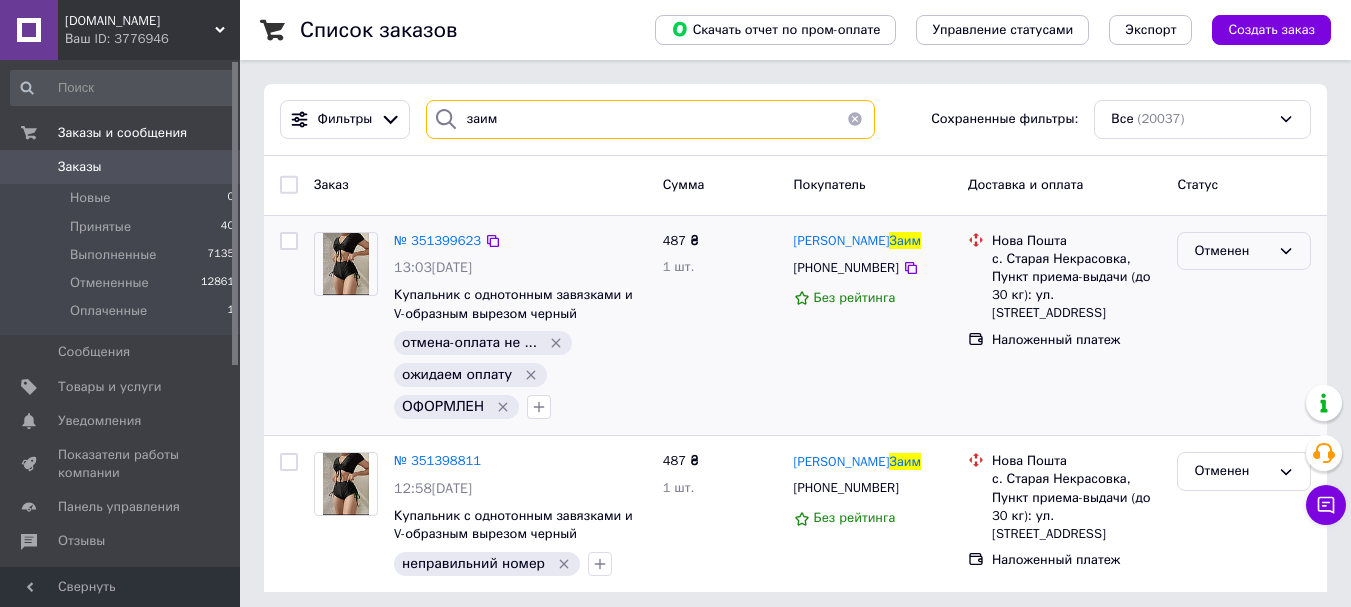 type on "заим" 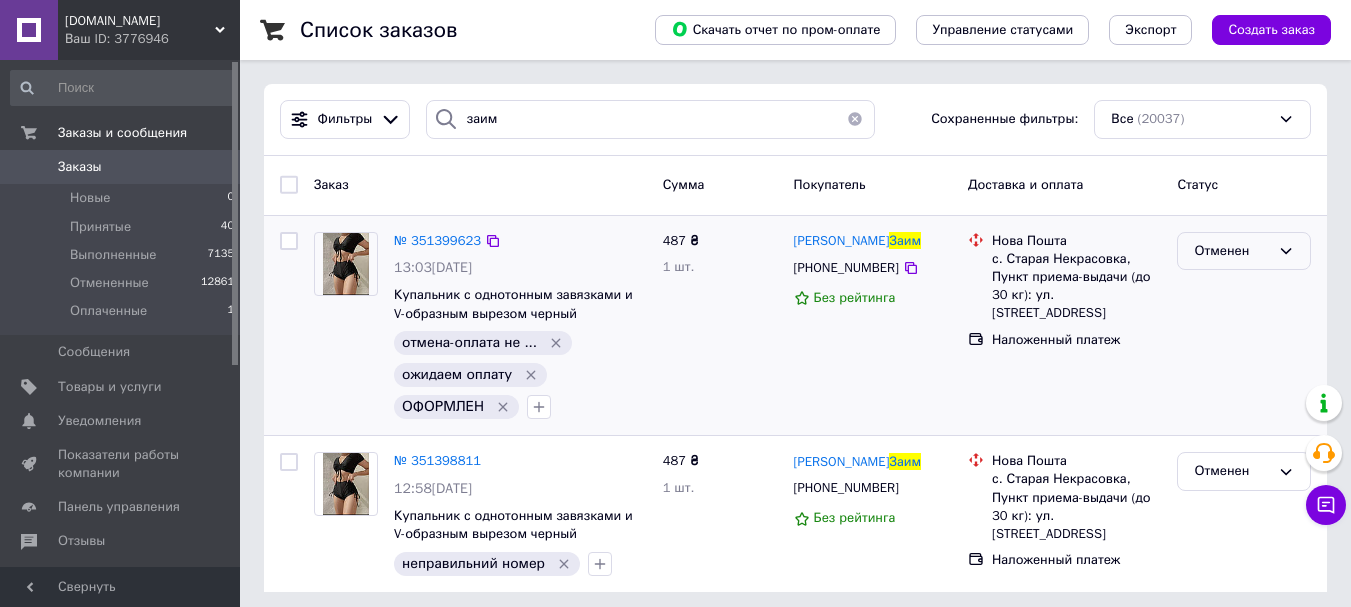 click on "Отменен" at bounding box center [1232, 251] 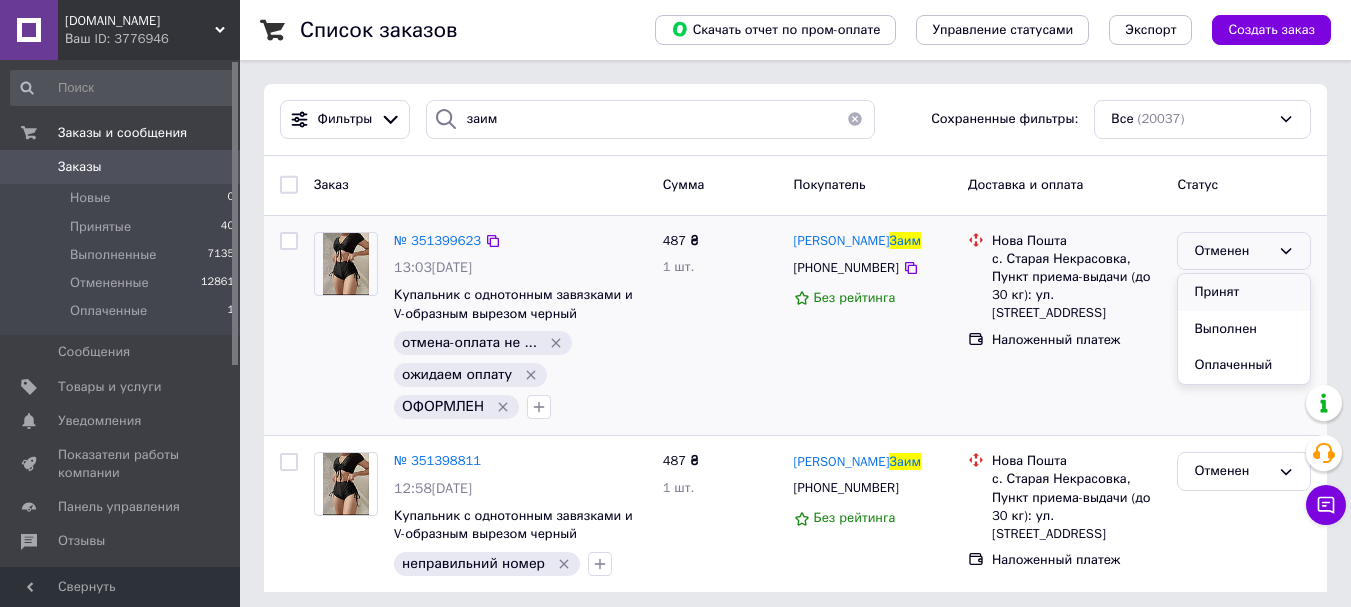 click on "Принят" at bounding box center (1244, 292) 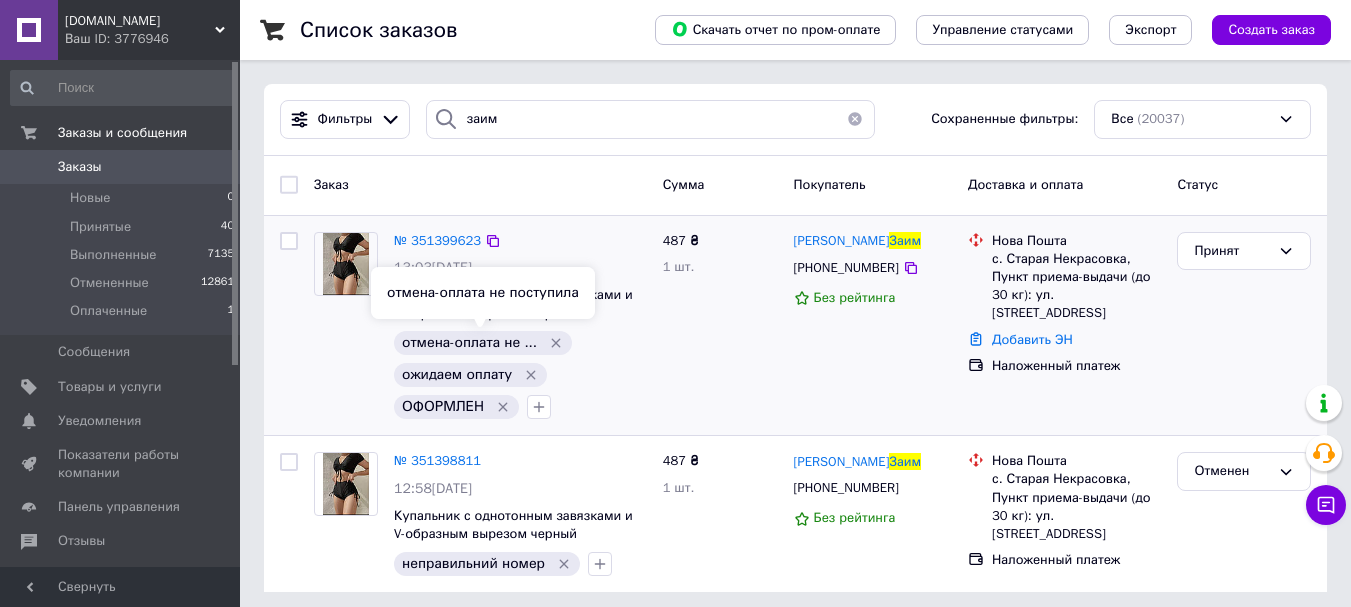click 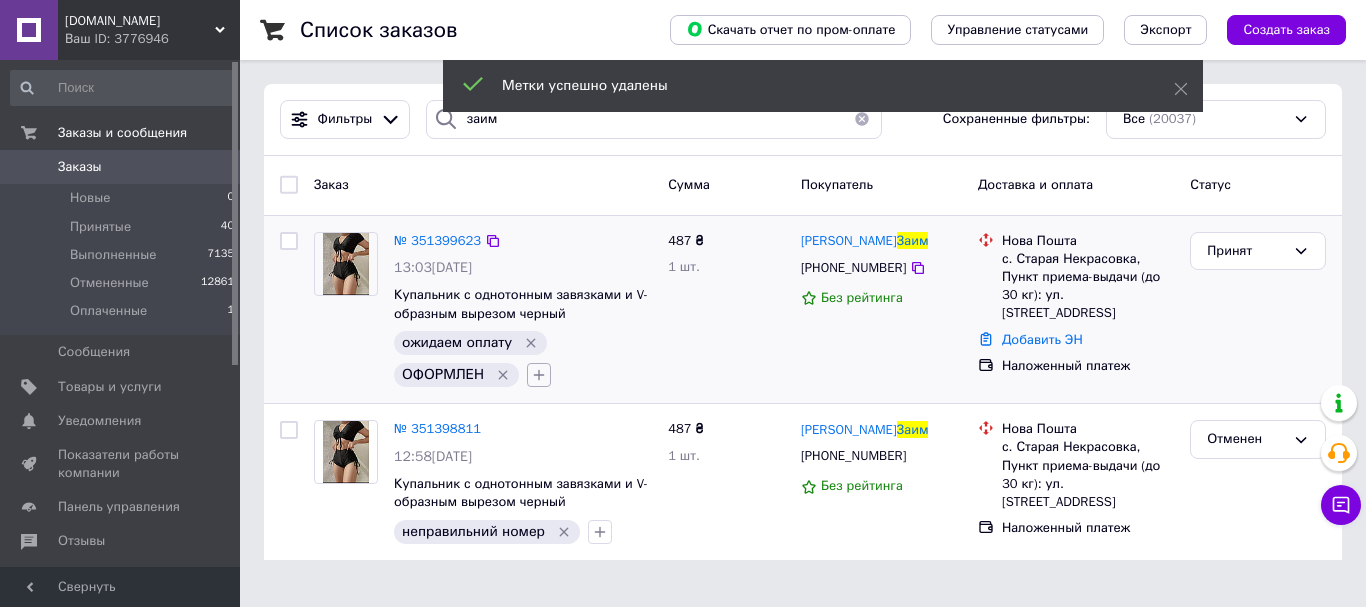 click 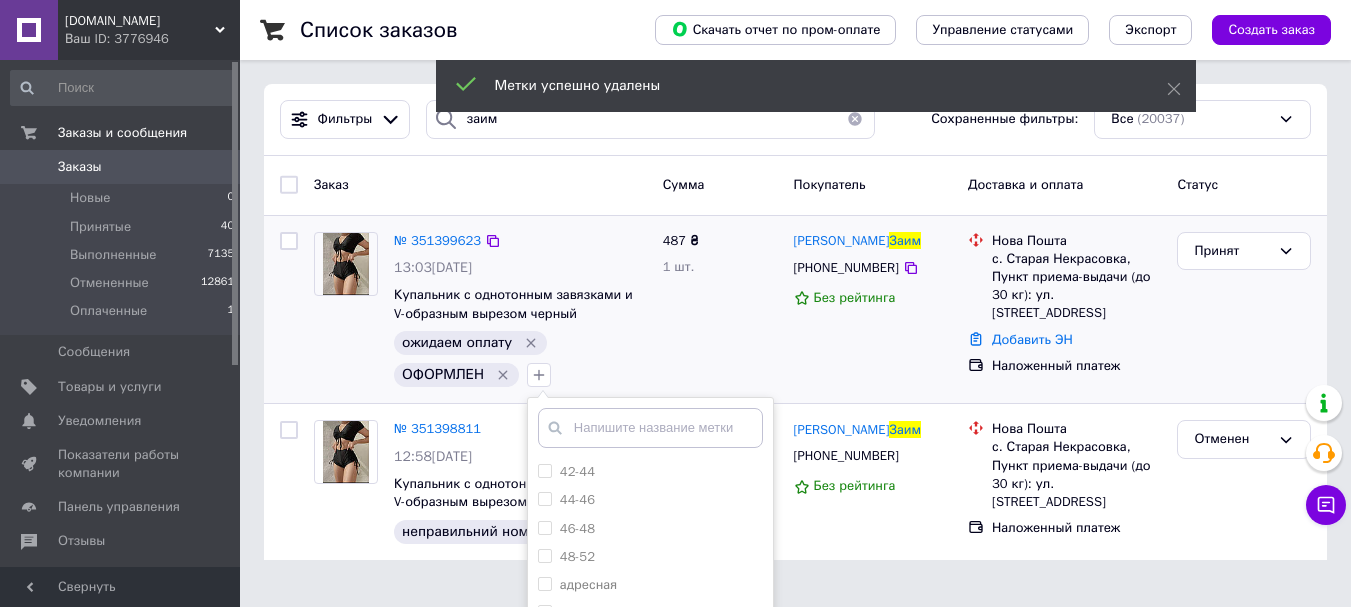 click 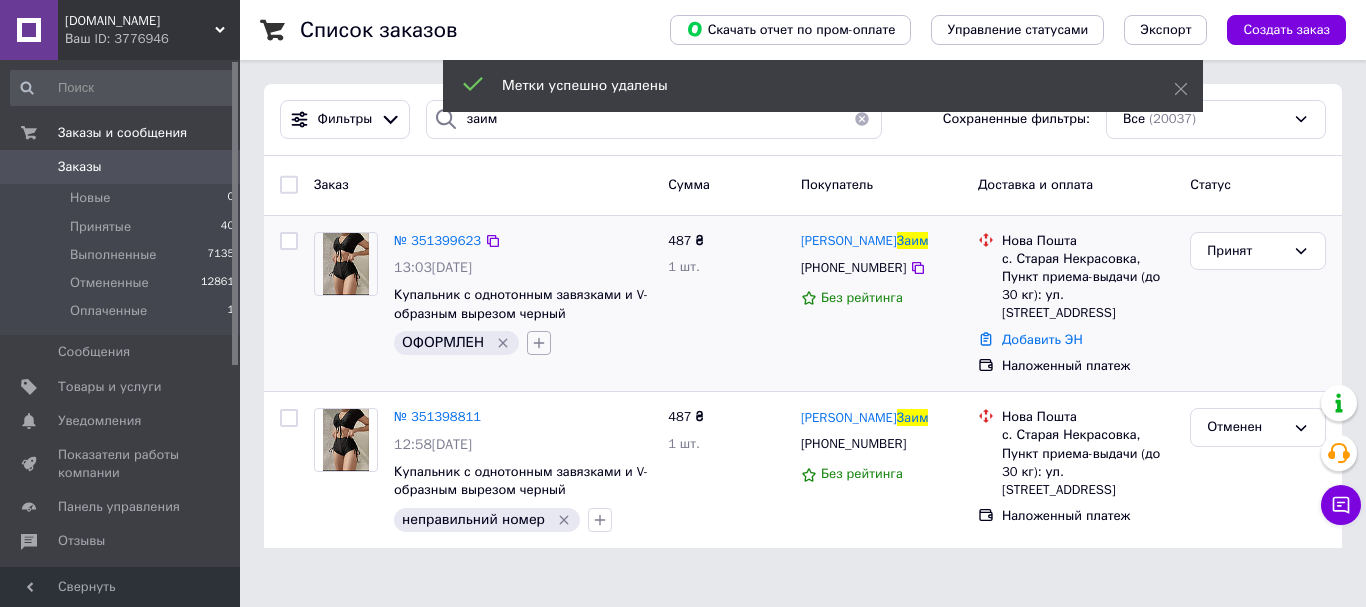 click 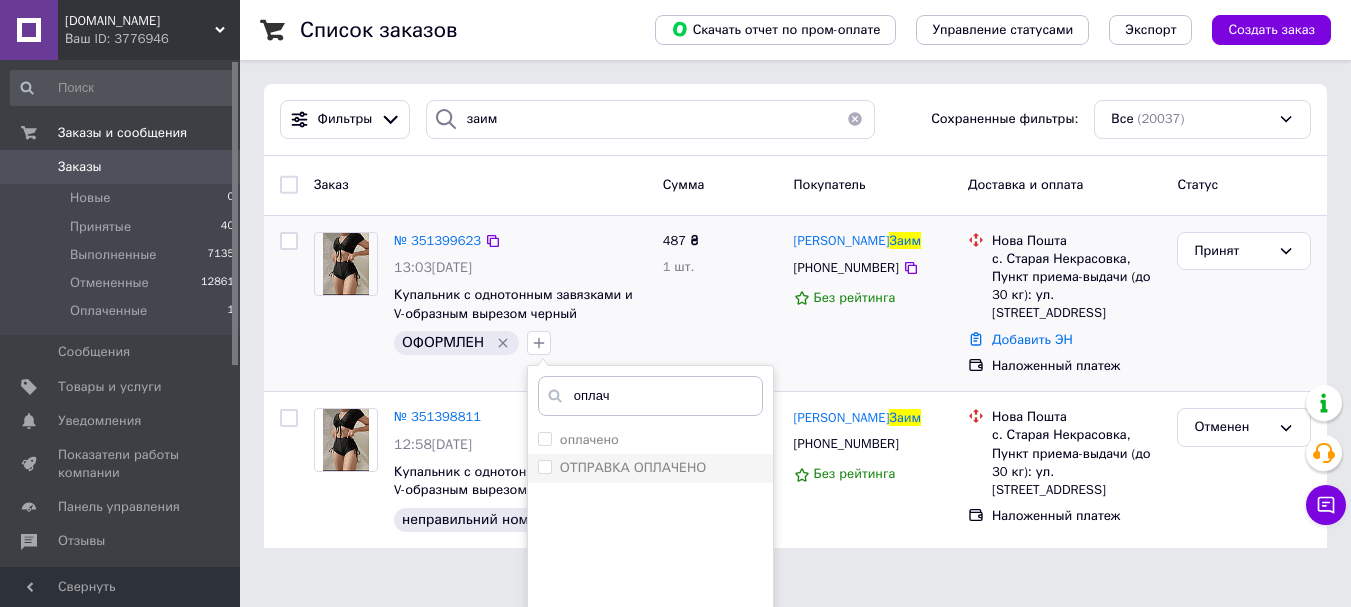 type on "оплач" 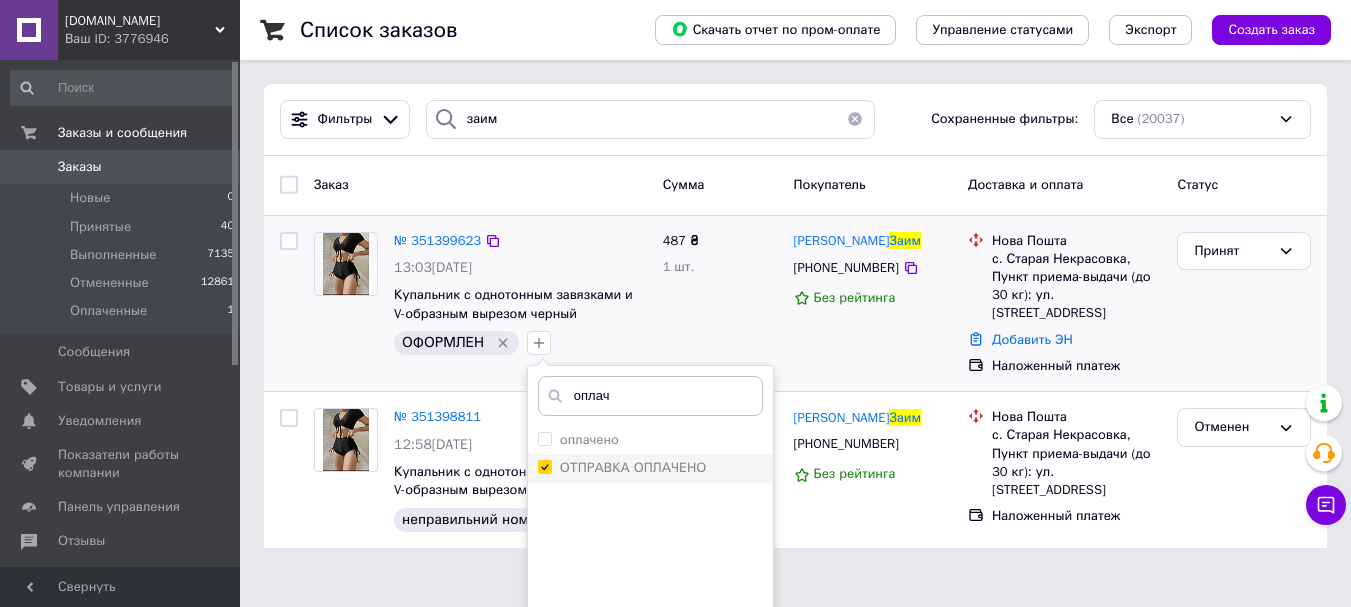 checkbox on "true" 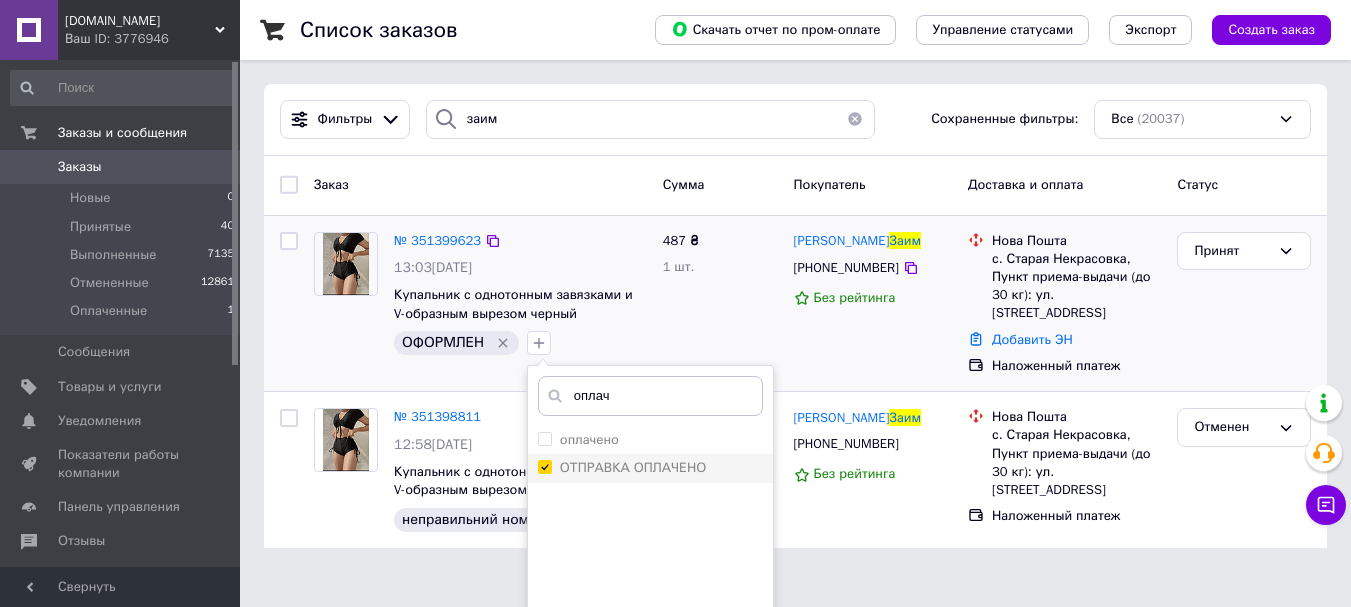 scroll, scrollTop: 100, scrollLeft: 0, axis: vertical 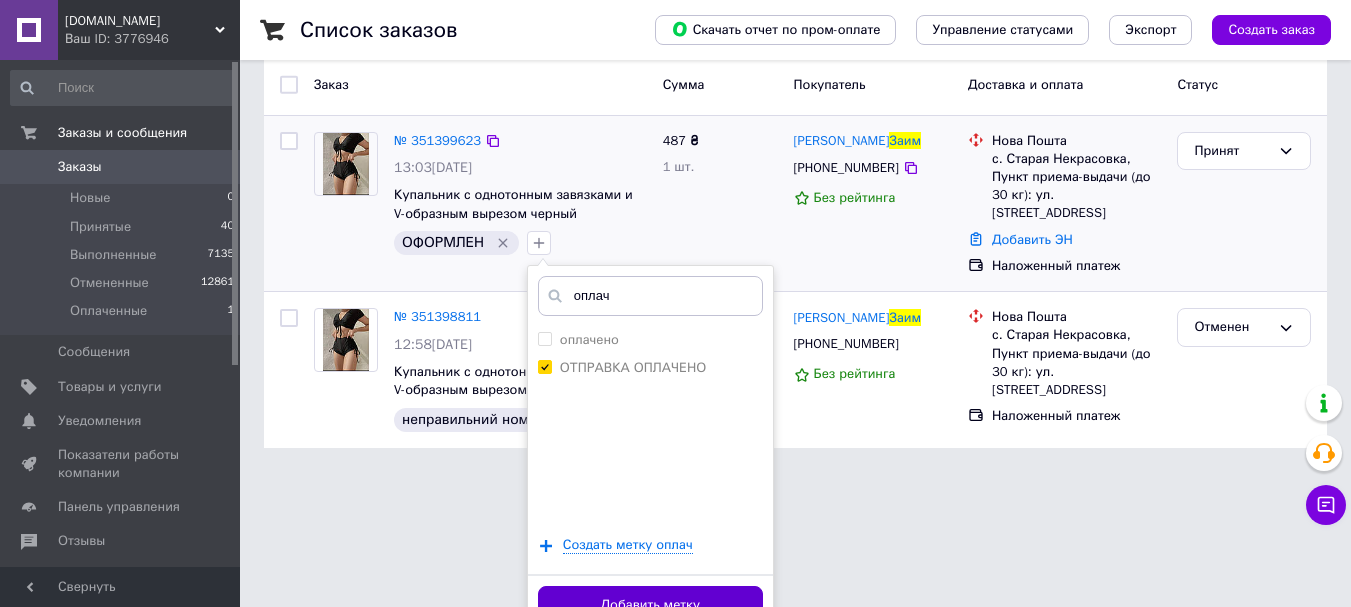 click on "Добавить метку" at bounding box center (650, 605) 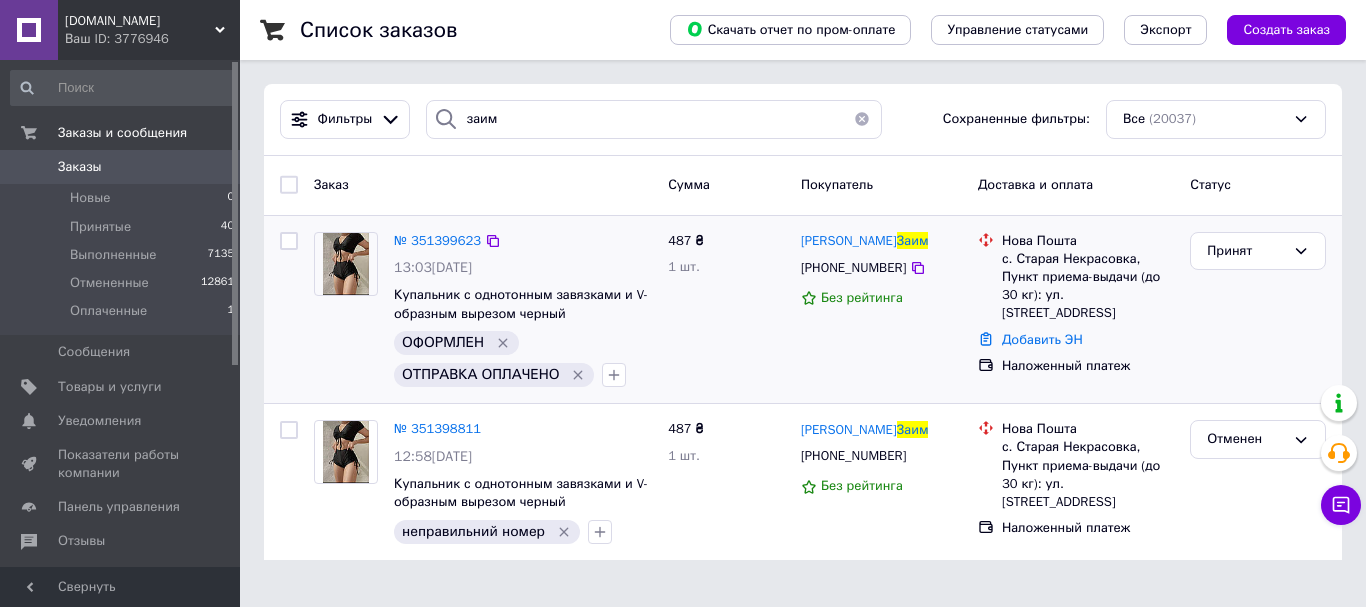 click at bounding box center [862, 119] 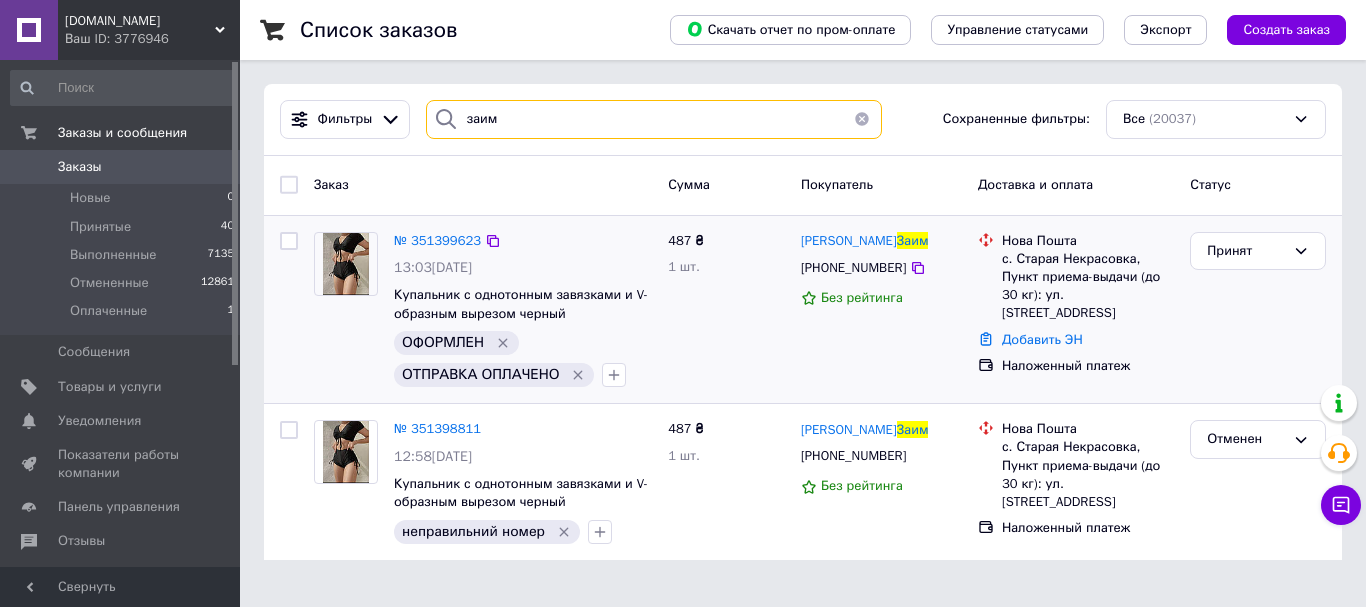 type 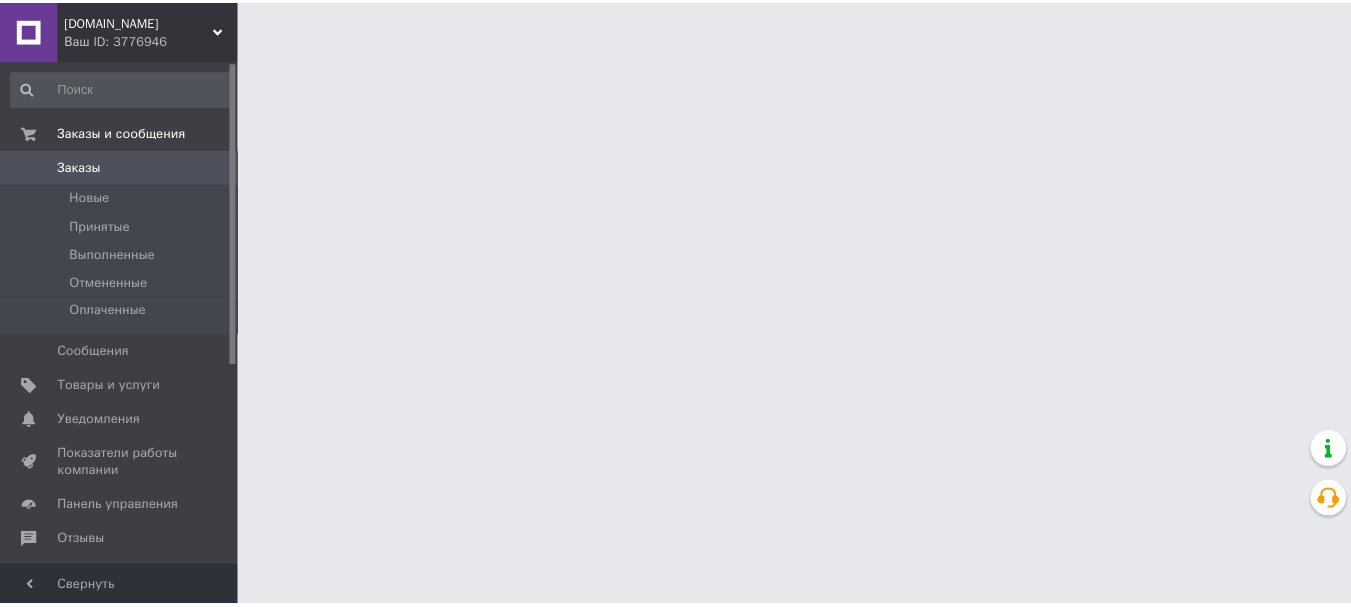 scroll, scrollTop: 0, scrollLeft: 0, axis: both 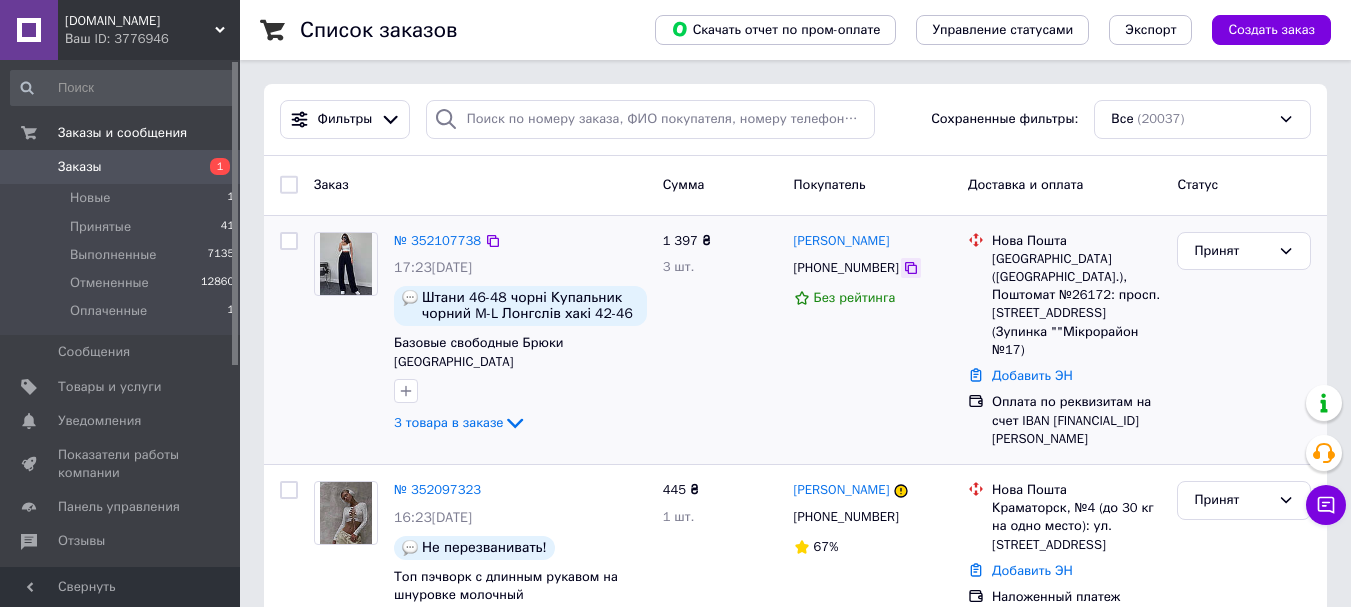 click 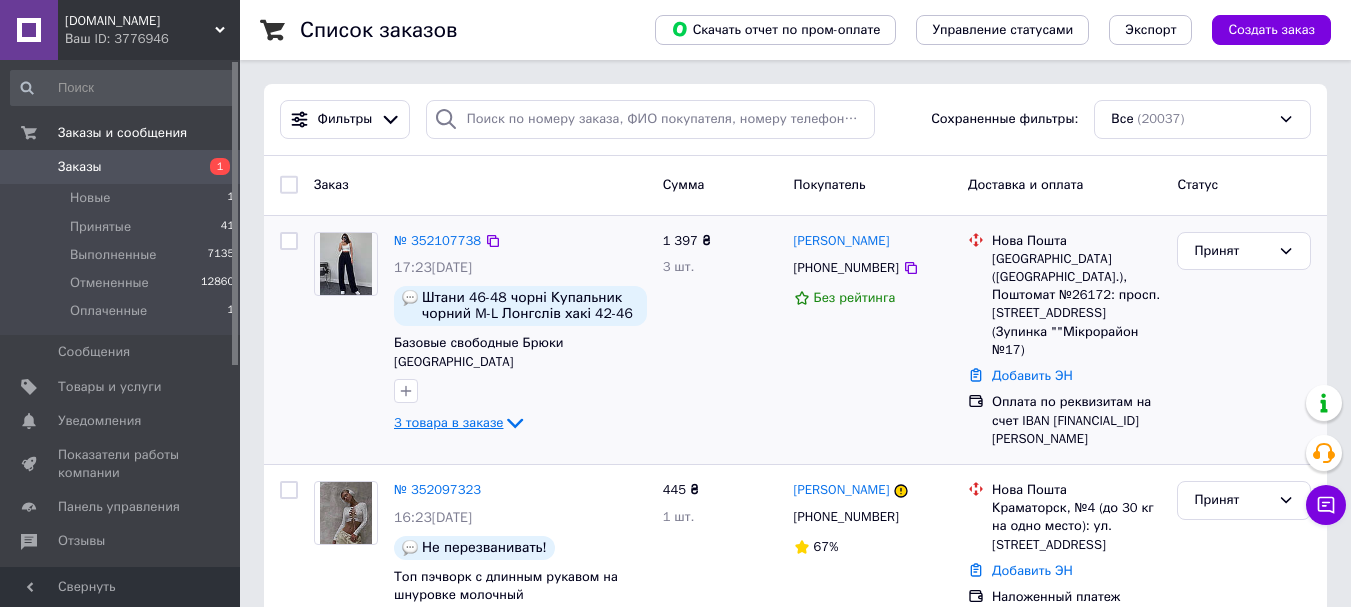 click 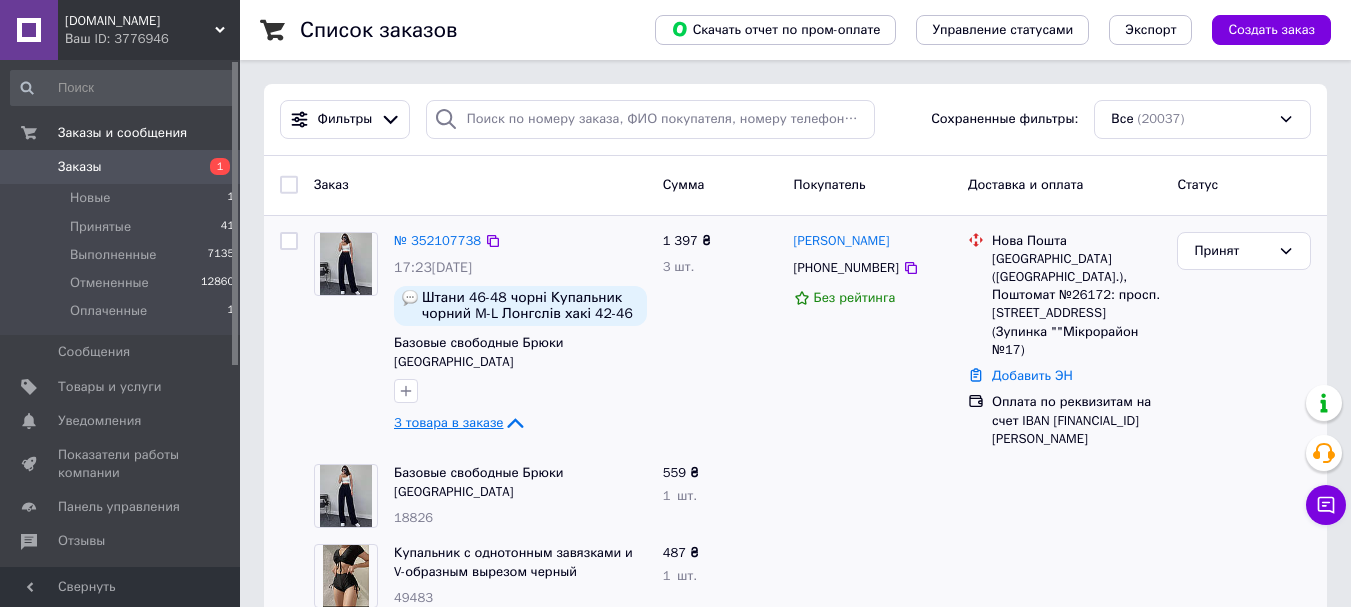 scroll, scrollTop: 200, scrollLeft: 0, axis: vertical 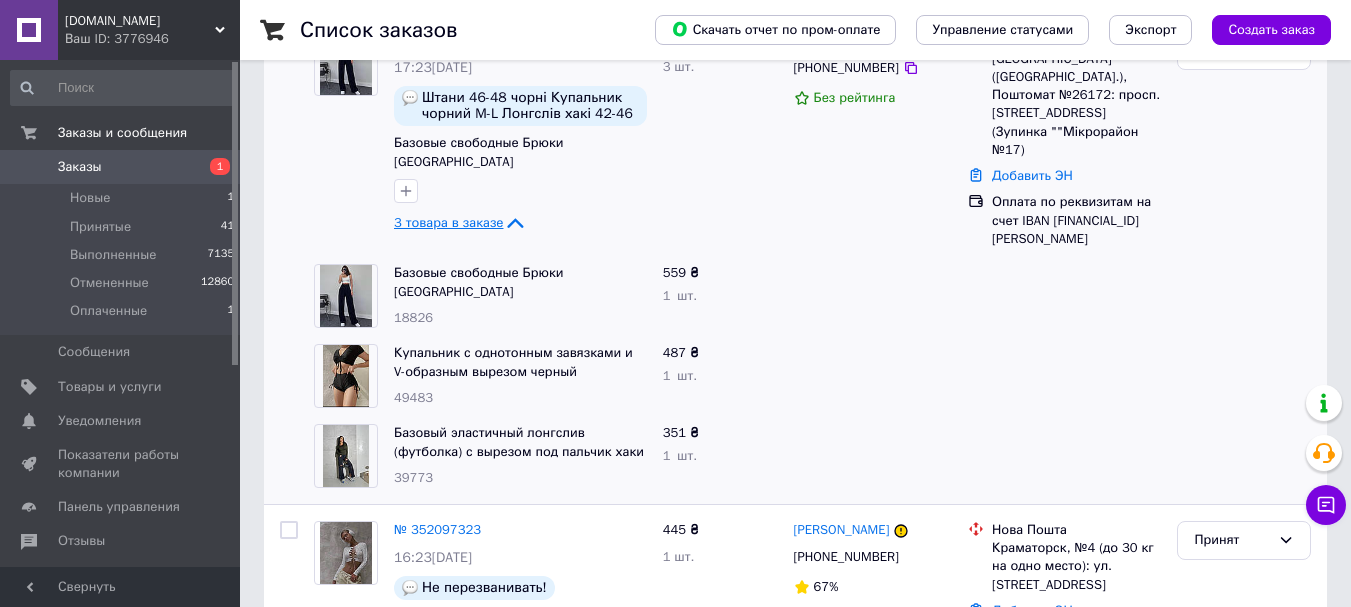 click on "Список заказов   Скачать отчет по пром-оплате Управление статусами Экспорт Создать заказ Фильтры Сохраненные фильтры: Все (20037) Заказ Сумма Покупатель Доставка и оплата Статус № 352107738 17:23, 10.07.2025 Штани  46-48  чорні
Купальник  чорний M-L
Лонгслів хакі 42-46 Базовые свободные Брюки палаццо черный 3 товара в заказе 1 397 ₴ 3 шт. Юлія Орлова +380952084587 Без рейтинга Нова Пошта Київ (Київська обл.), Поштомат №26172: просп. Свободи, 4а (Зупинка ""Мікрорайон №17) Добавить ЭН Оплата по реквизитам на счет IBAN UA603515330000026001052160756 ФЛП Окатова Светлана Анатольевна Принят 18826 559 ₴ 1   шт. 49483 487 ₴" at bounding box center [795, 10797] 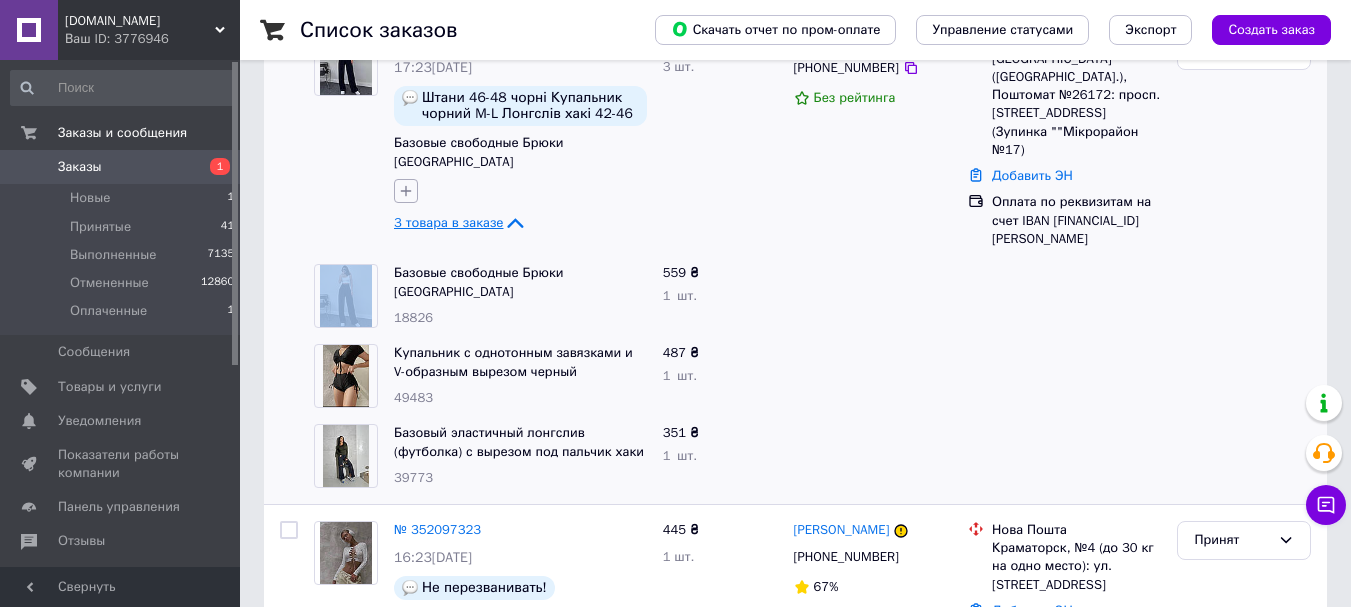 click at bounding box center (406, 191) 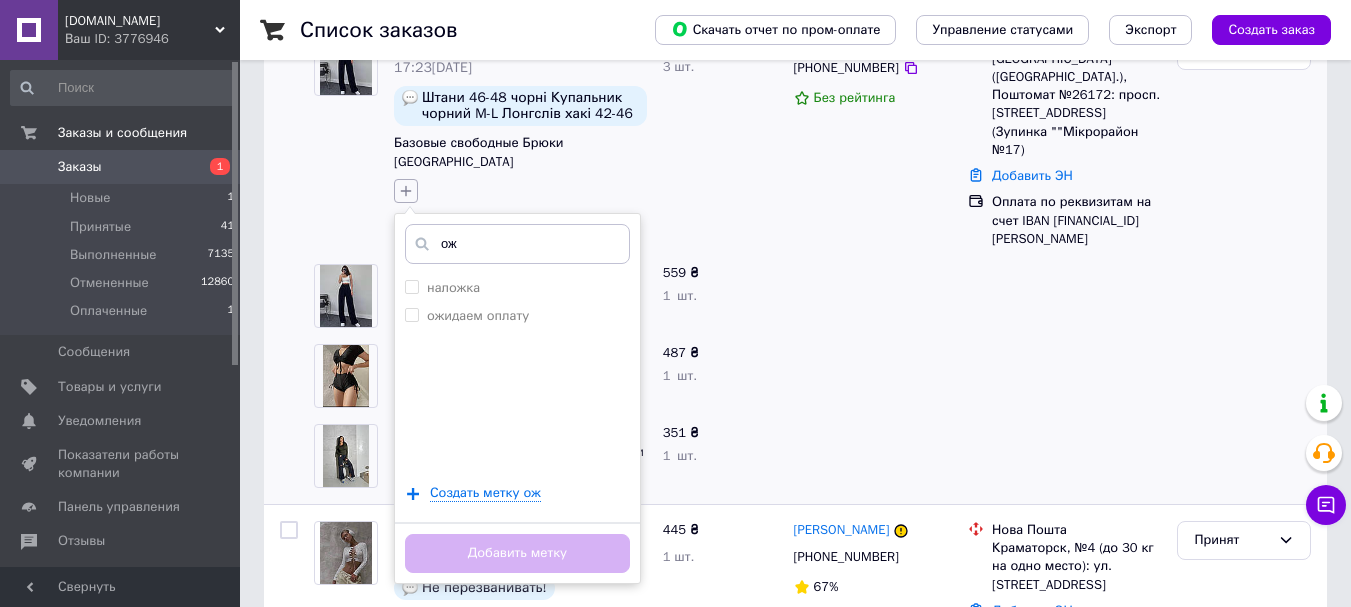 type on "ожи" 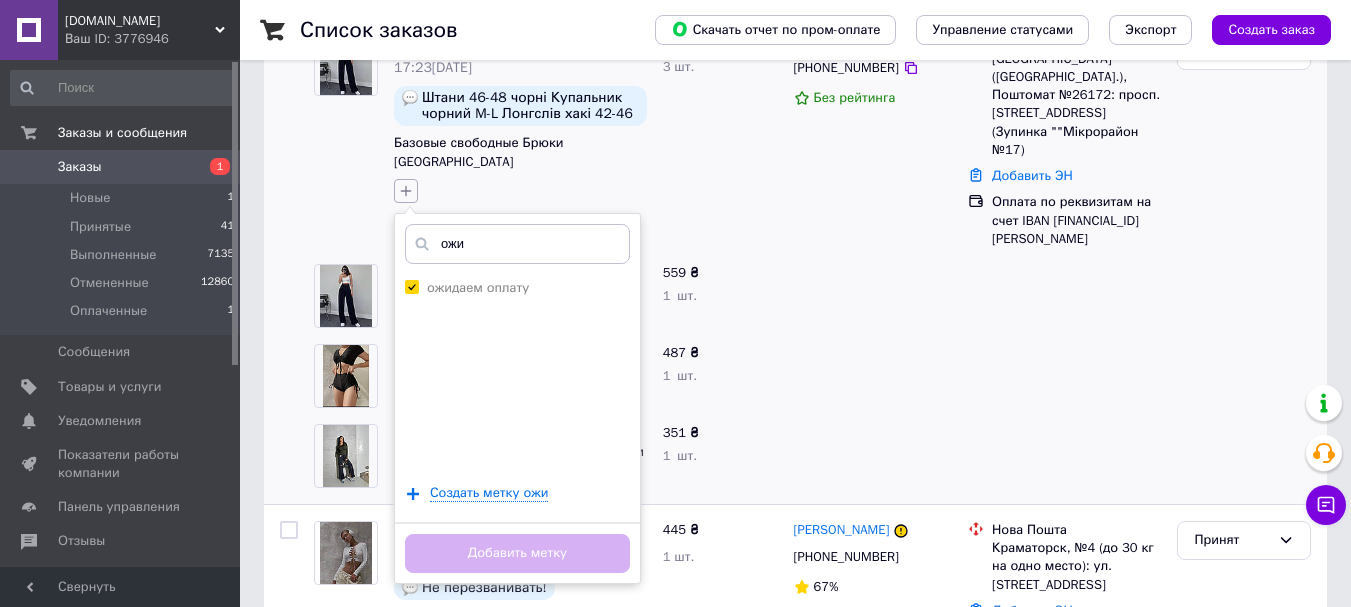 checkbox on "true" 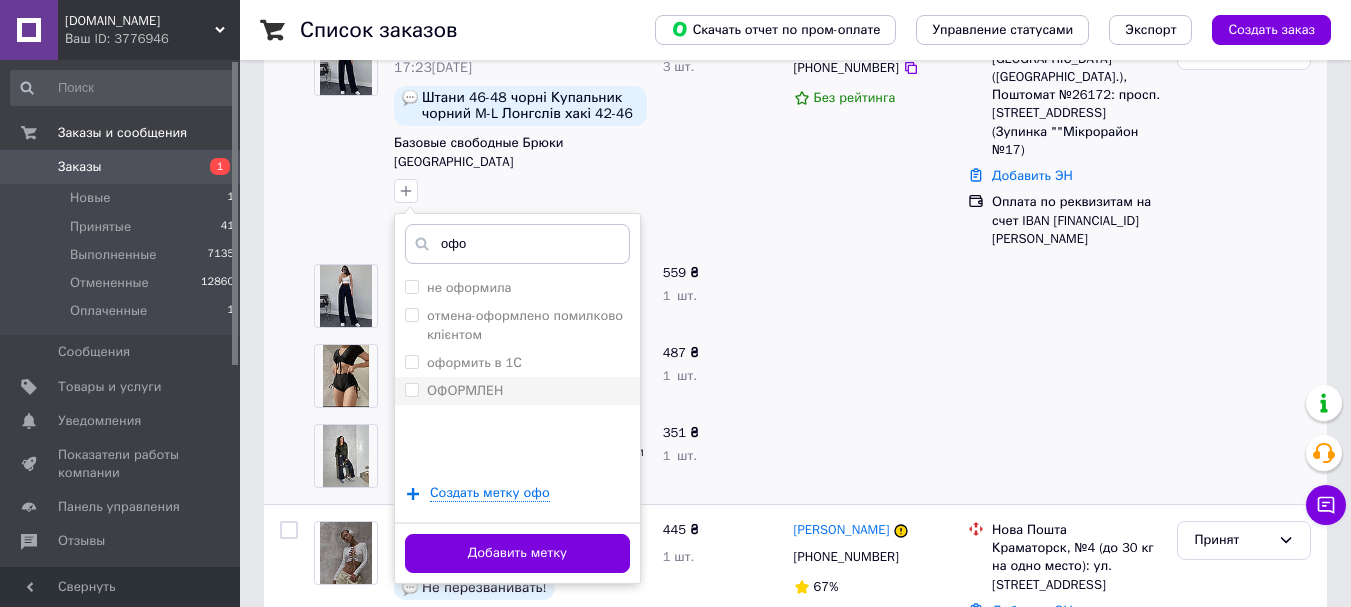 type on "офо" 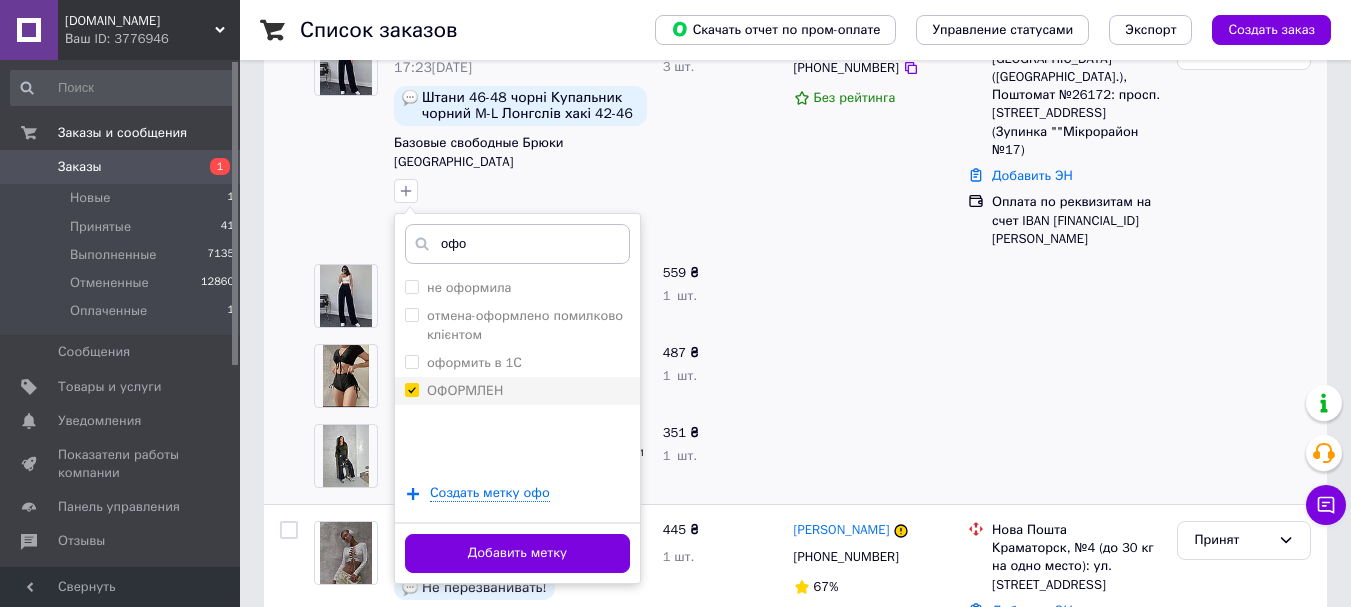 checkbox on "true" 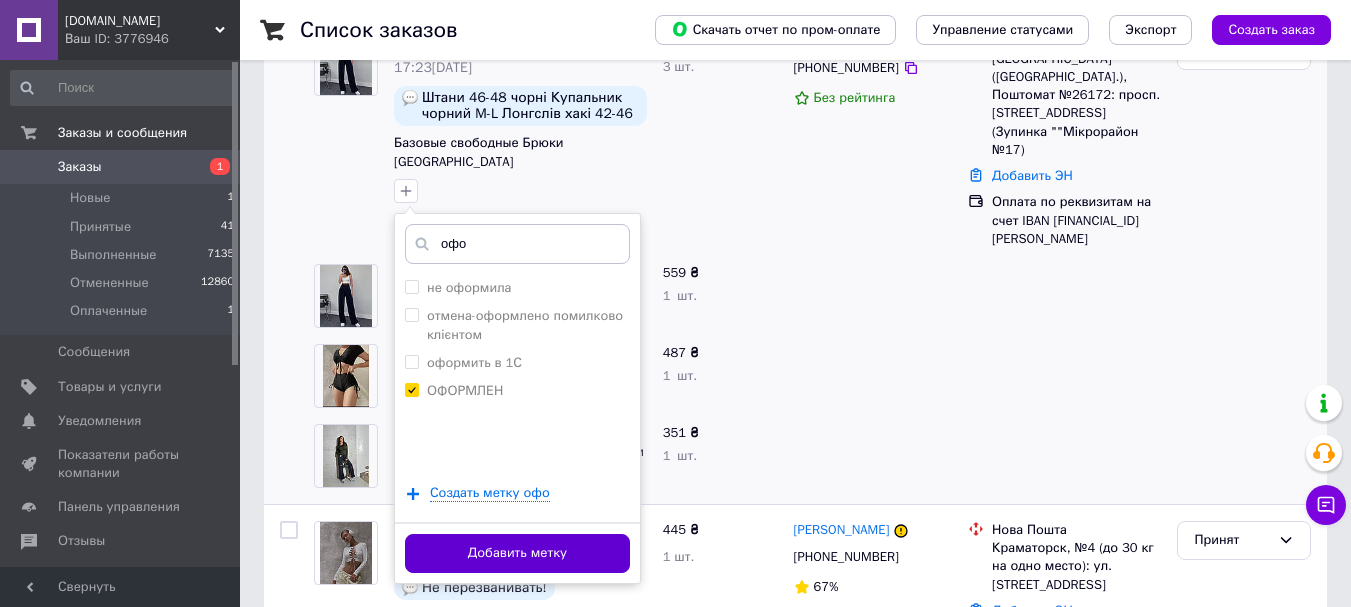 click on "Добавить метку" at bounding box center (517, 553) 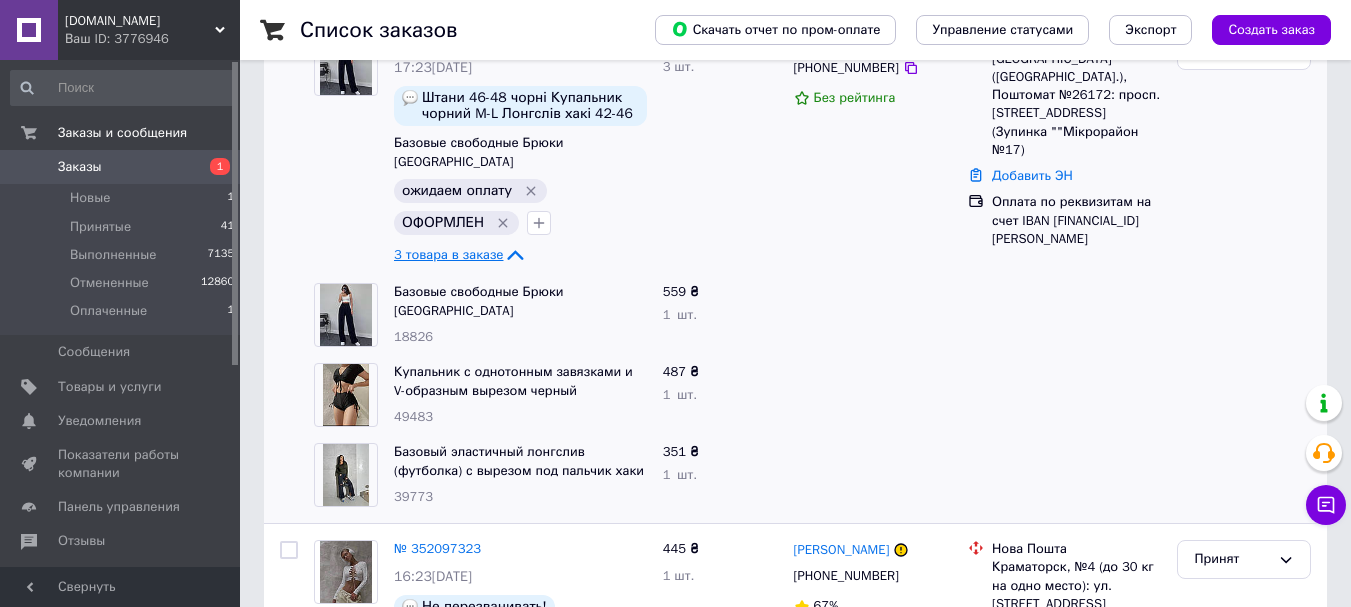 scroll, scrollTop: 0, scrollLeft: 0, axis: both 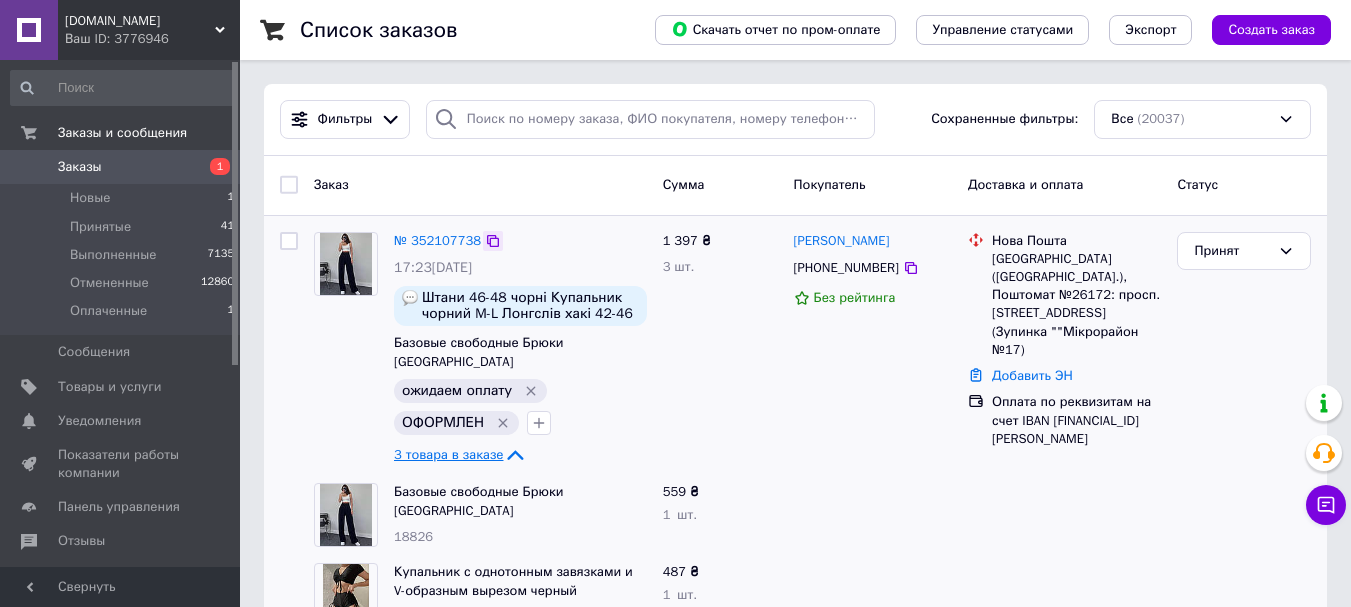 click 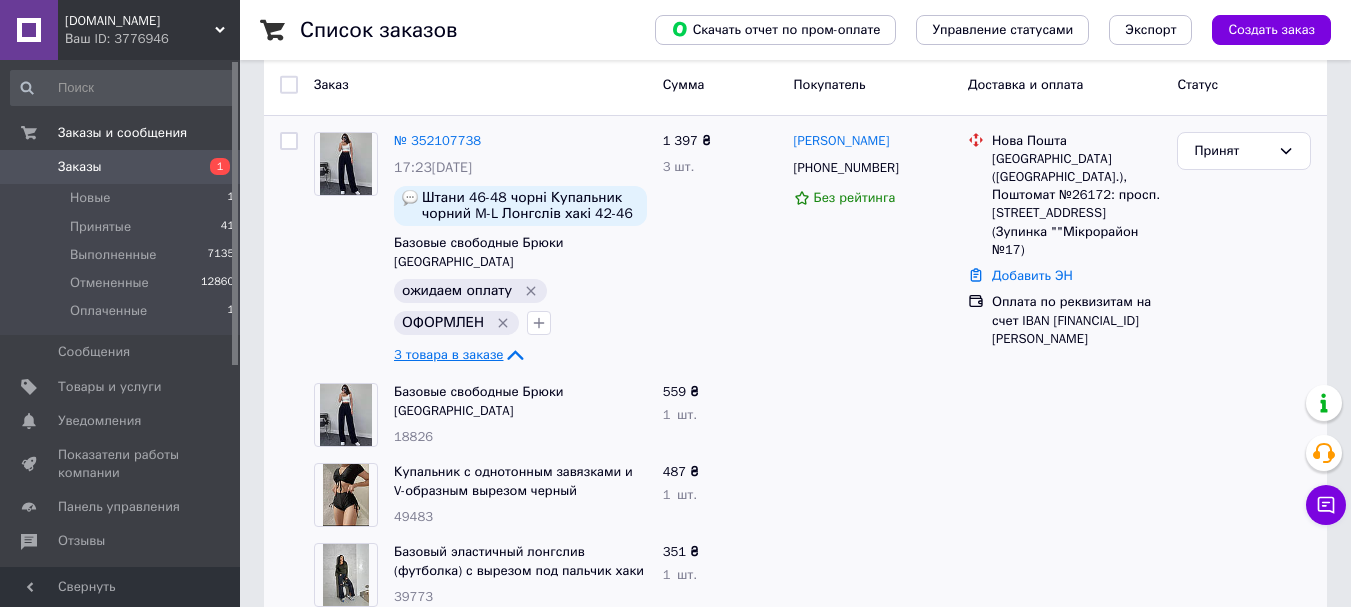 scroll, scrollTop: 0, scrollLeft: 0, axis: both 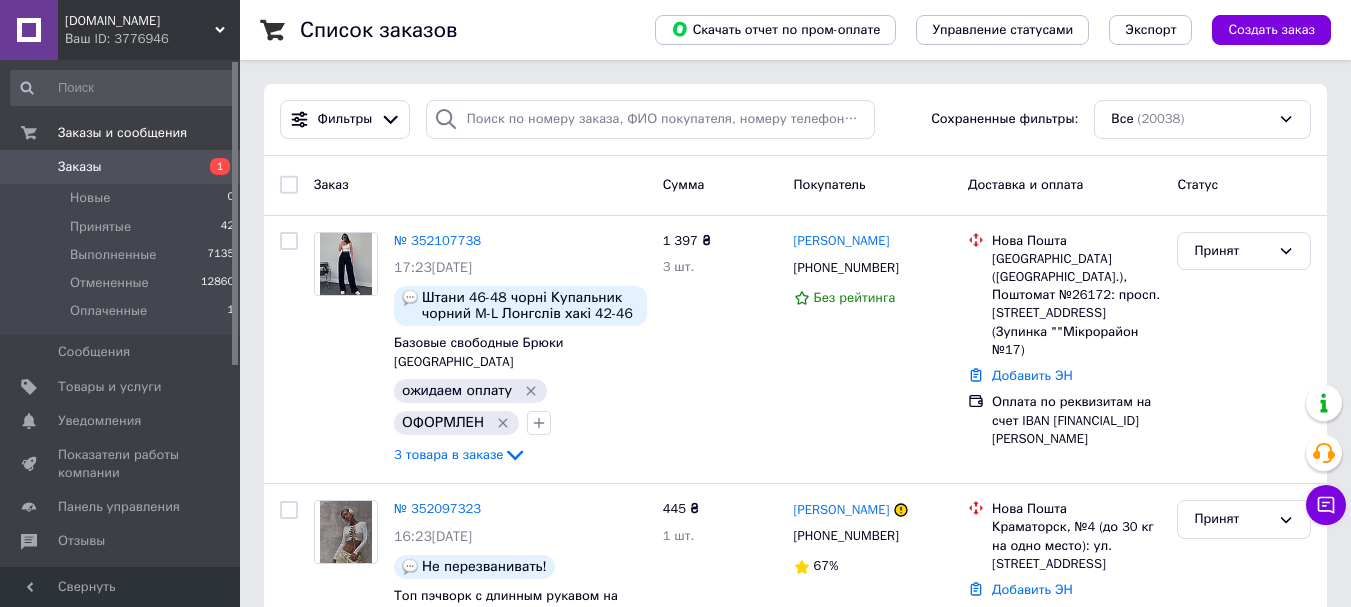 drag, startPoint x: 1338, startPoint y: 252, endPoint x: 563, endPoint y: 116, distance: 786.8424 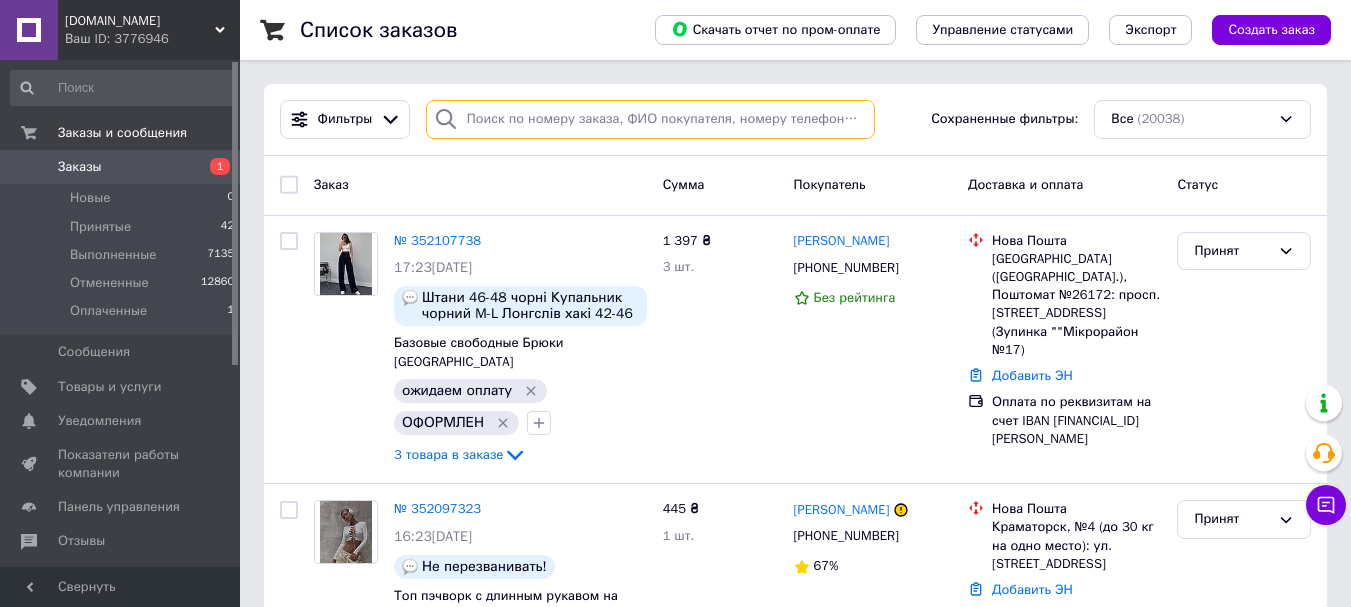 click at bounding box center (650, 119) 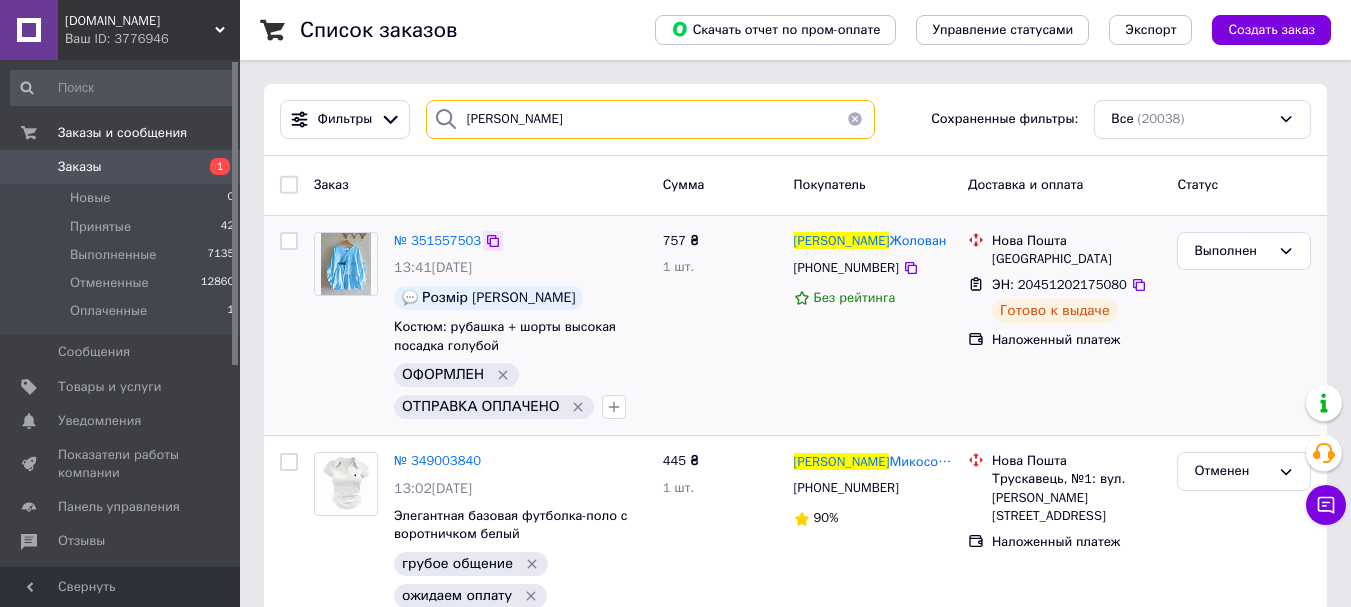 type on "[PERSON_NAME]" 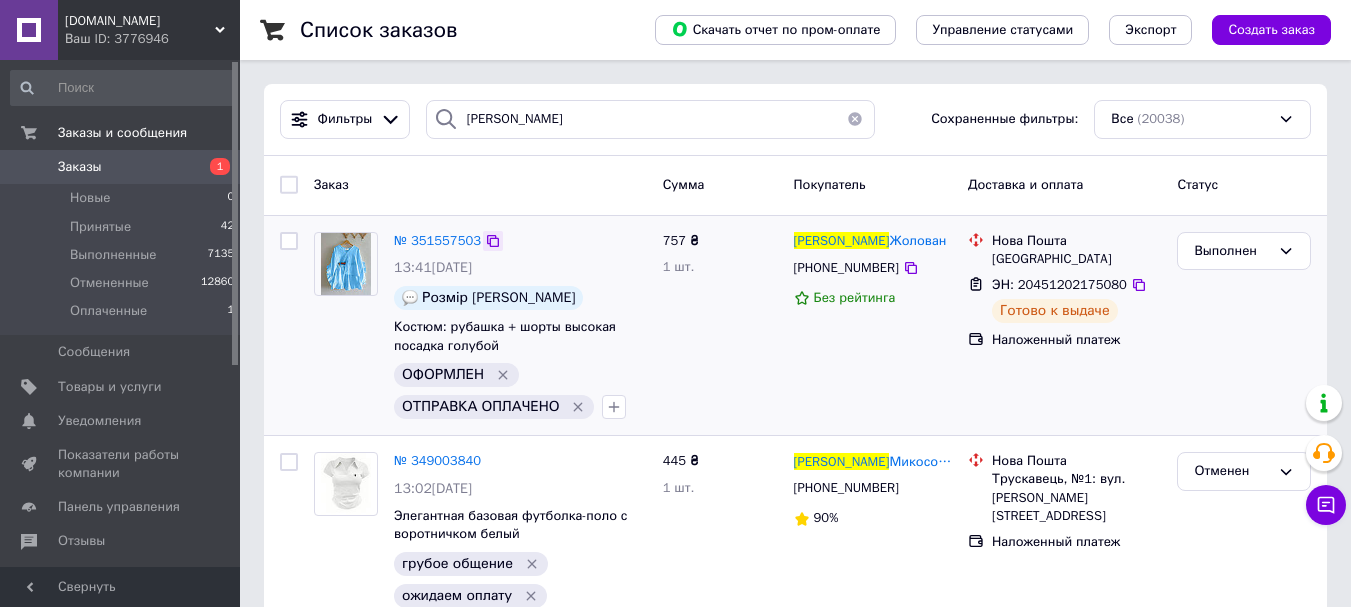 click 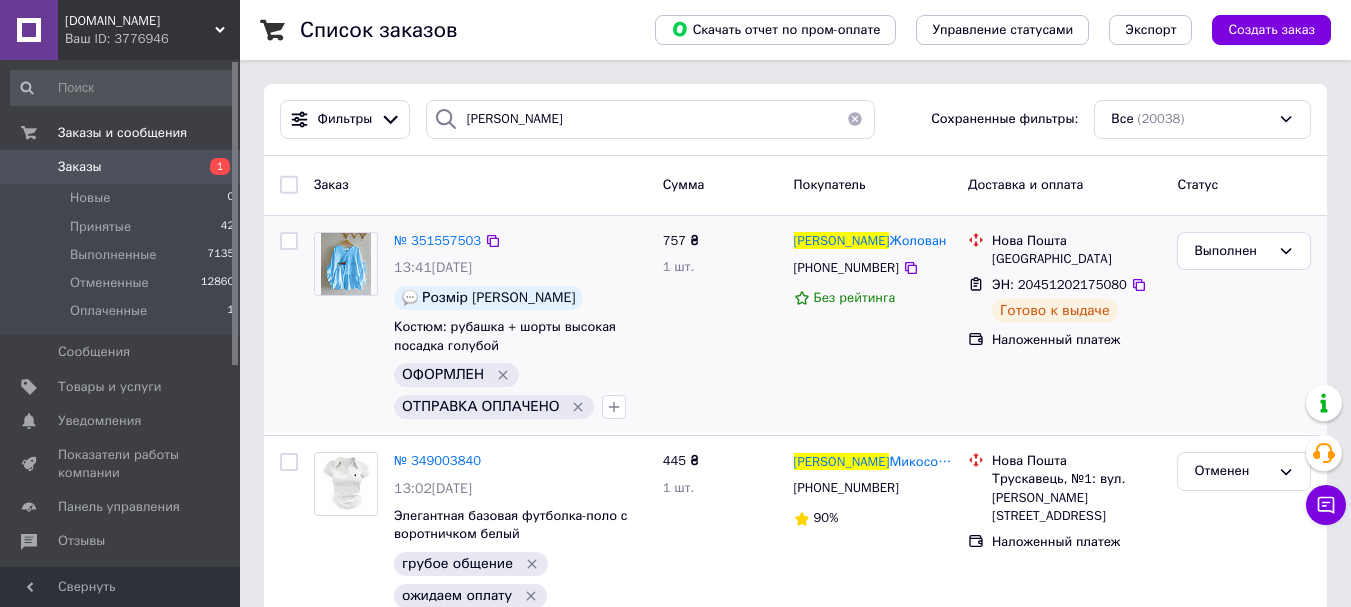 drag, startPoint x: 486, startPoint y: 237, endPoint x: 474, endPoint y: 267, distance: 32.31099 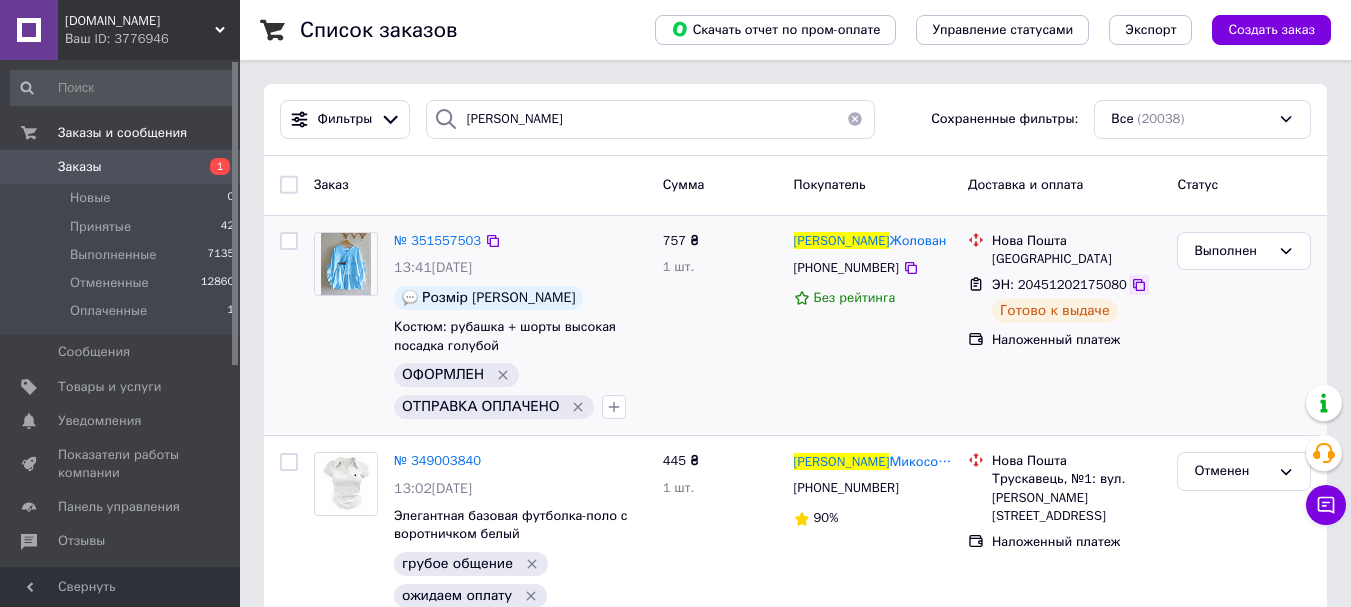 click 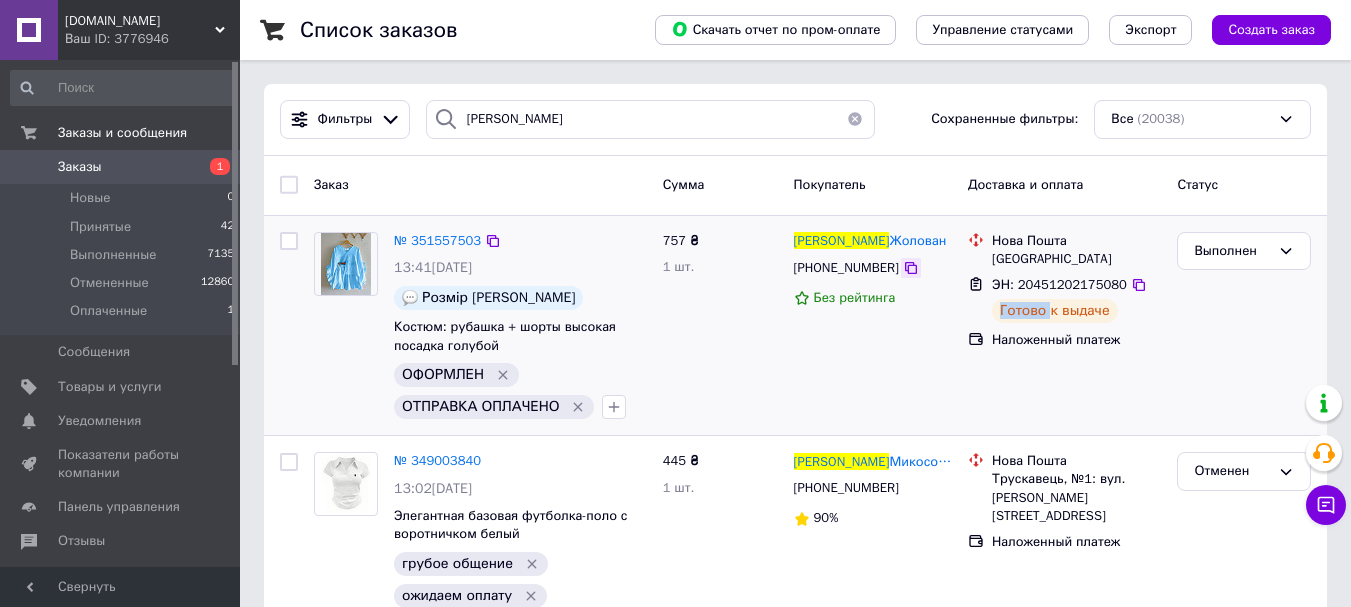 click 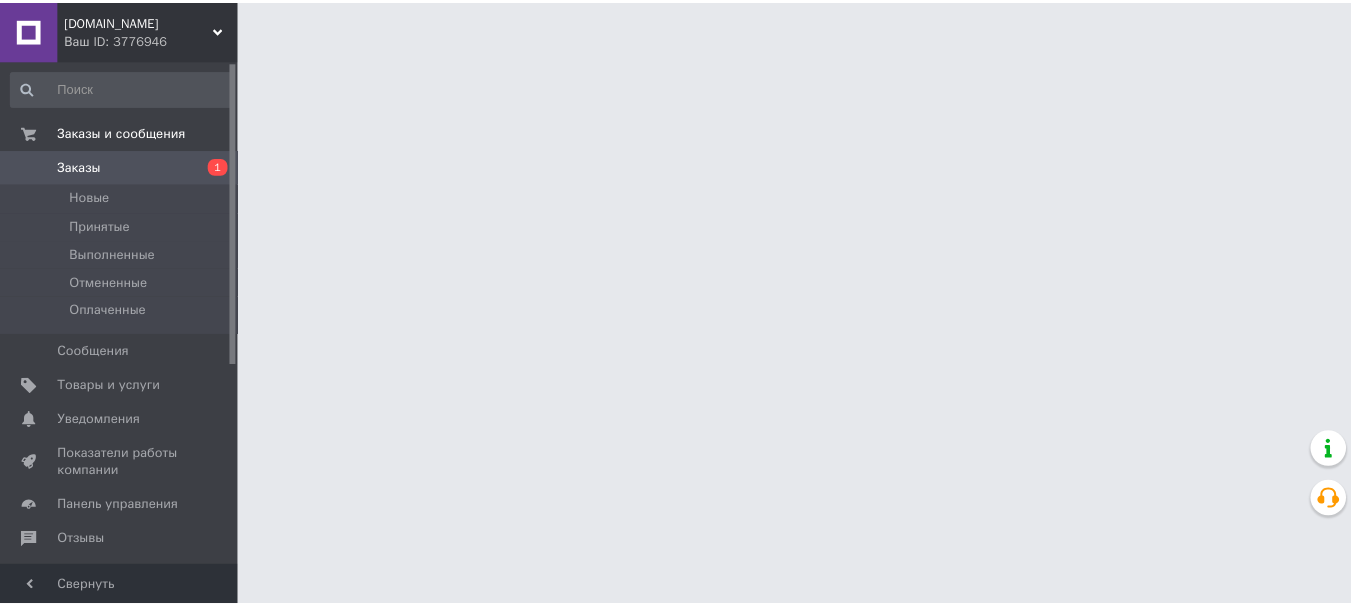 scroll, scrollTop: 0, scrollLeft: 0, axis: both 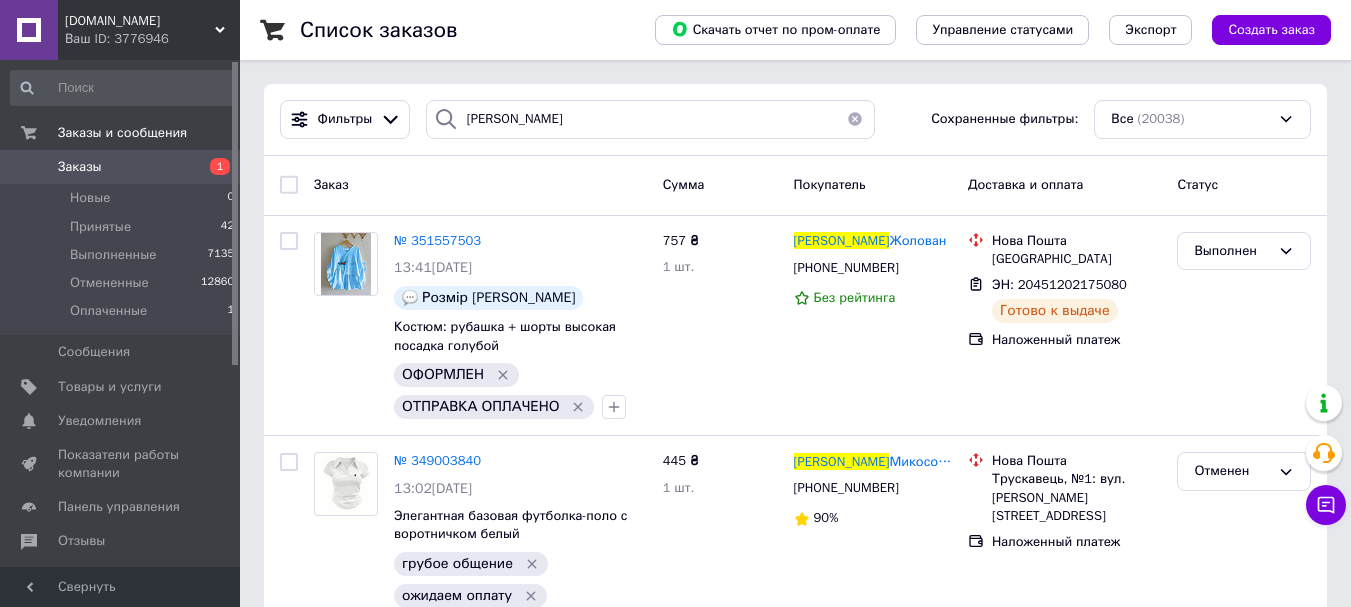 click at bounding box center [855, 119] 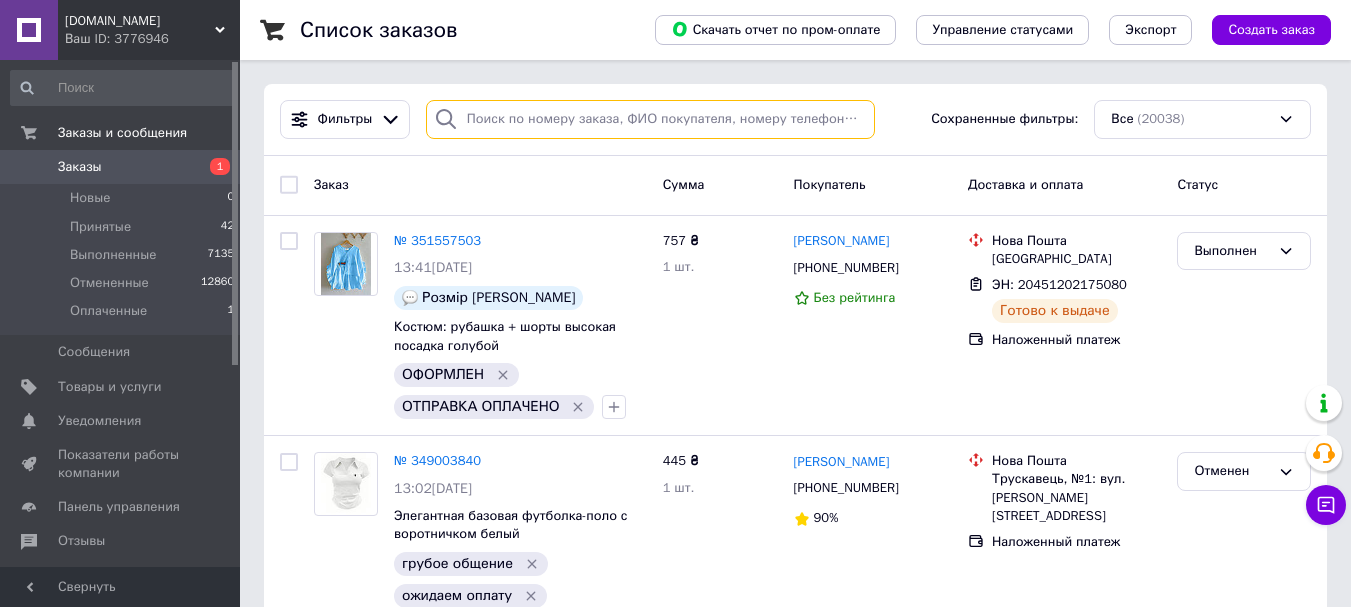 type 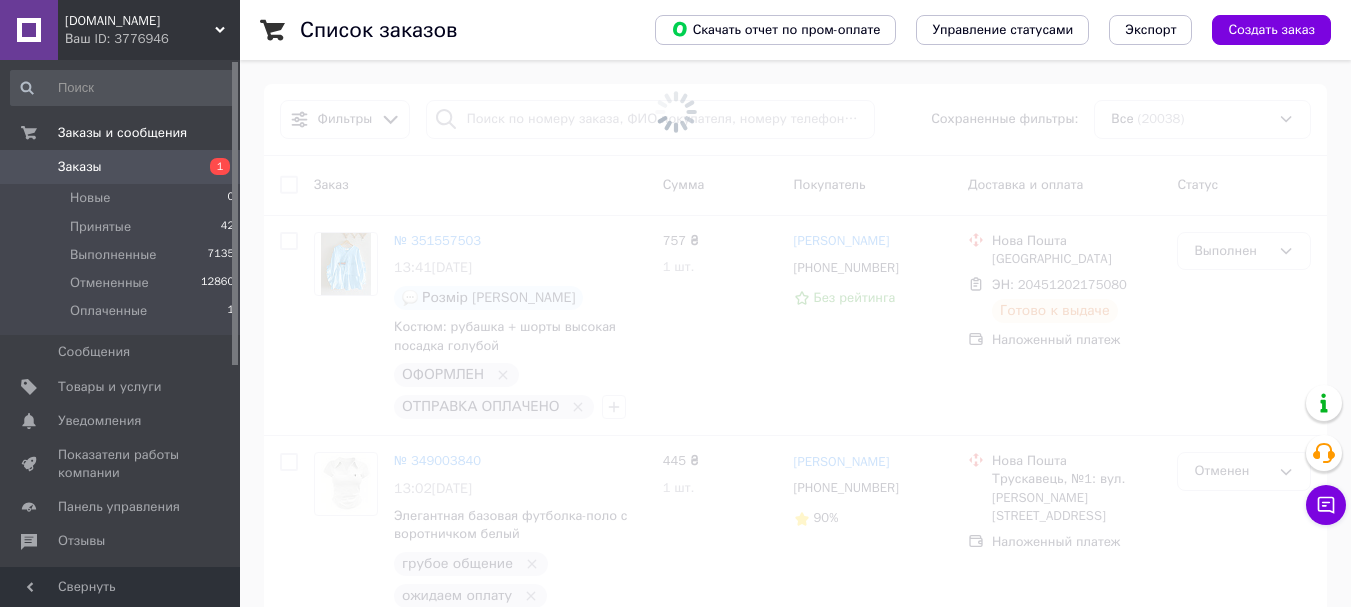 click at bounding box center [675, 112] 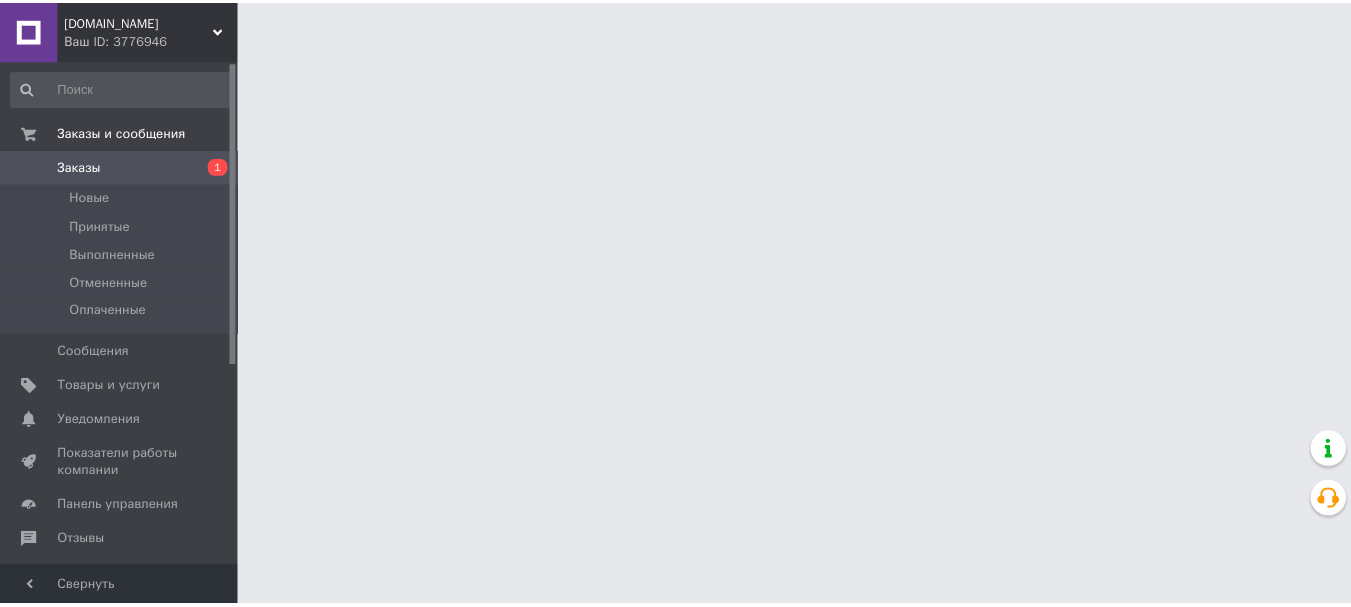 scroll, scrollTop: 0, scrollLeft: 0, axis: both 